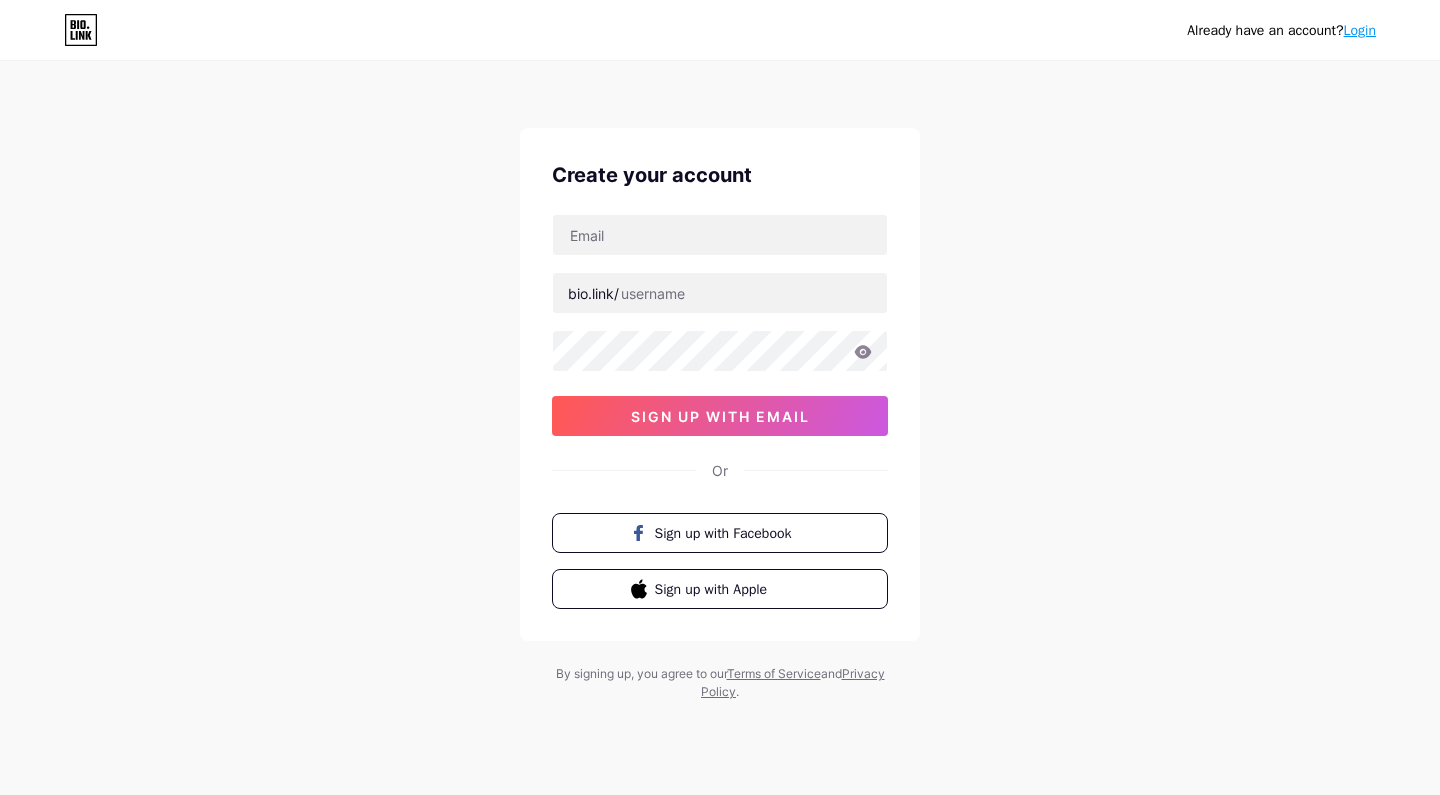 scroll, scrollTop: 0, scrollLeft: 0, axis: both 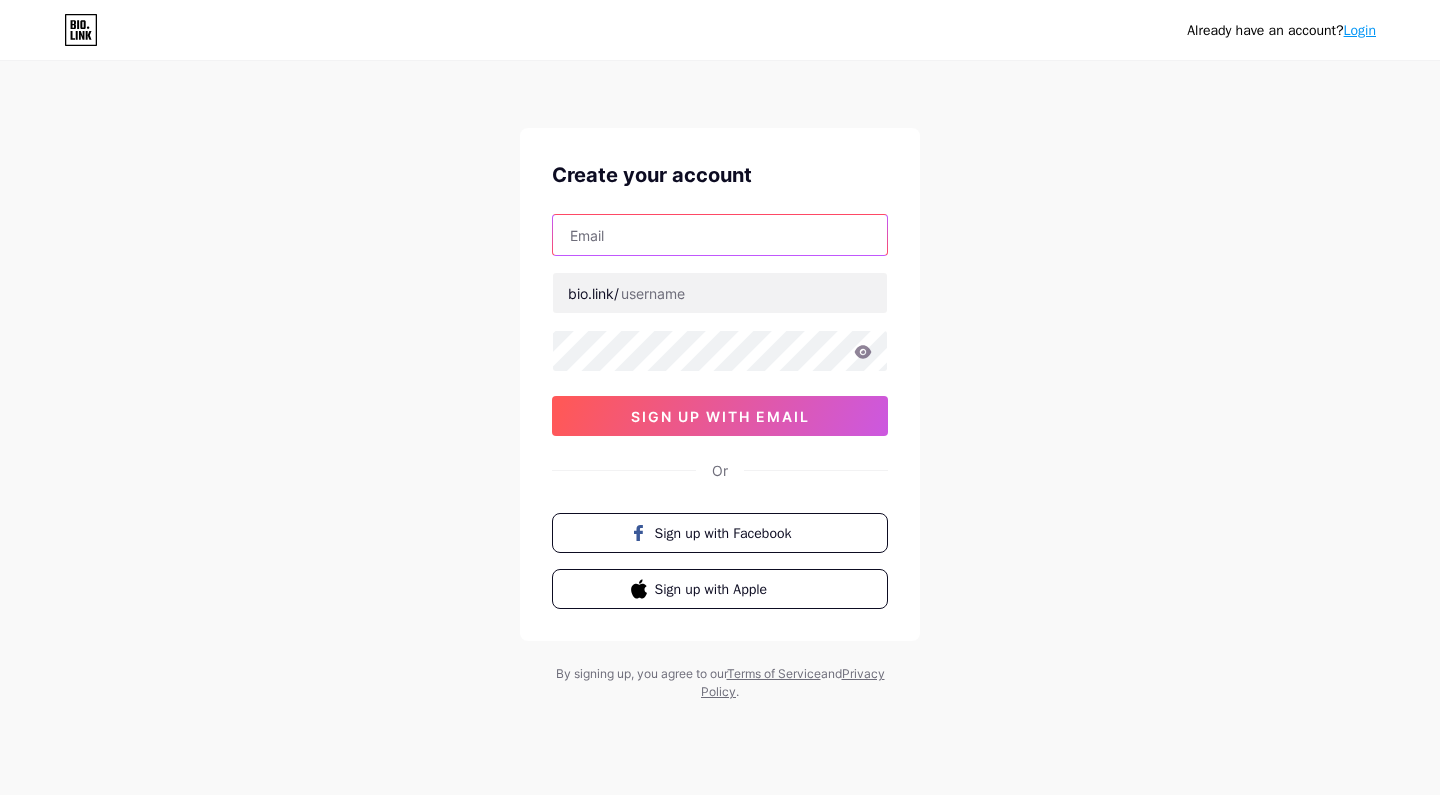 click at bounding box center [720, 235] 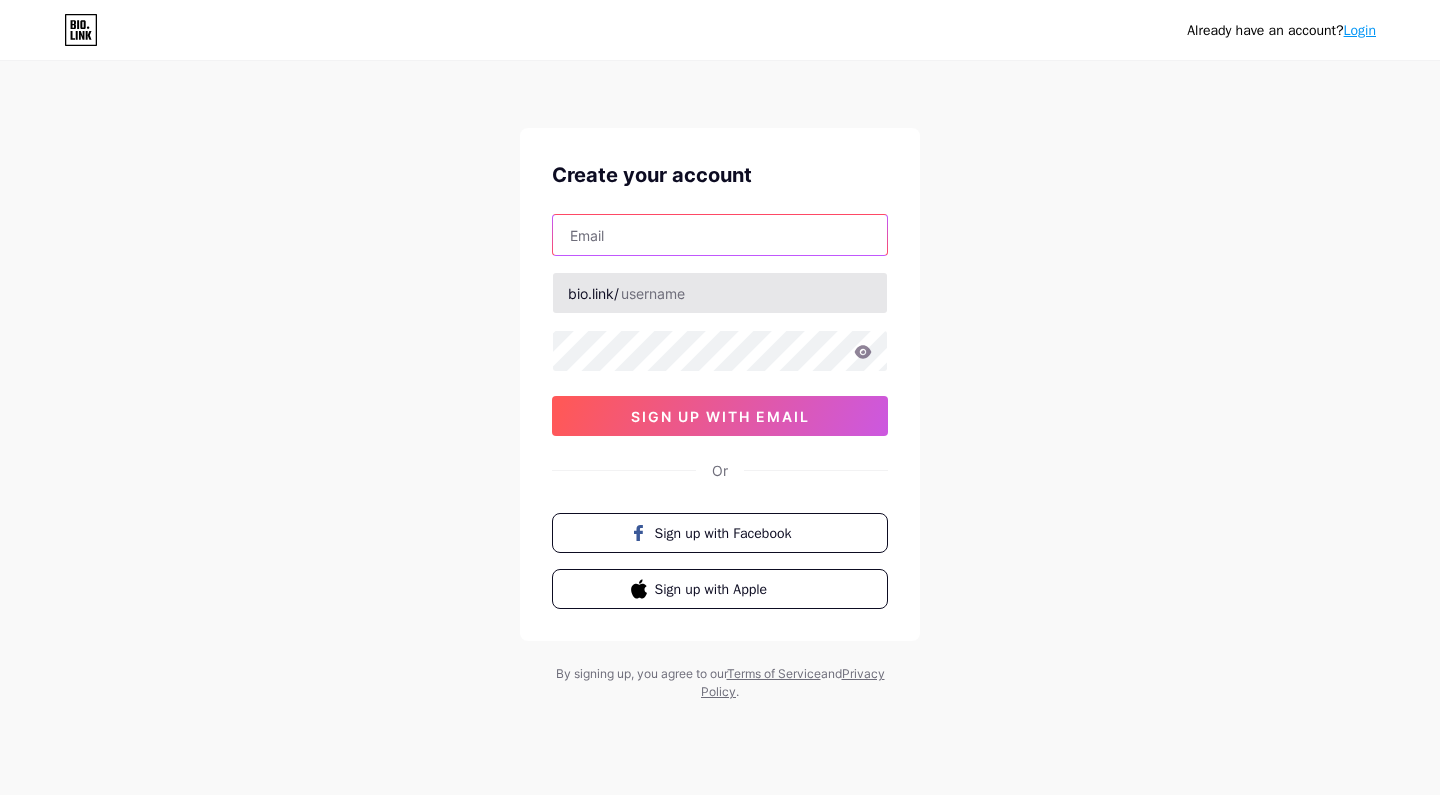 type on "CONTACTO@[EXAMPLE.COM]" 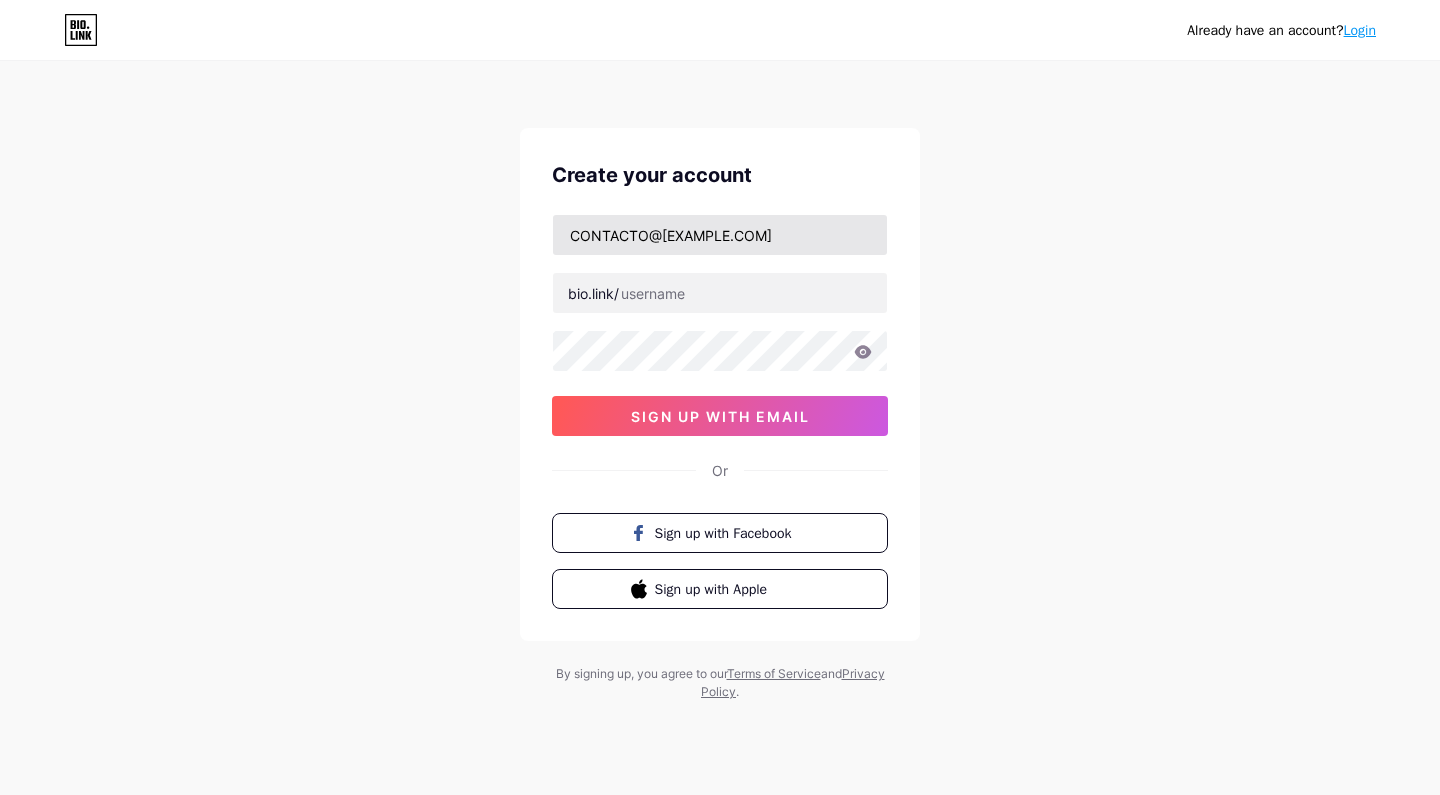 click on "CONTACTO@[EXAMPLE.COM]" at bounding box center (720, 235) 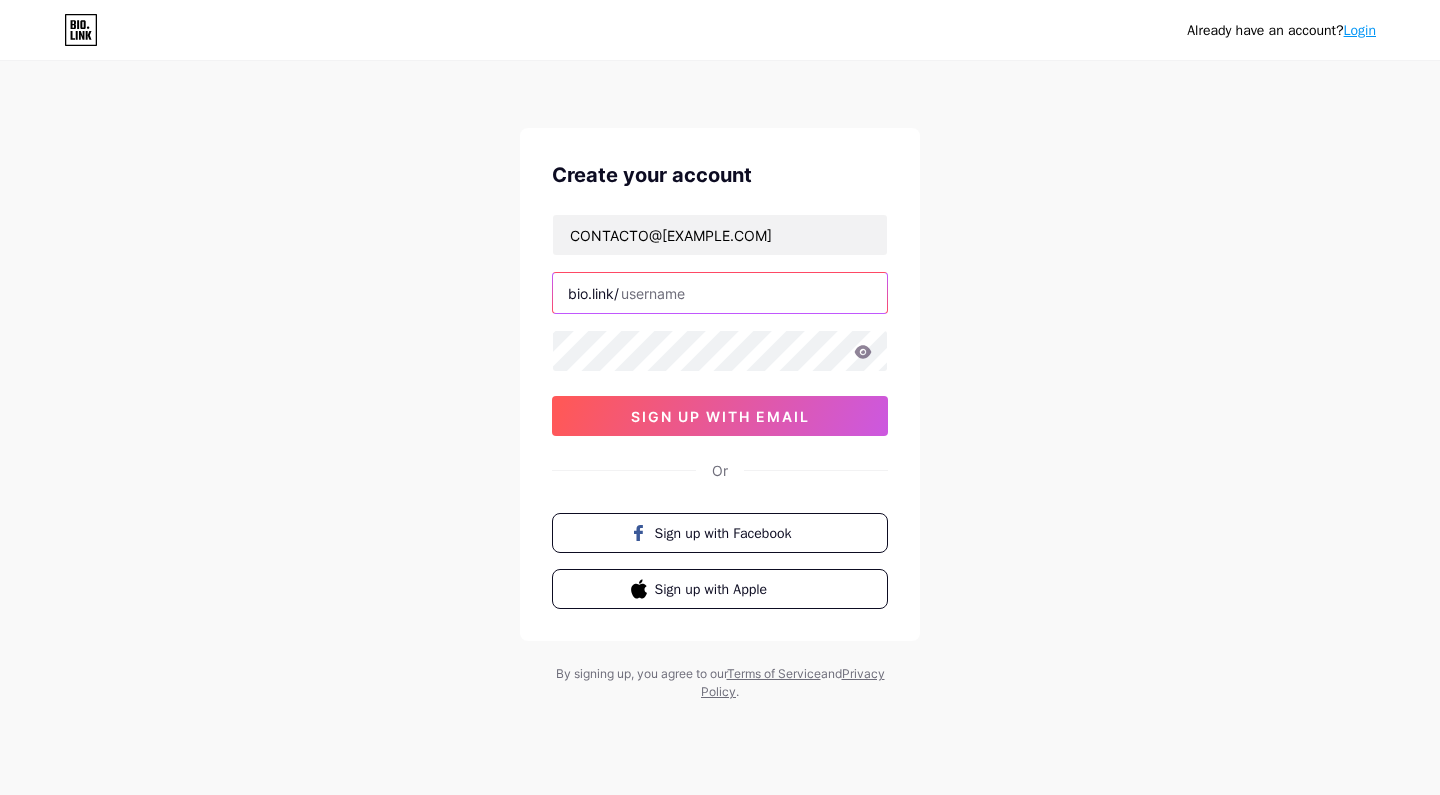 click at bounding box center (720, 293) 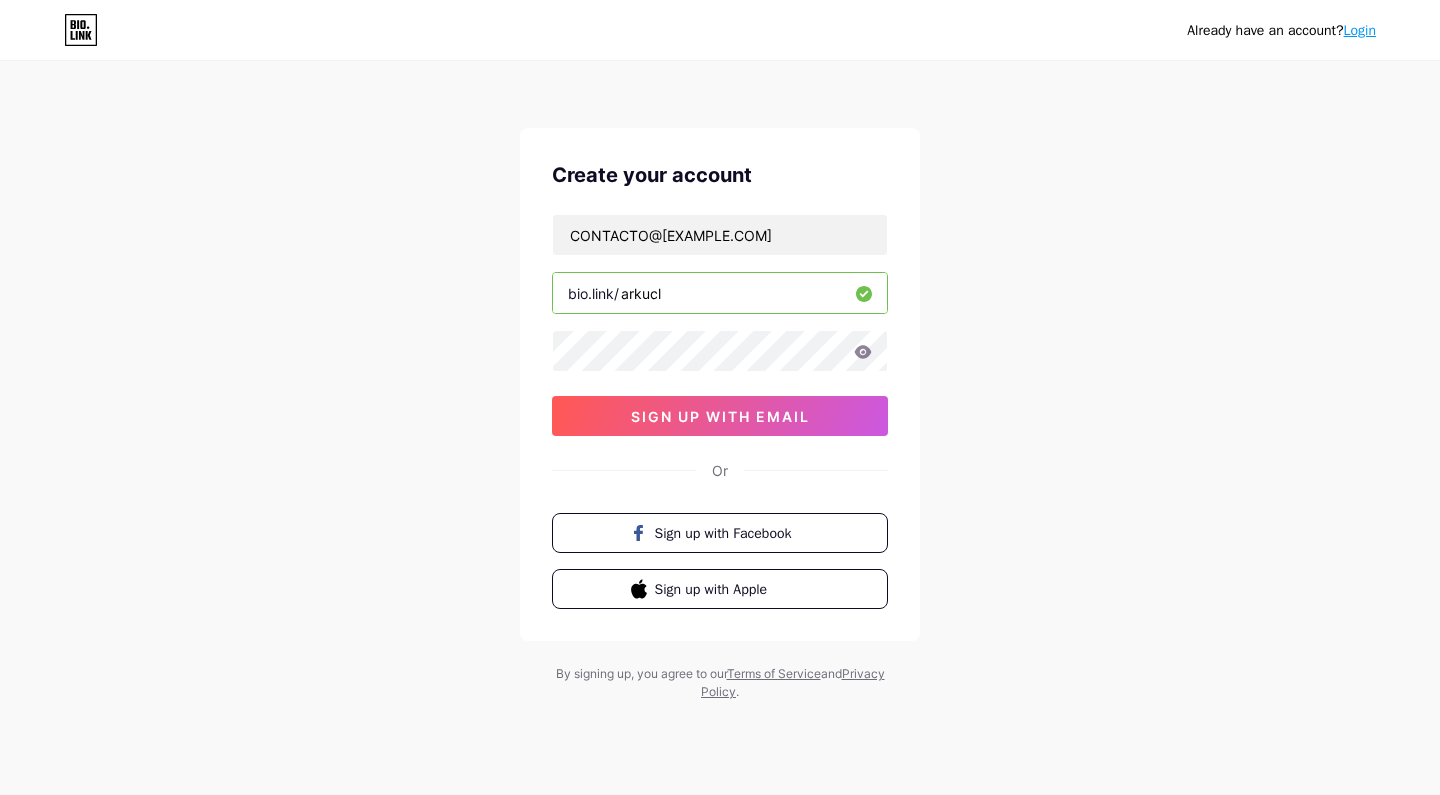 click on "arkucl" at bounding box center [720, 293] 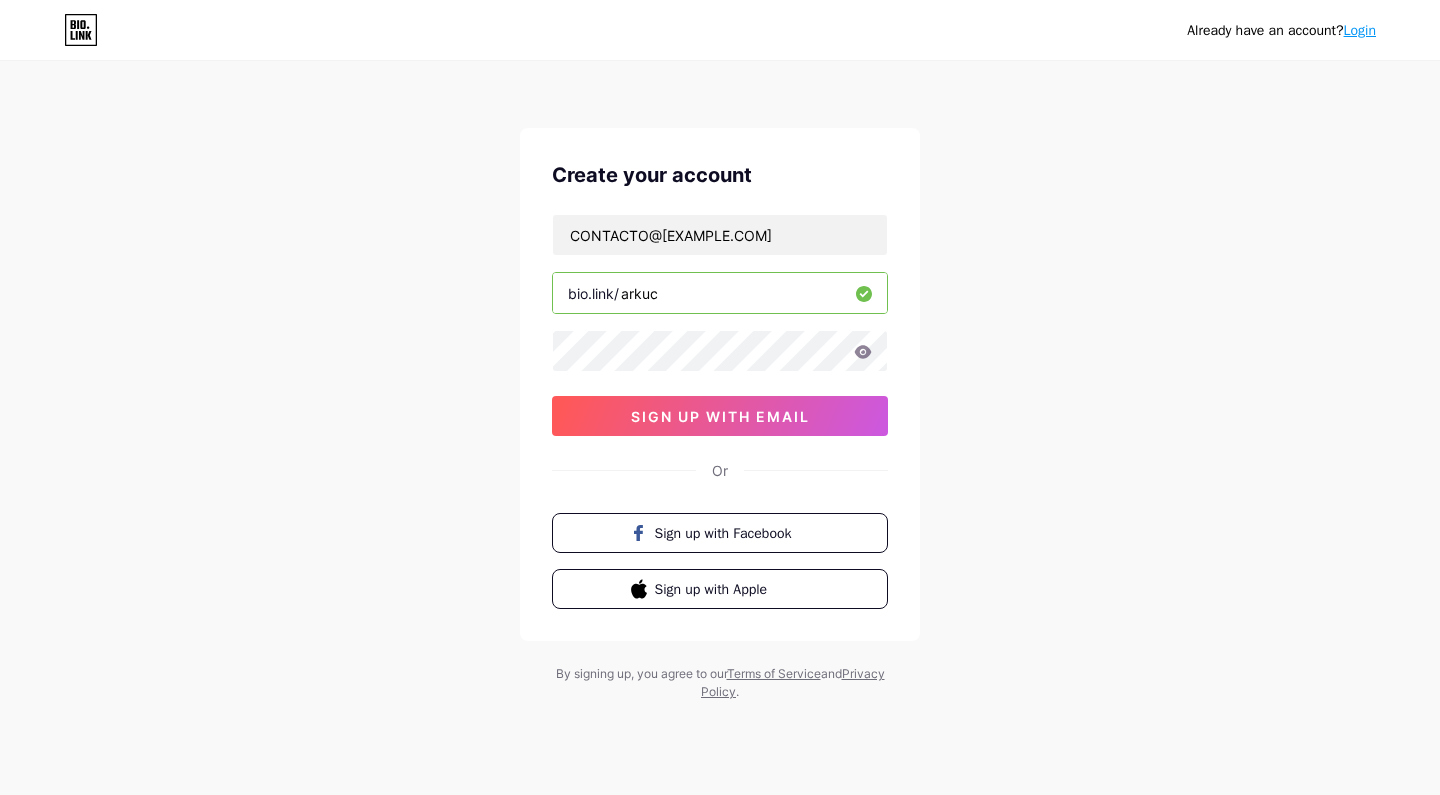 type on "arku" 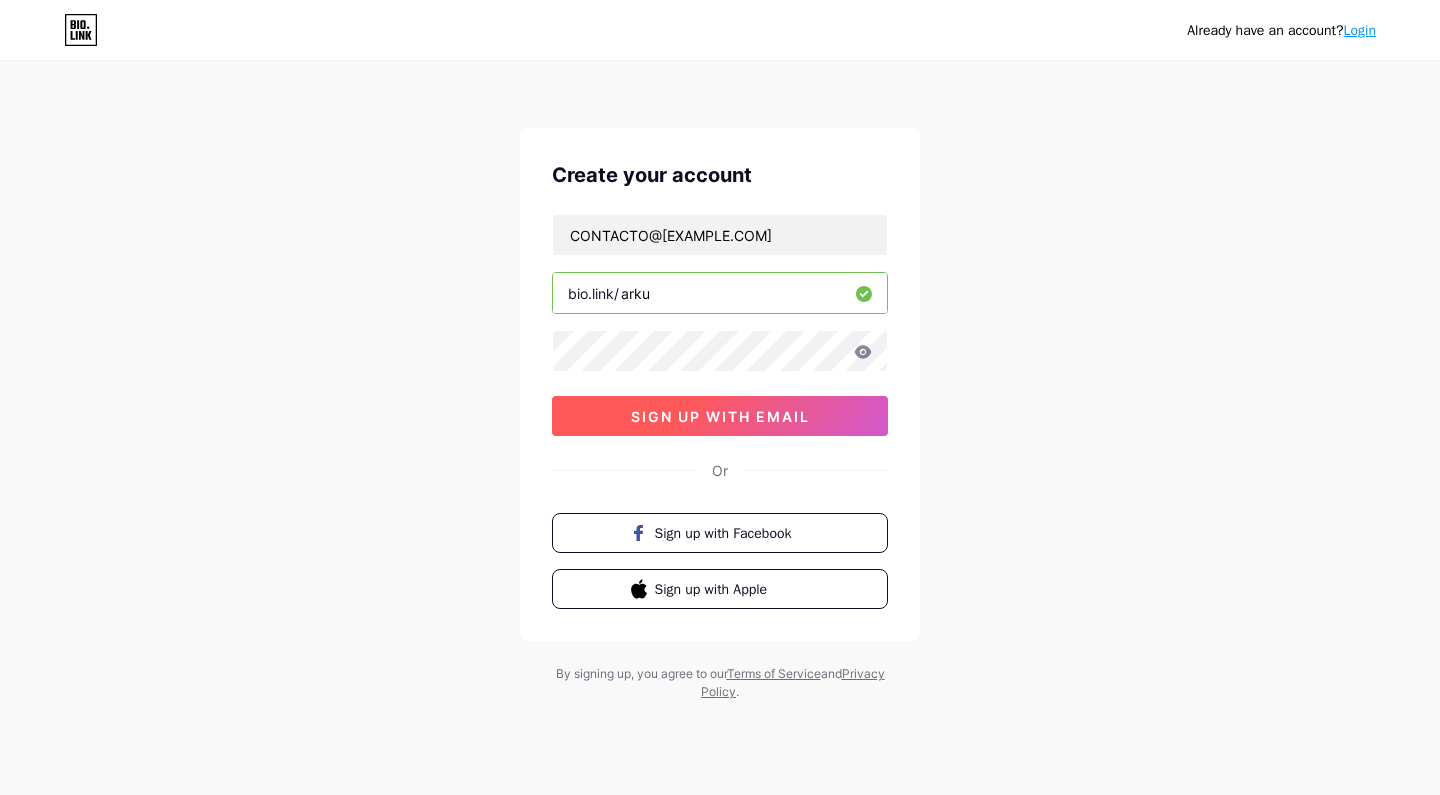 click on "sign up with email" at bounding box center [720, 416] 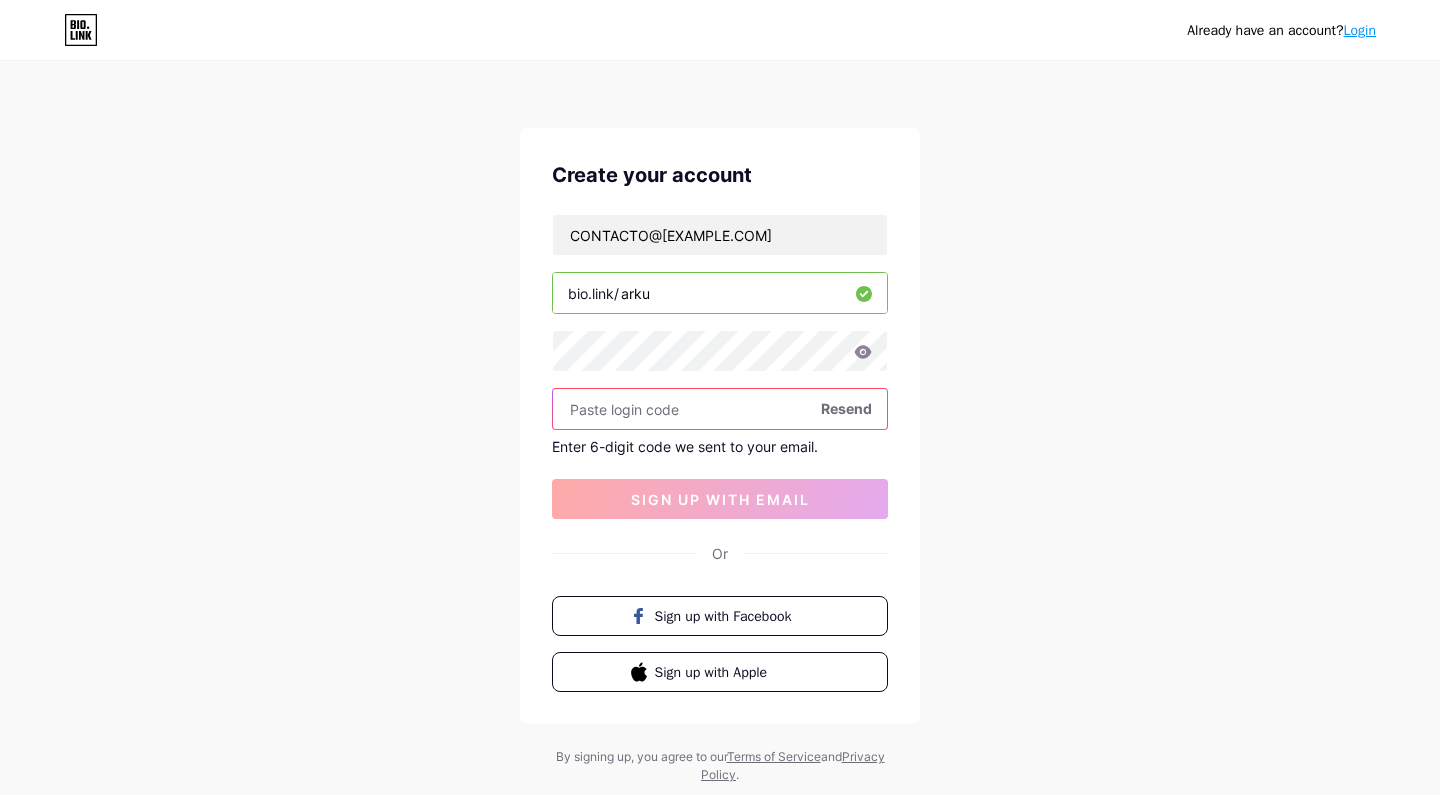 click at bounding box center [720, 409] 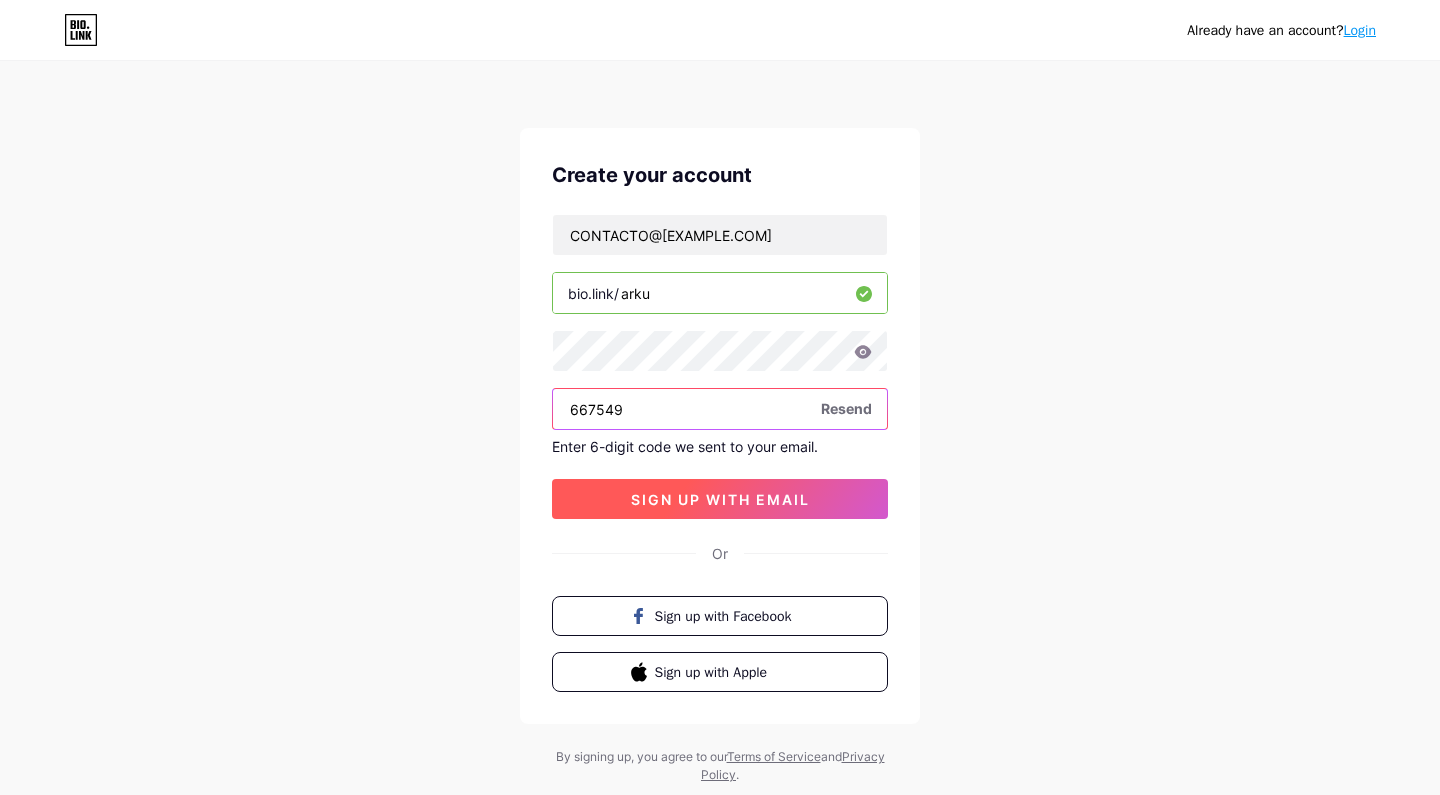 type on "667549" 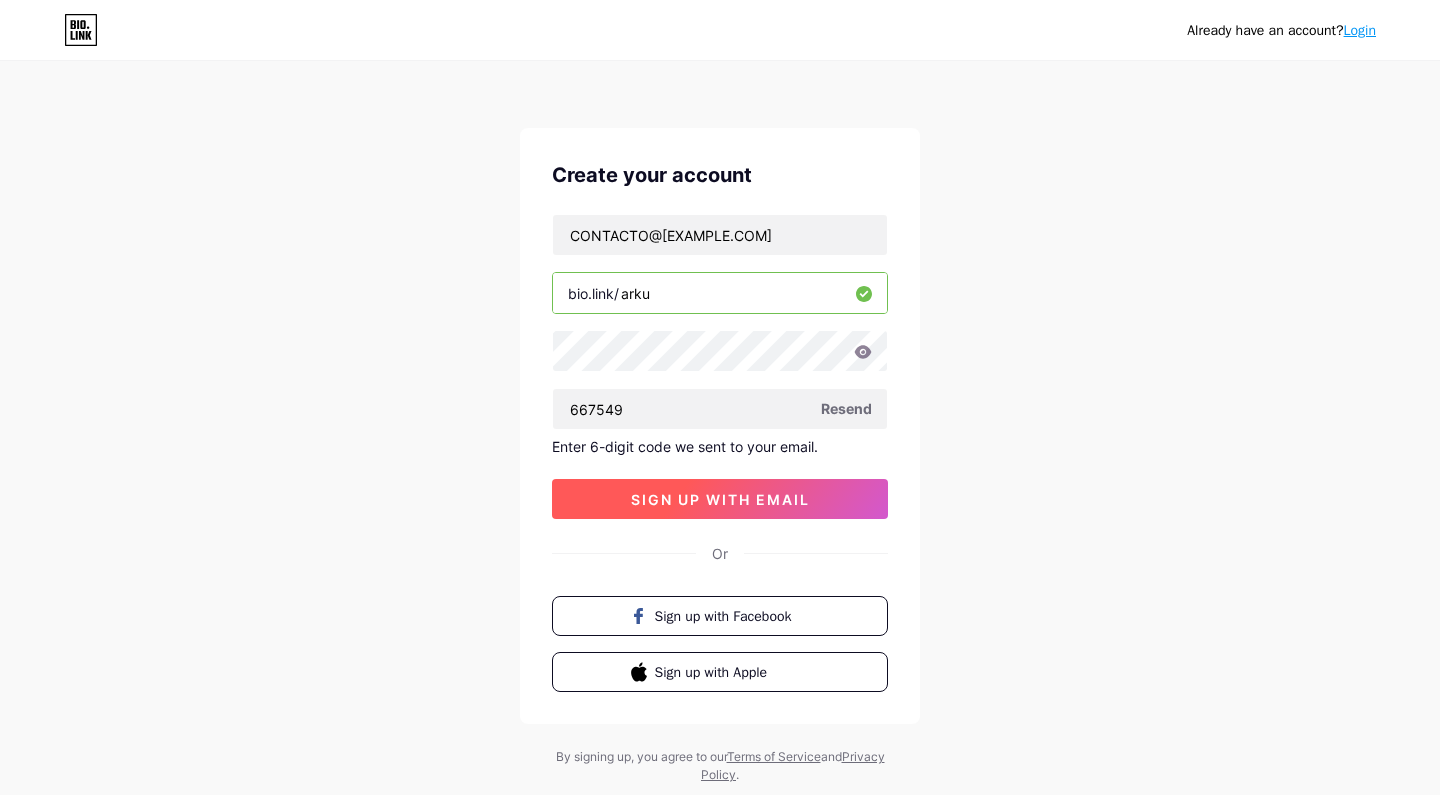 click on "sign up with email" at bounding box center (720, 499) 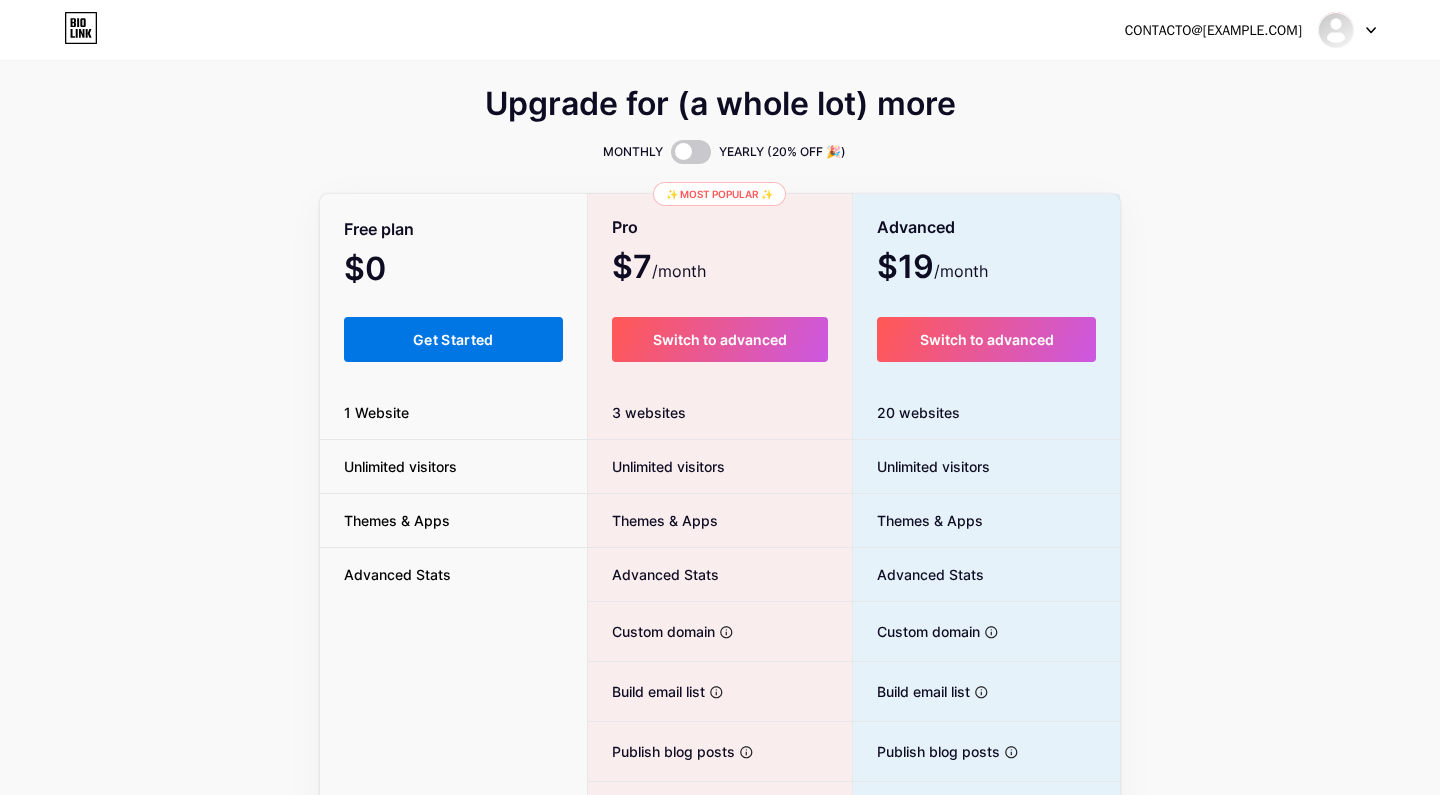 click on "Get Started" at bounding box center [453, 339] 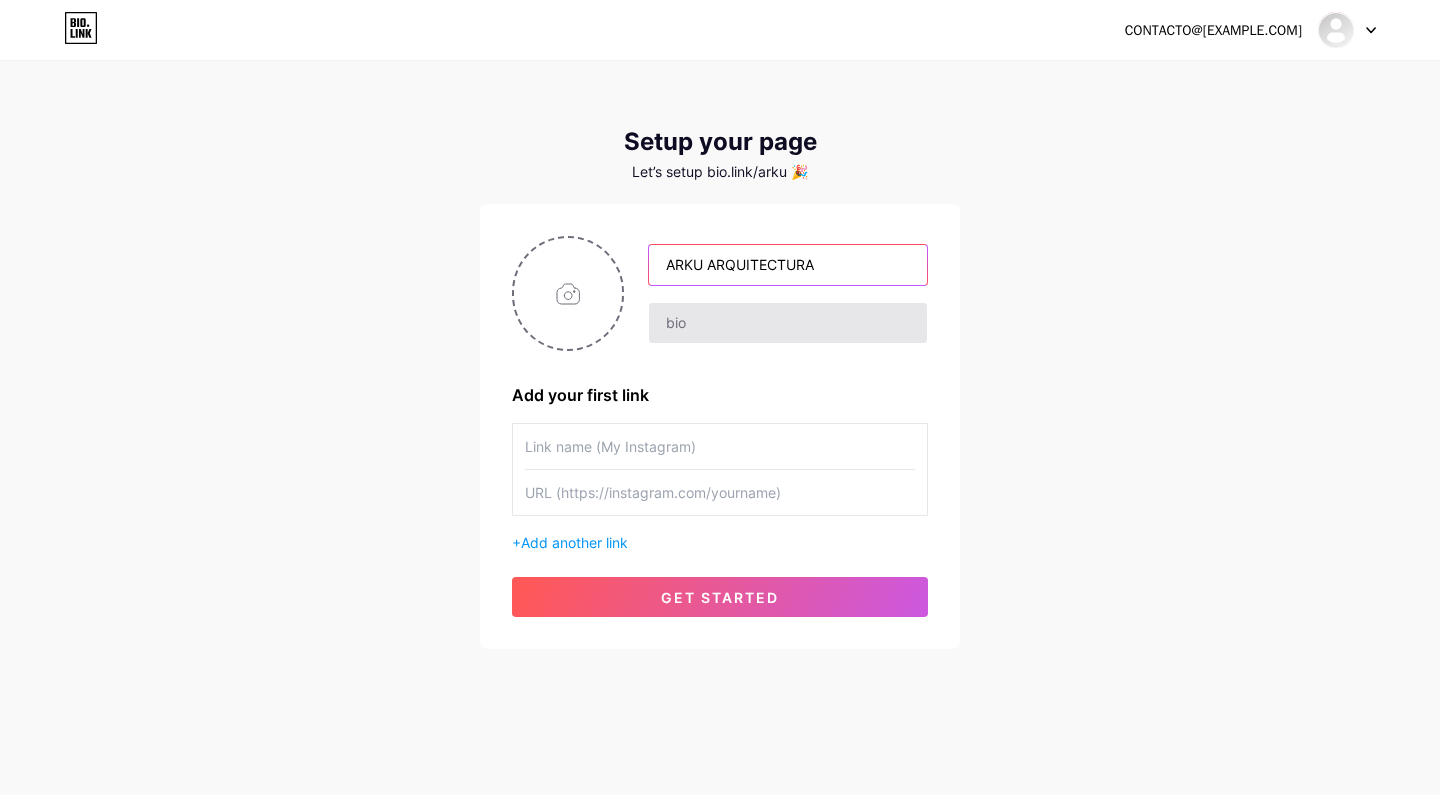 type on "ARKU ARQUITECTURA" 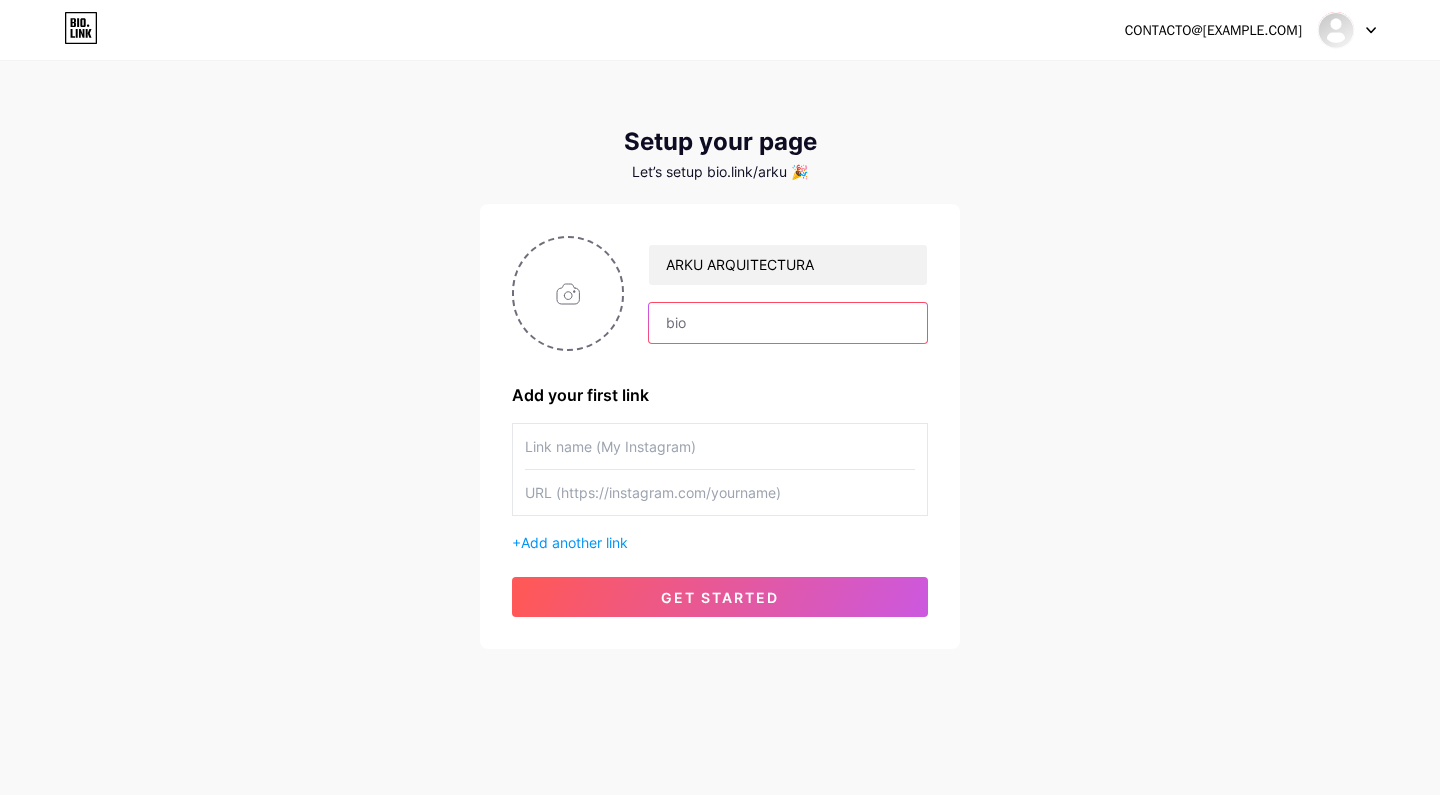click at bounding box center (788, 323) 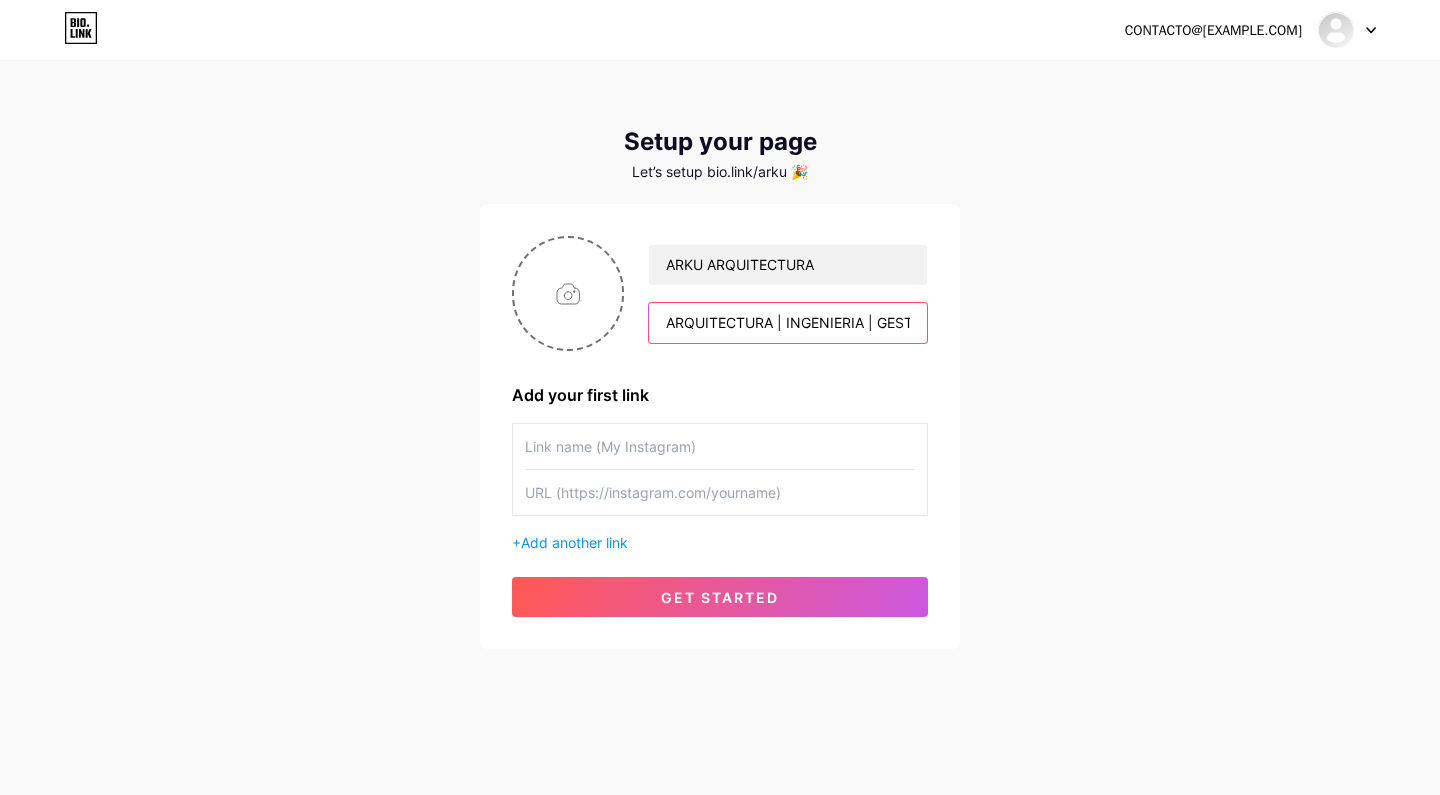 type on "ARQUITECTURA | INGENIERIA | GESTION" 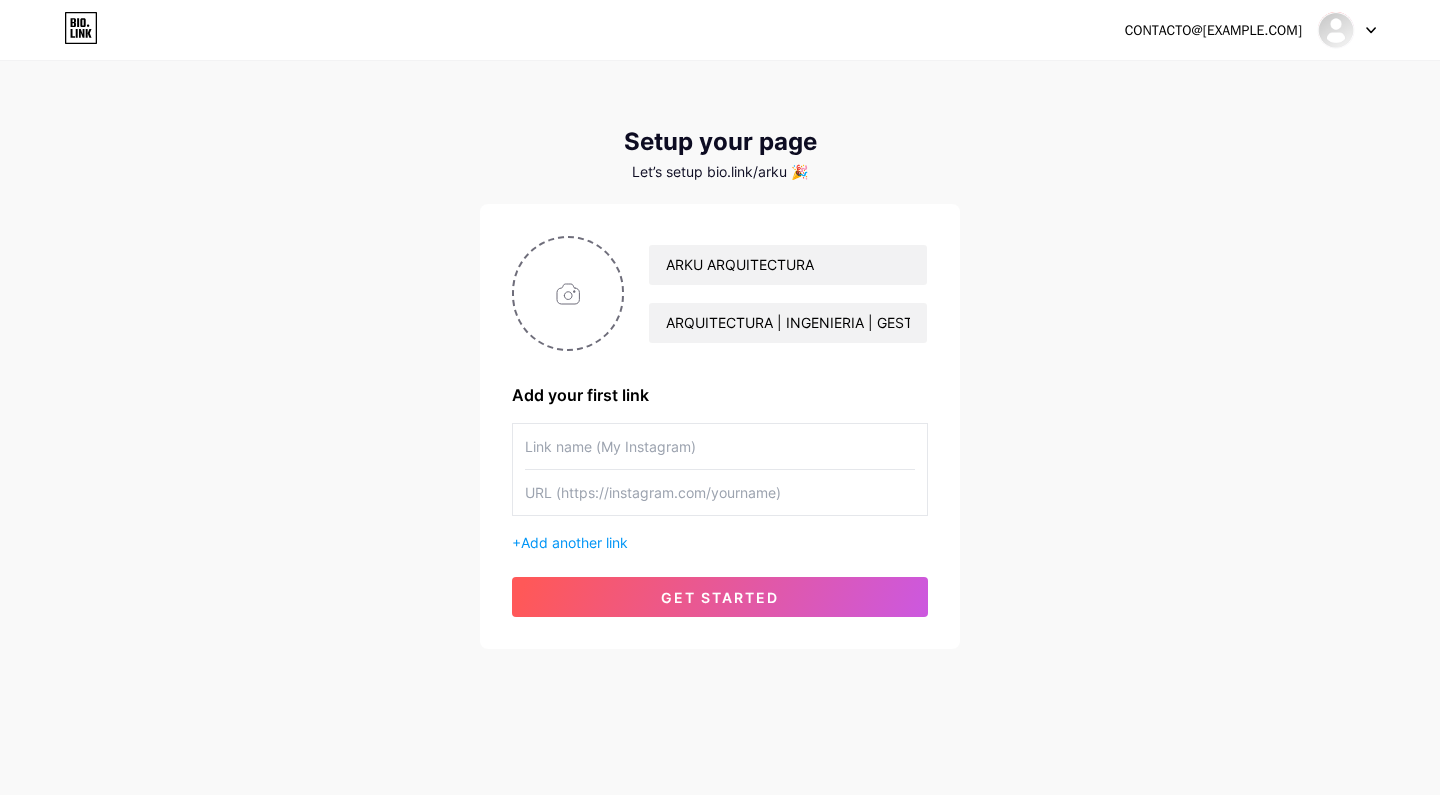 click at bounding box center (720, 492) 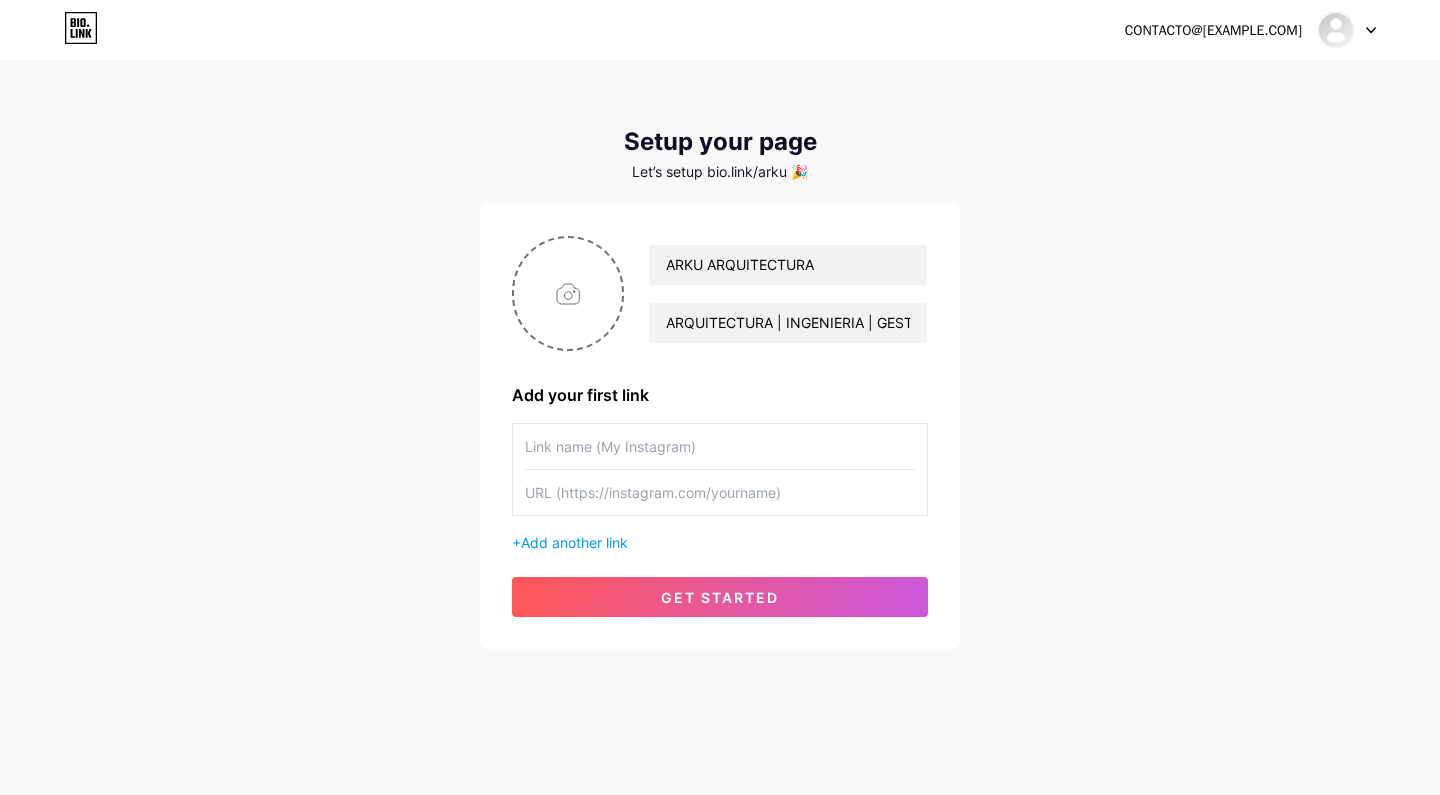 paste on "https://www.instagram.com/ARKU.CL" 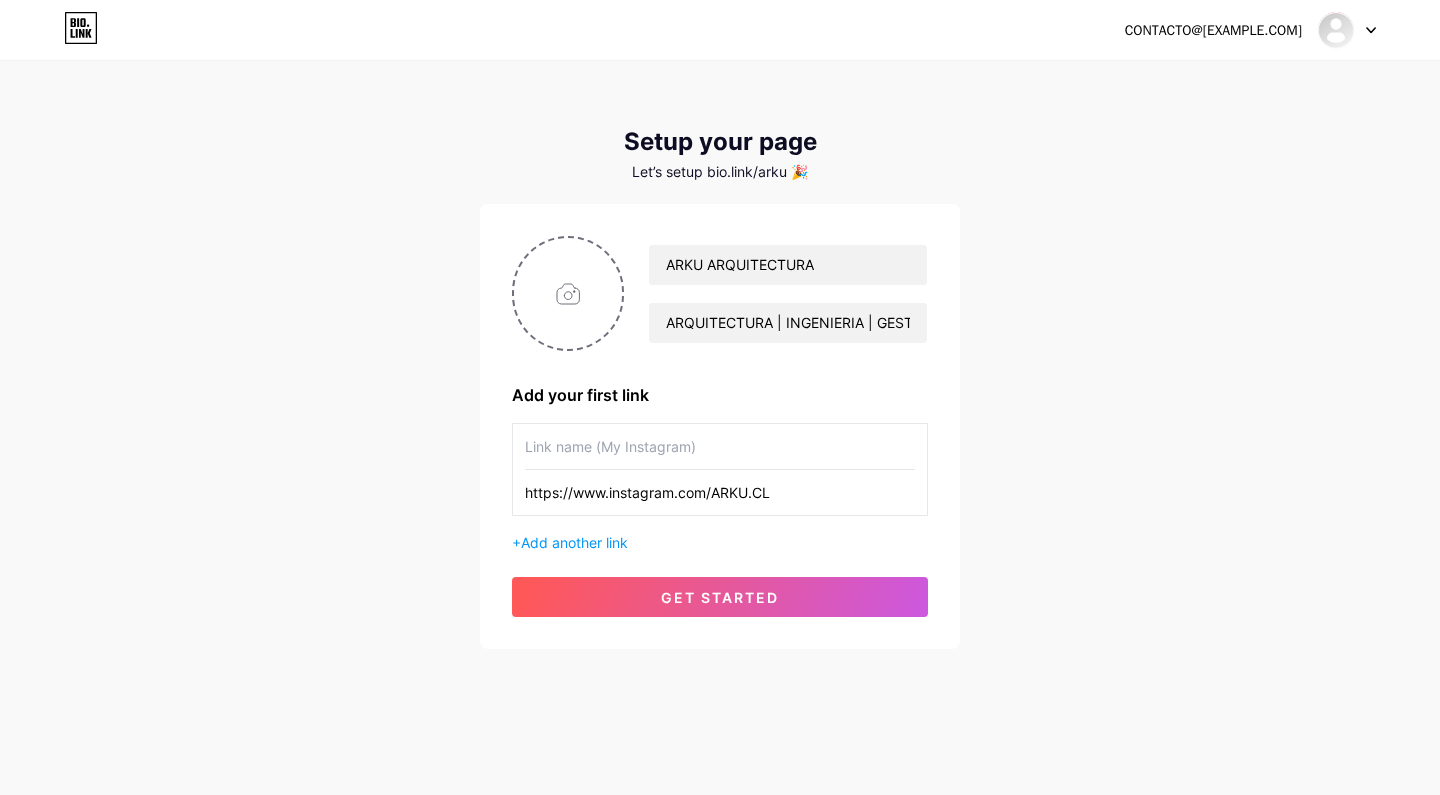 drag, startPoint x: 714, startPoint y: 497, endPoint x: 815, endPoint y: 490, distance: 101.24229 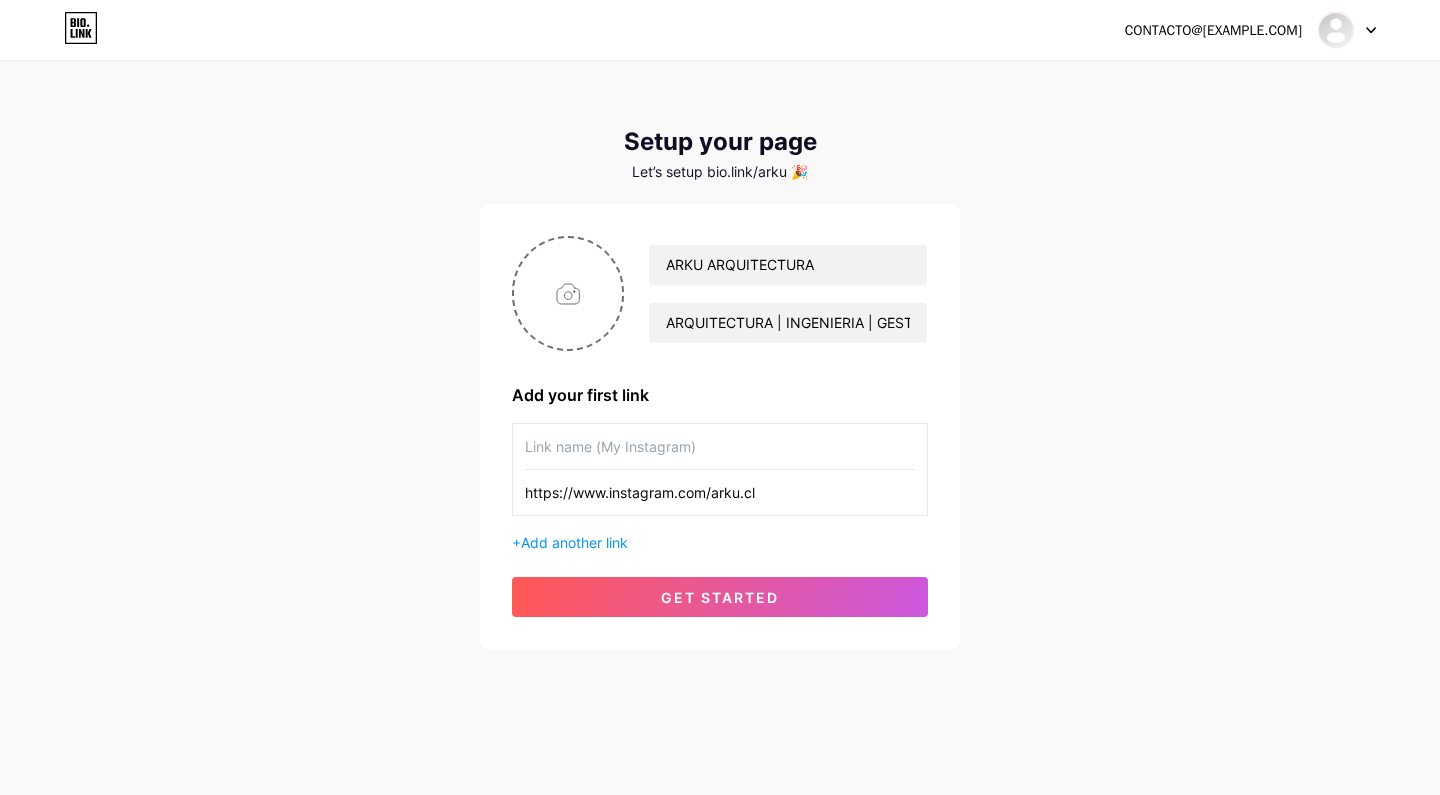 type on "https://www.instagram.com/arku.cl" 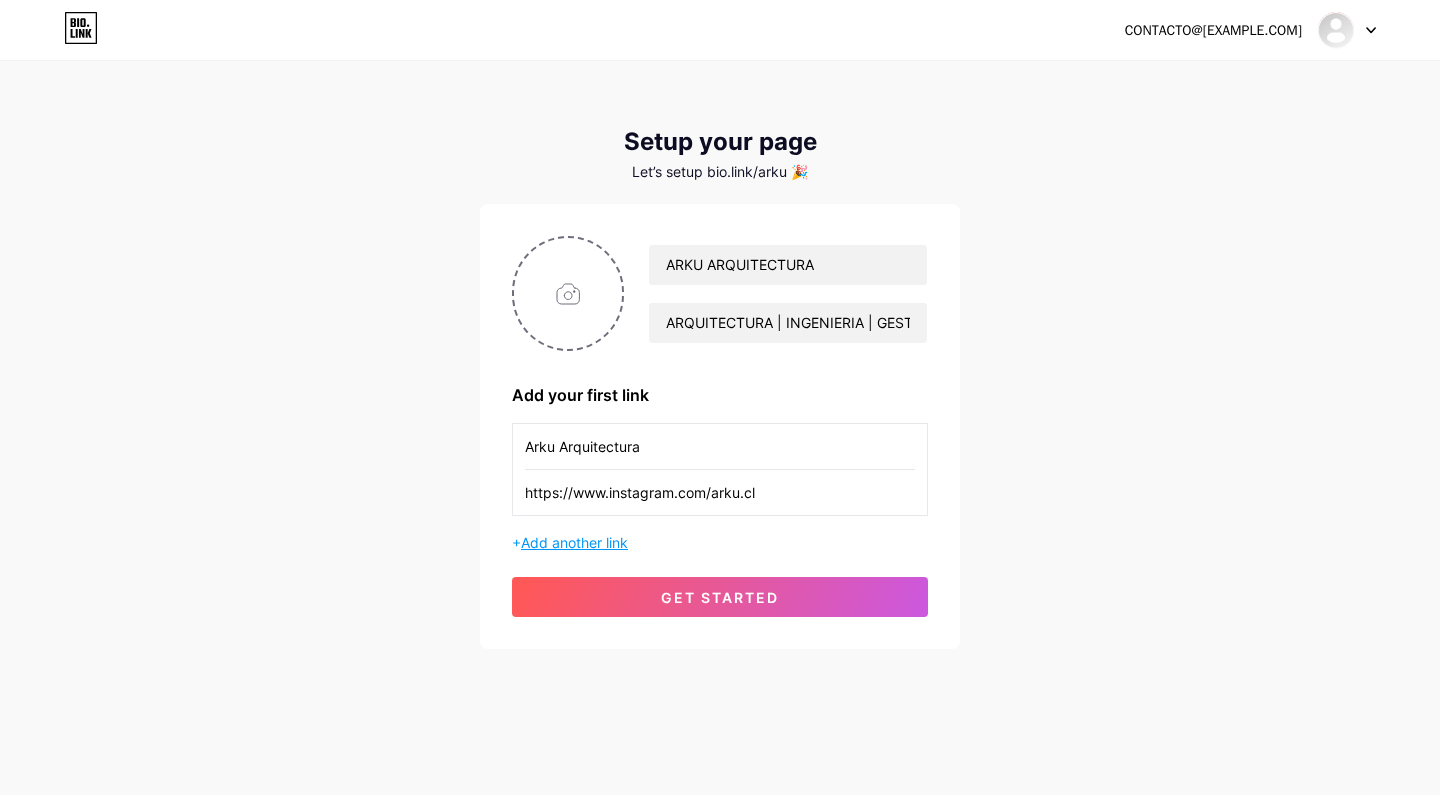 click on "Add another link" at bounding box center (574, 542) 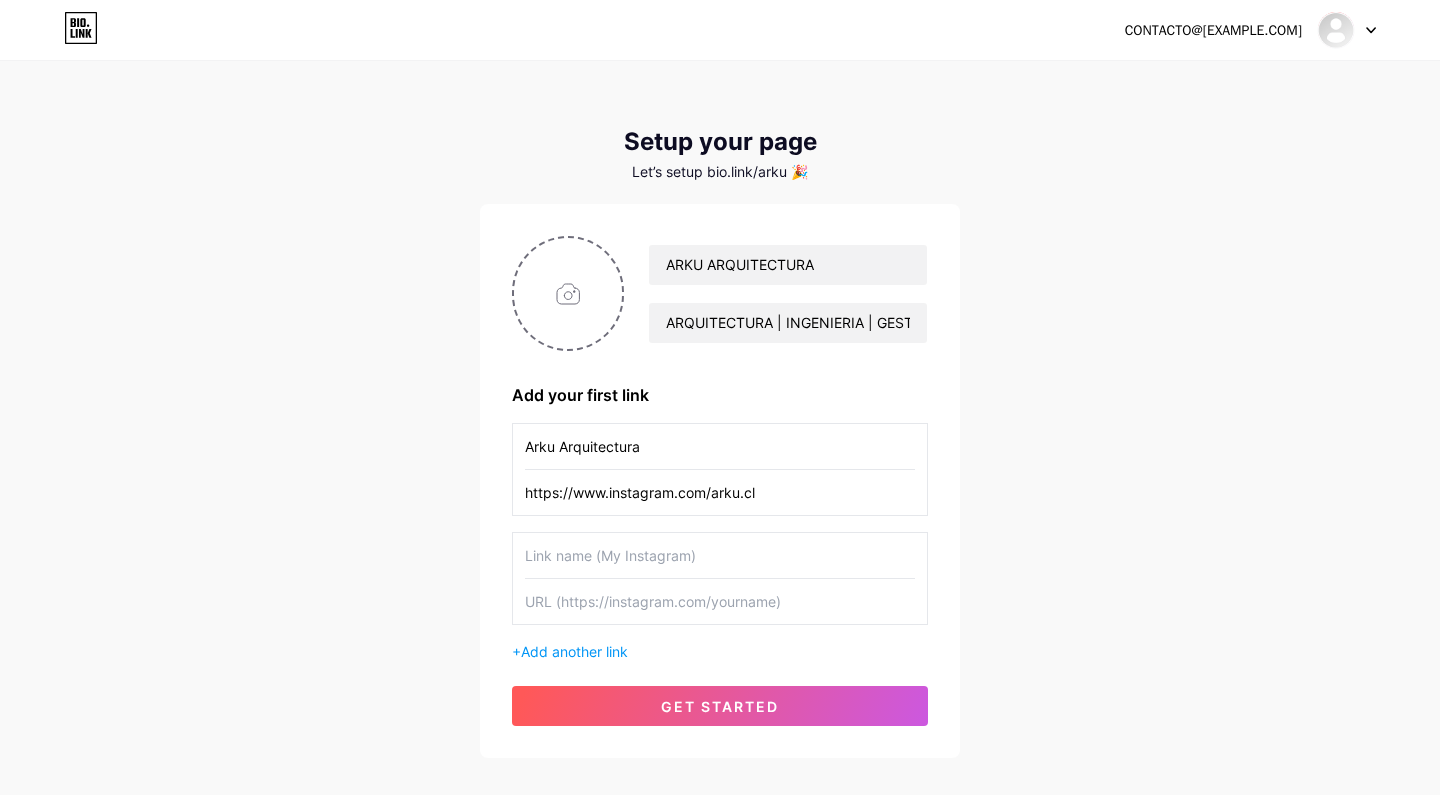 click on "Arku Arquitectura" at bounding box center (720, 446) 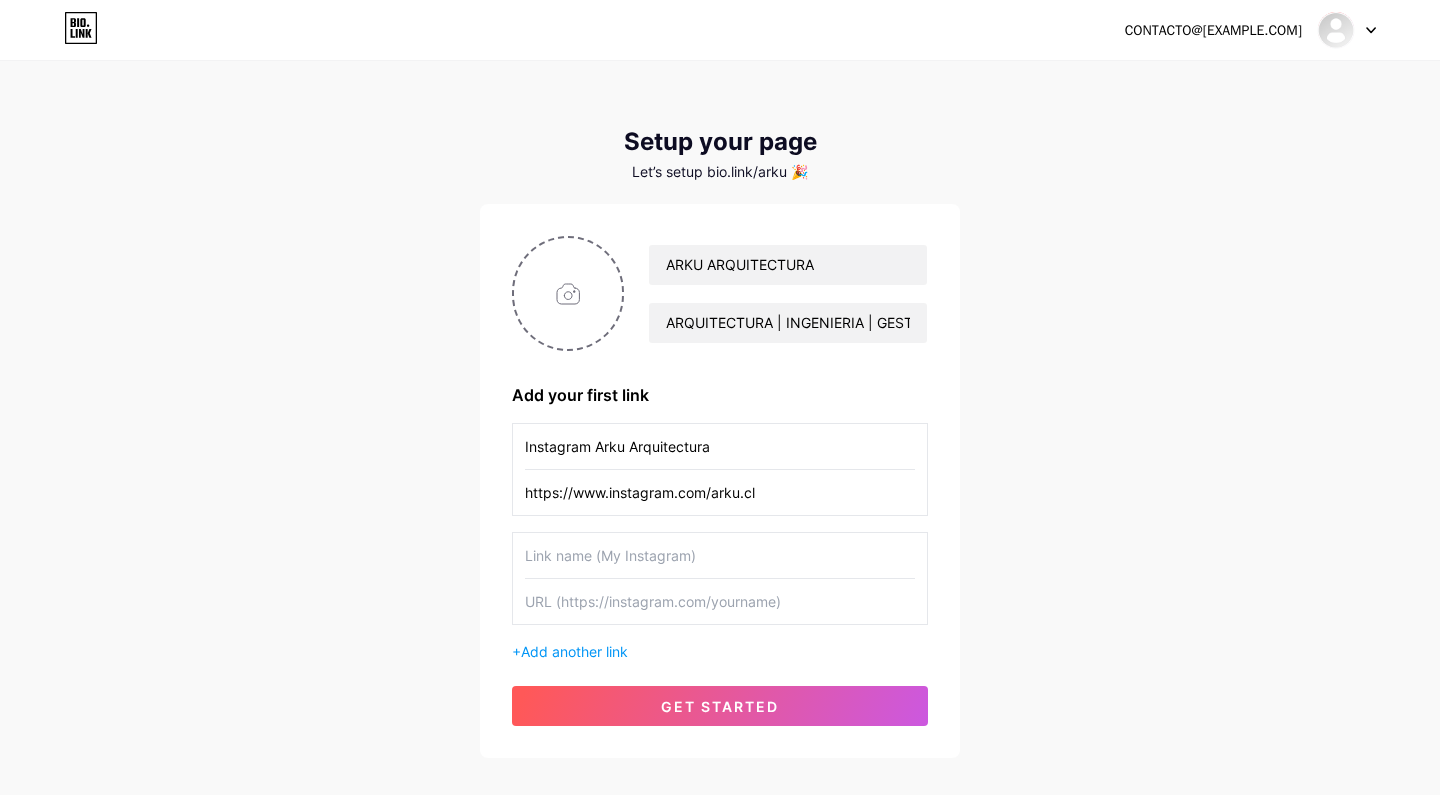 drag, startPoint x: 742, startPoint y: 455, endPoint x: 427, endPoint y: 443, distance: 315.2285 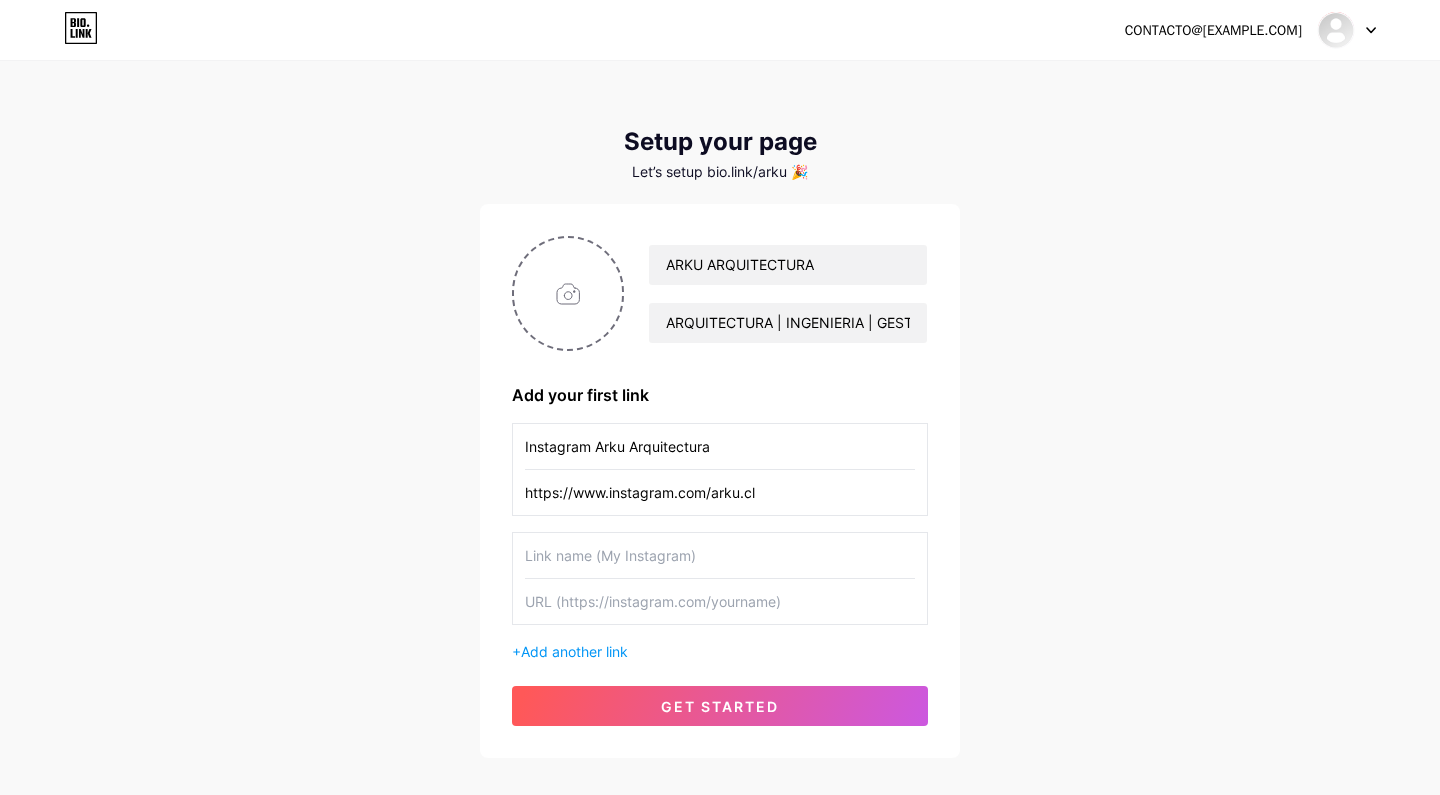 click on "CONTACTO@[EXAMPLE.COM]           Dashboard     Logout   Setup your page   Let’s setup bio.link/arku 🎉               ARKU ARQUITECTURA     ARQUITECTURA | INGENIERIA | GESTION     Add your first link   Instagram Arku Arquitectura   https://www.instagram.com/arku.cl
+  Add another link     get started" at bounding box center (720, 411) 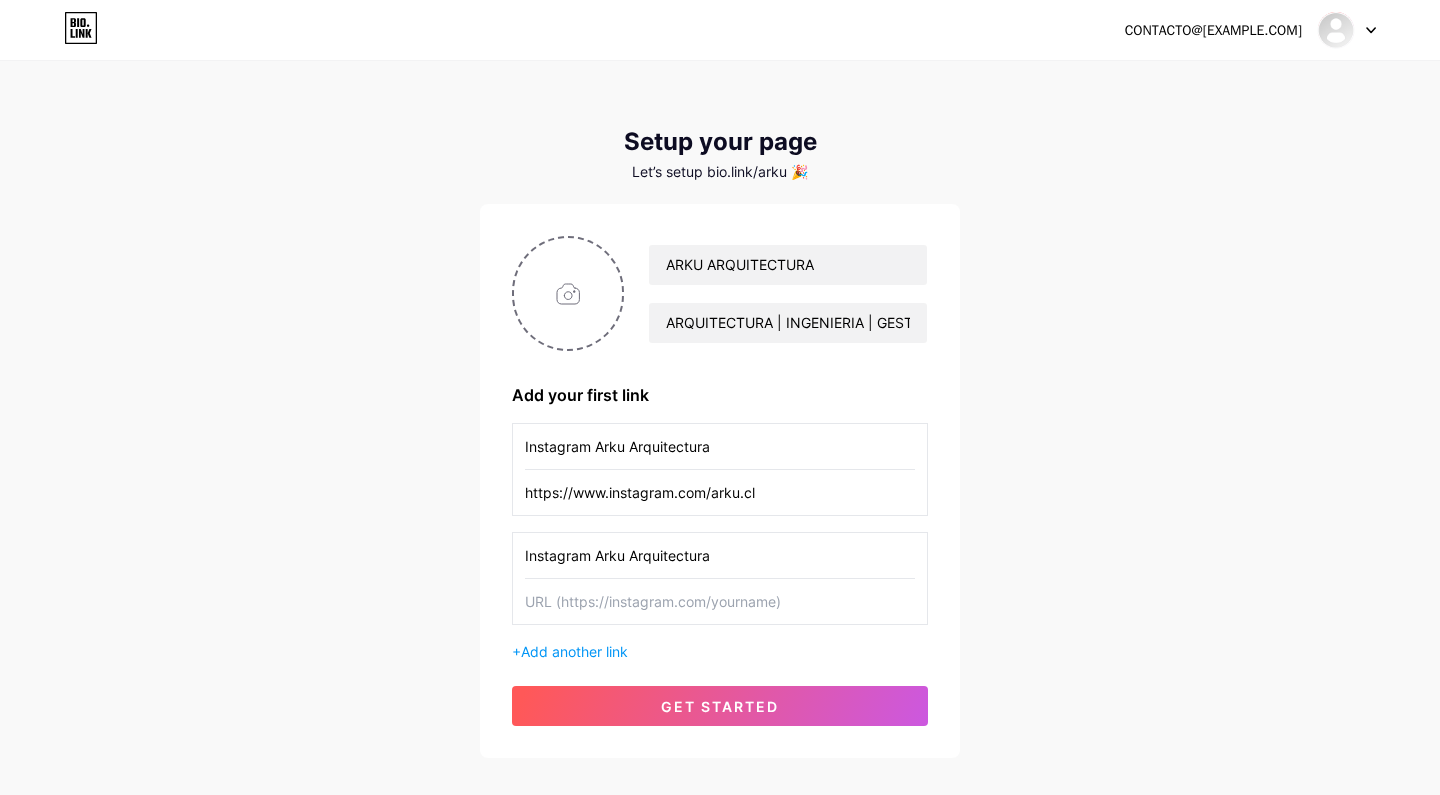 drag, startPoint x: 593, startPoint y: 558, endPoint x: 440, endPoint y: 559, distance: 153.00327 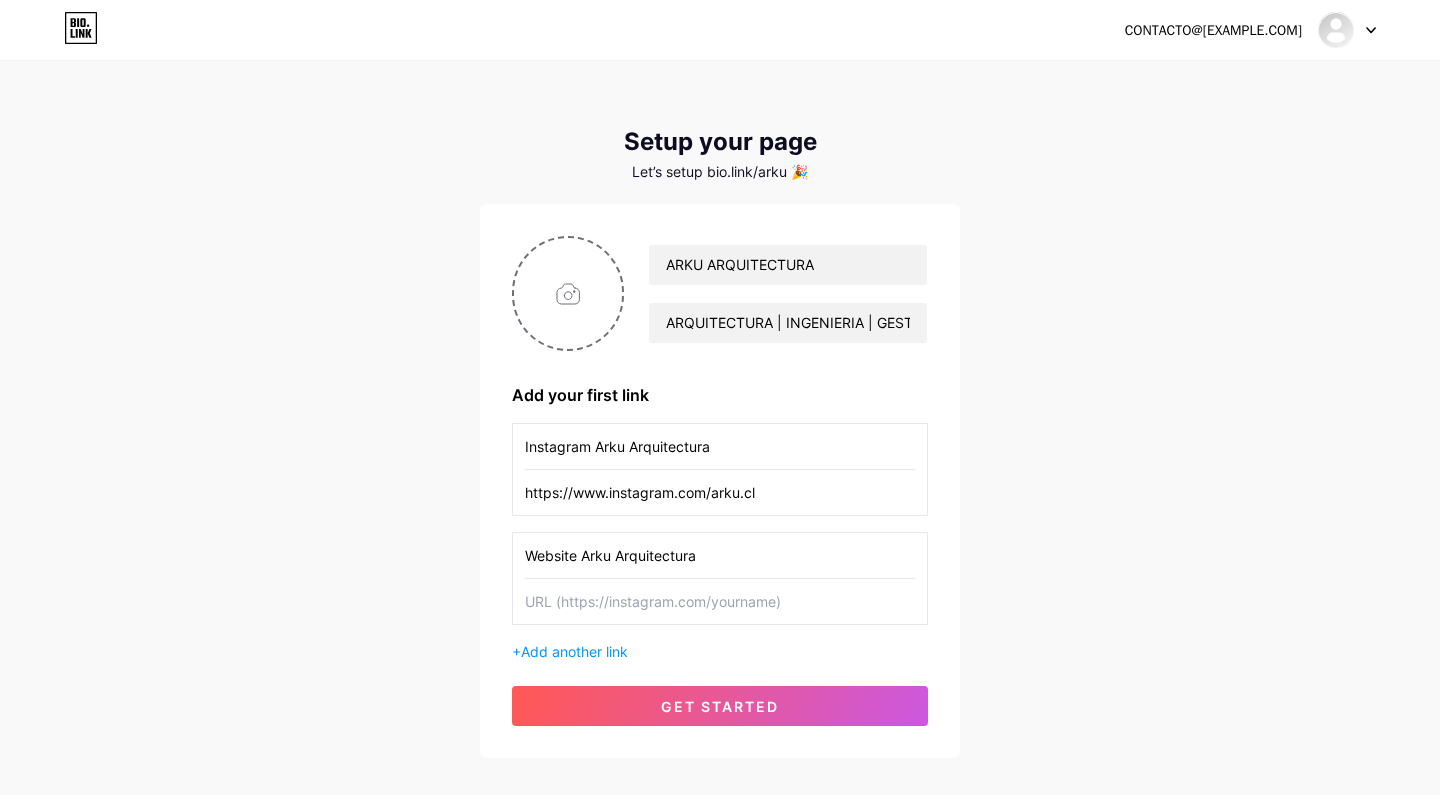 type on "Website Arku Arquitectura" 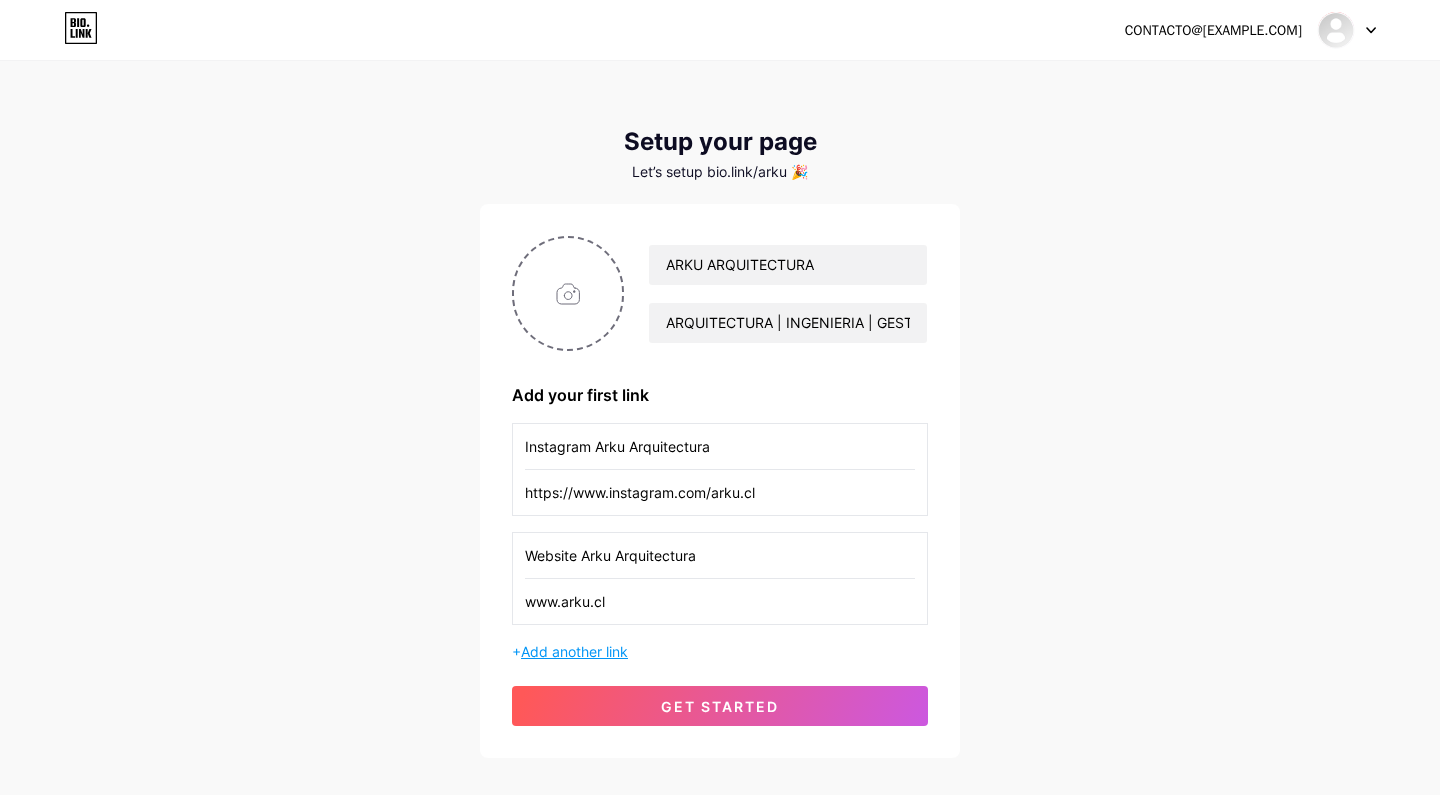 type on "www.arku.cl" 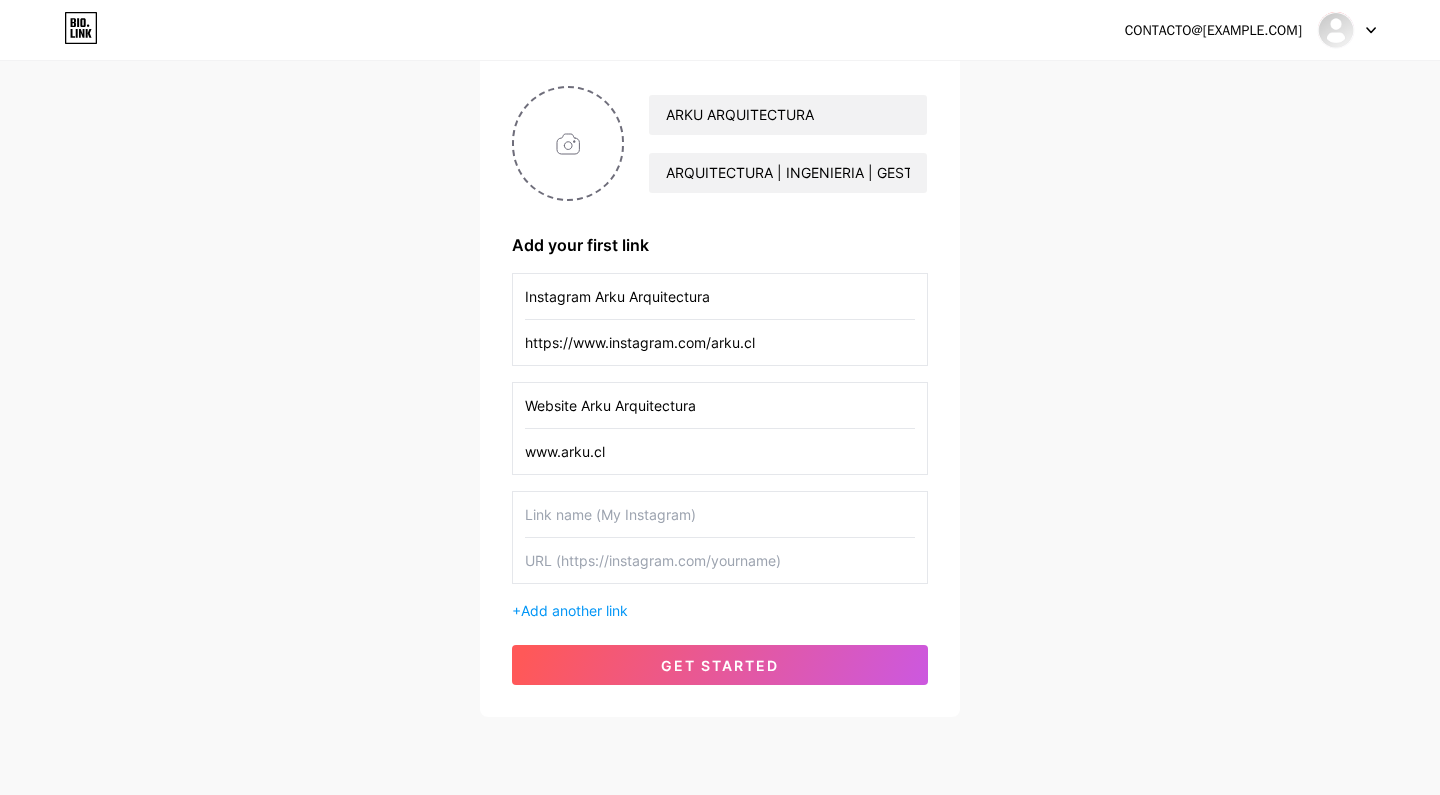 scroll, scrollTop: 151, scrollLeft: 0, axis: vertical 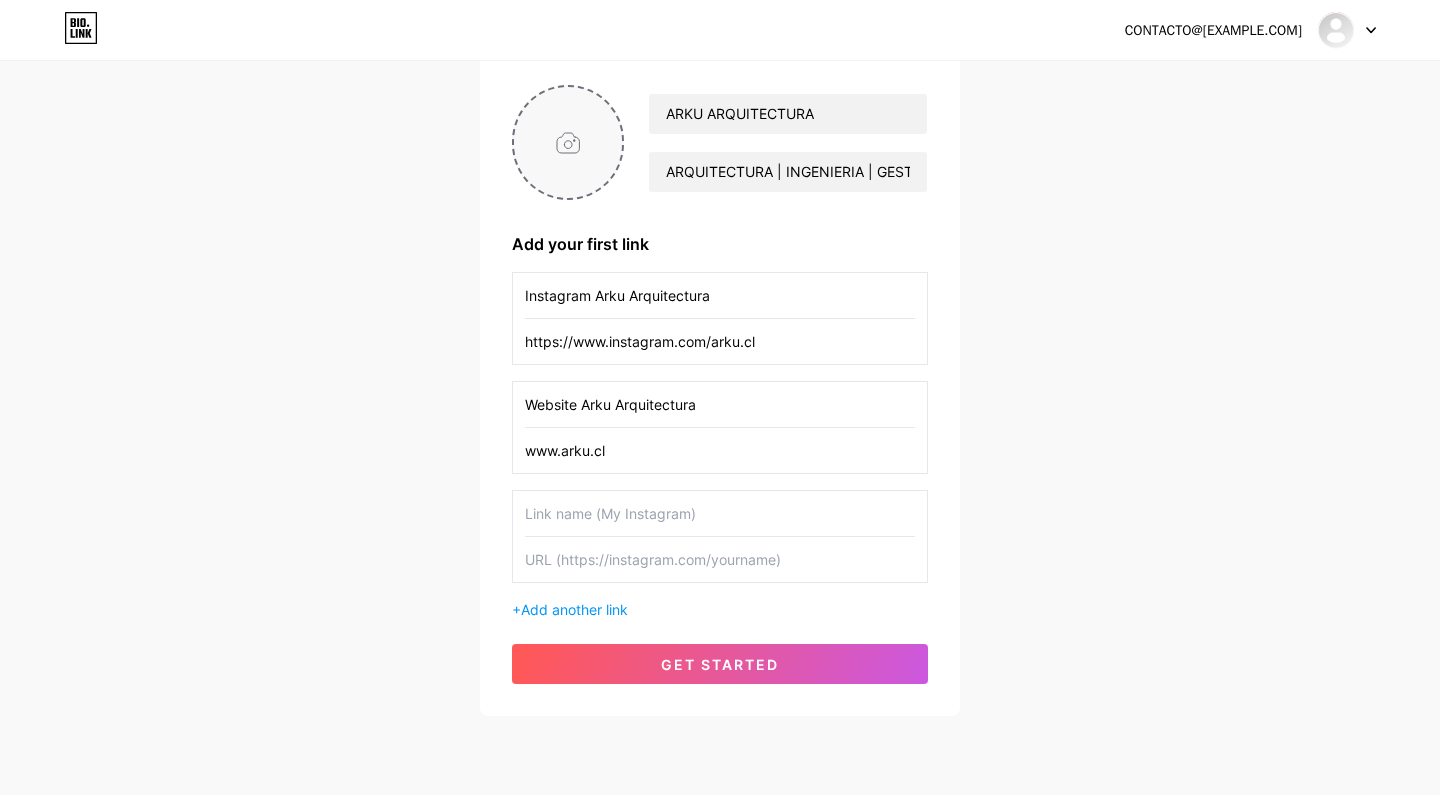 click at bounding box center (568, 142) 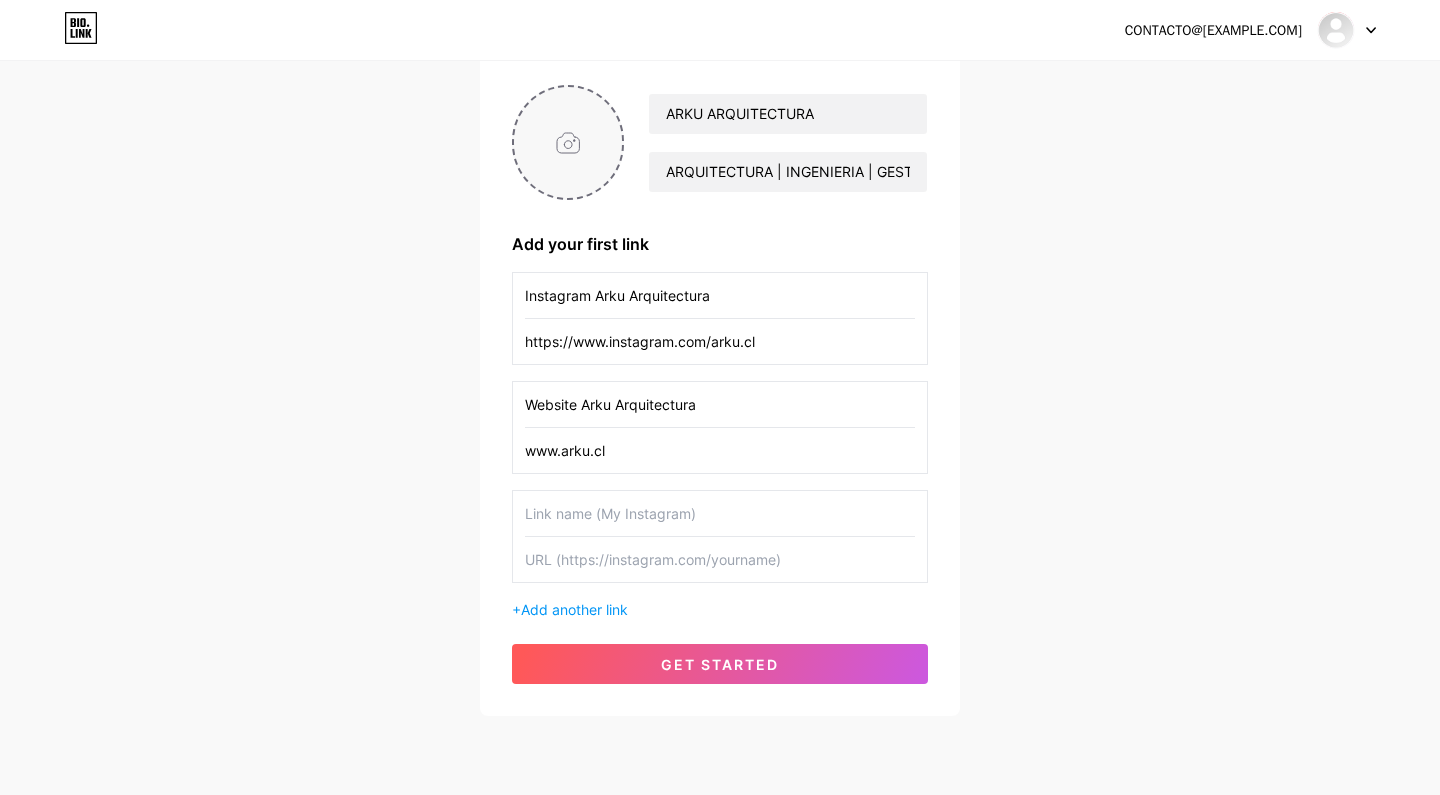 type on "C:\fakepath\D9340388-37A7-4D01-948B-E104F71984B5.jpg" 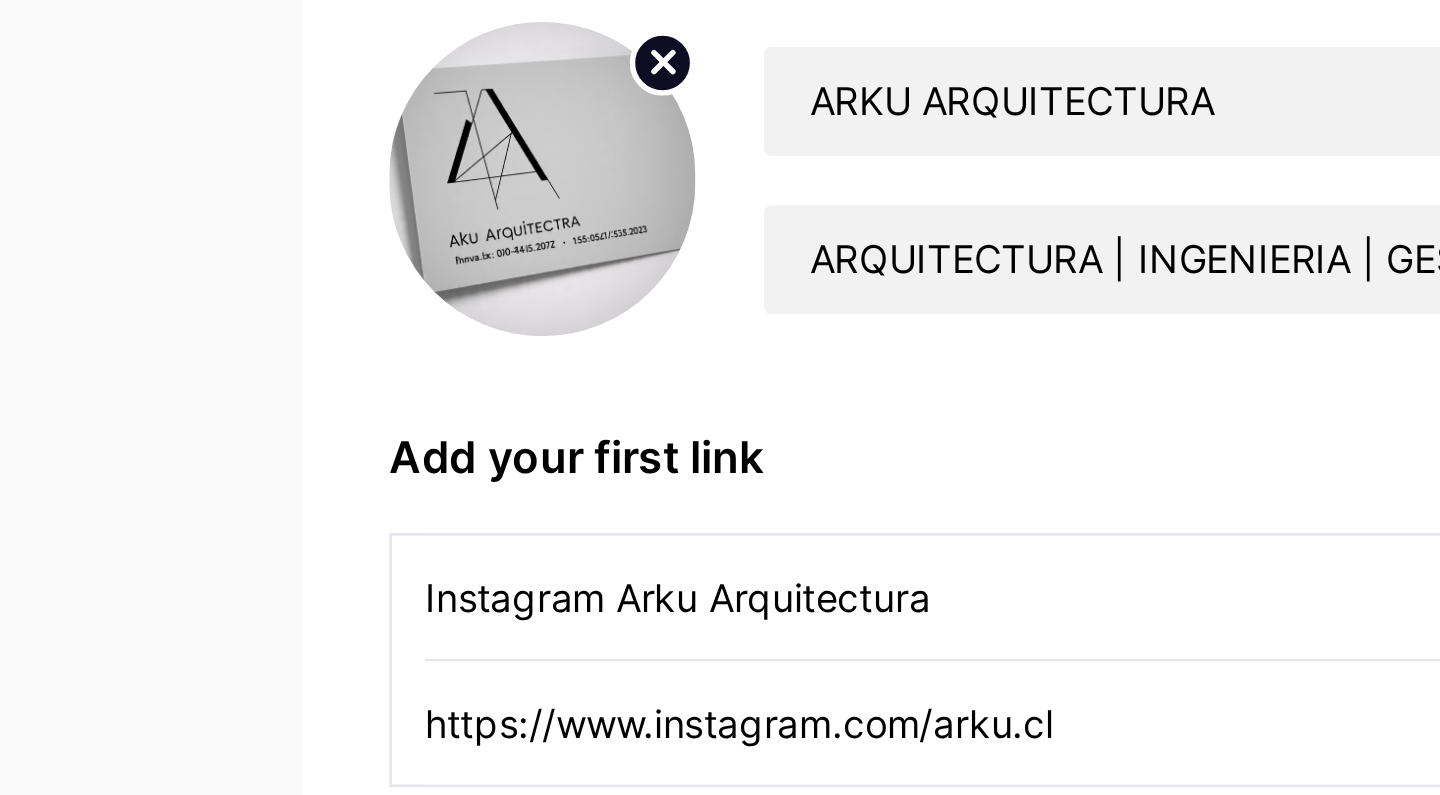 scroll, scrollTop: 151, scrollLeft: 0, axis: vertical 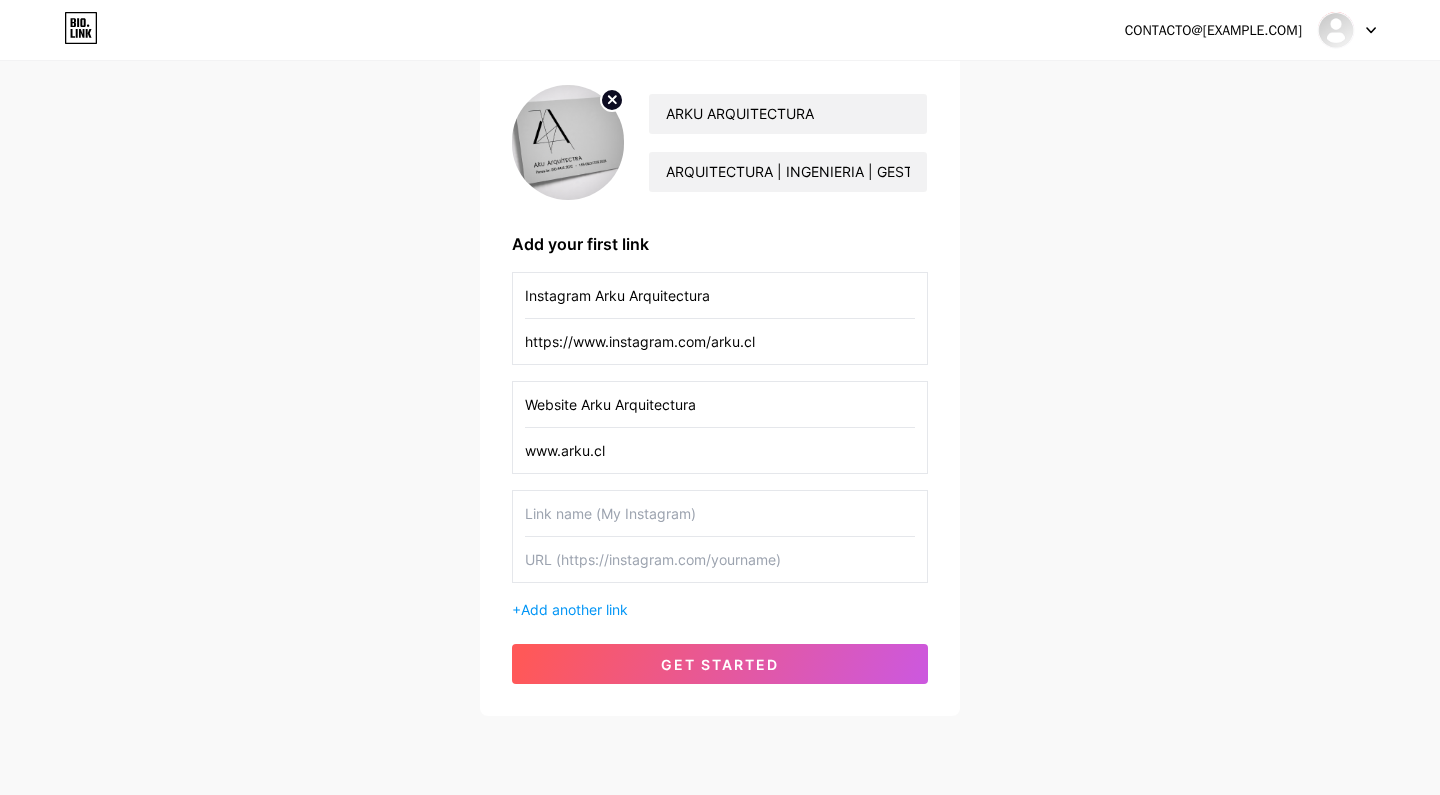 click 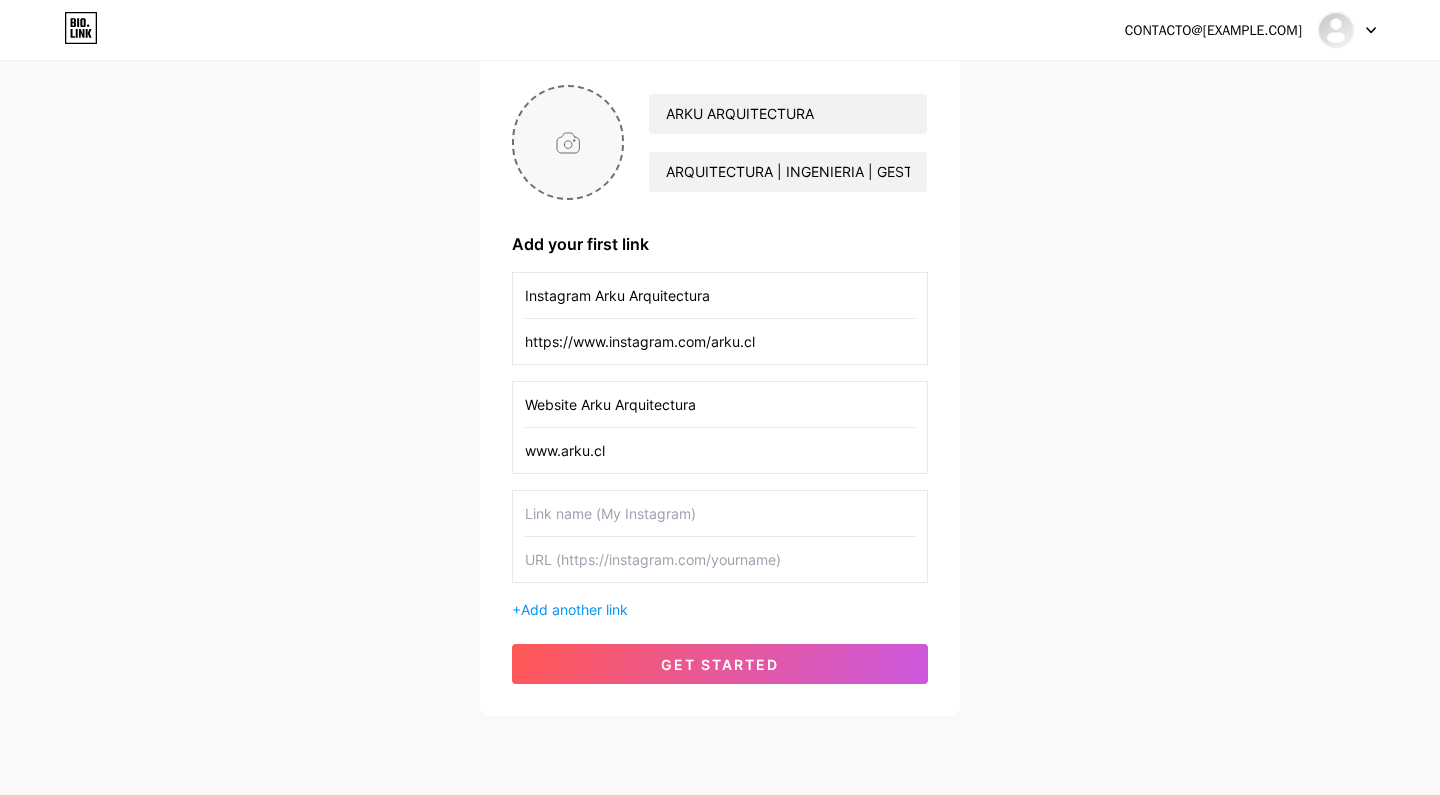 click at bounding box center (568, 142) 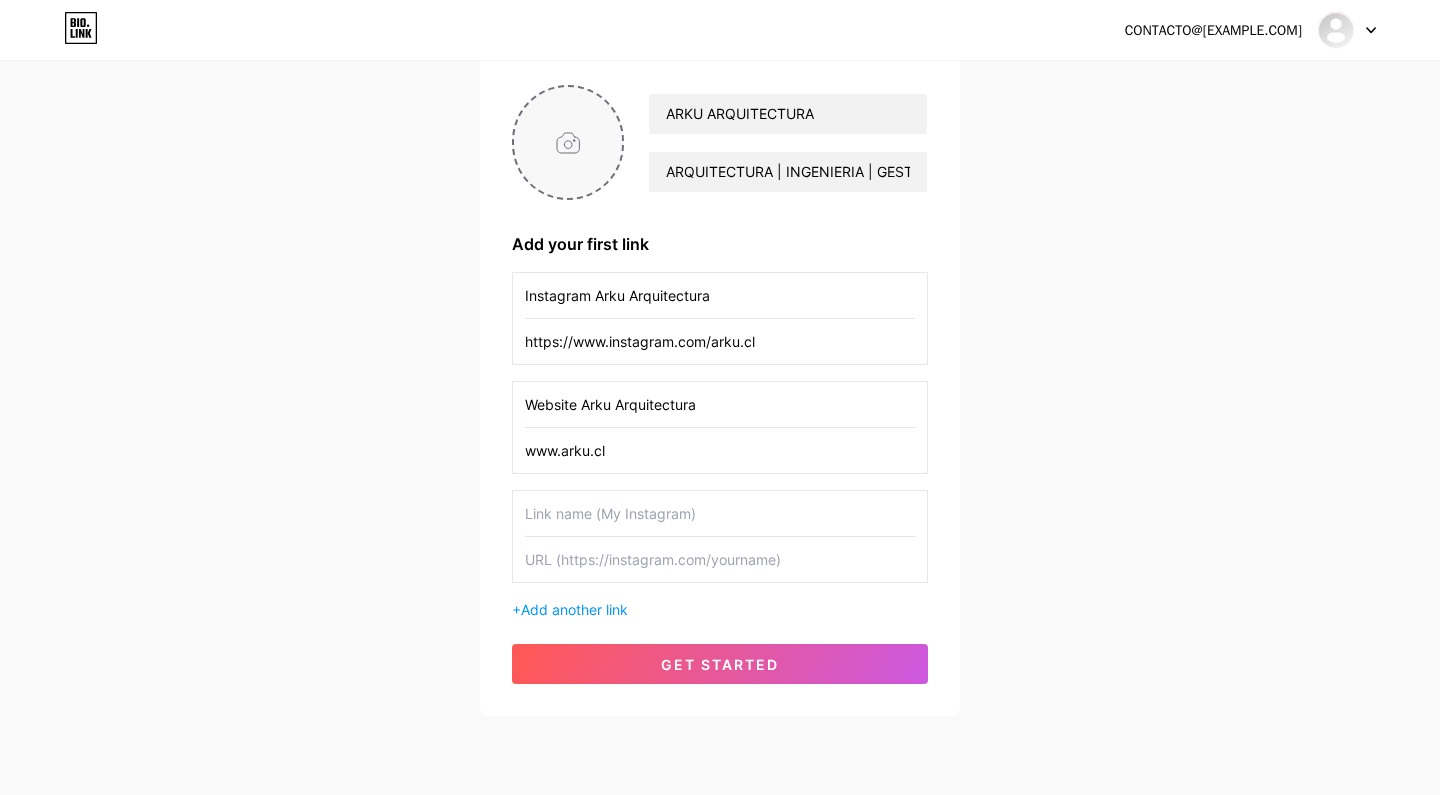 type on "C:\fakepath\Captura de pantalla 2025-08-04 a la(s) 7.52.51 a.m..png" 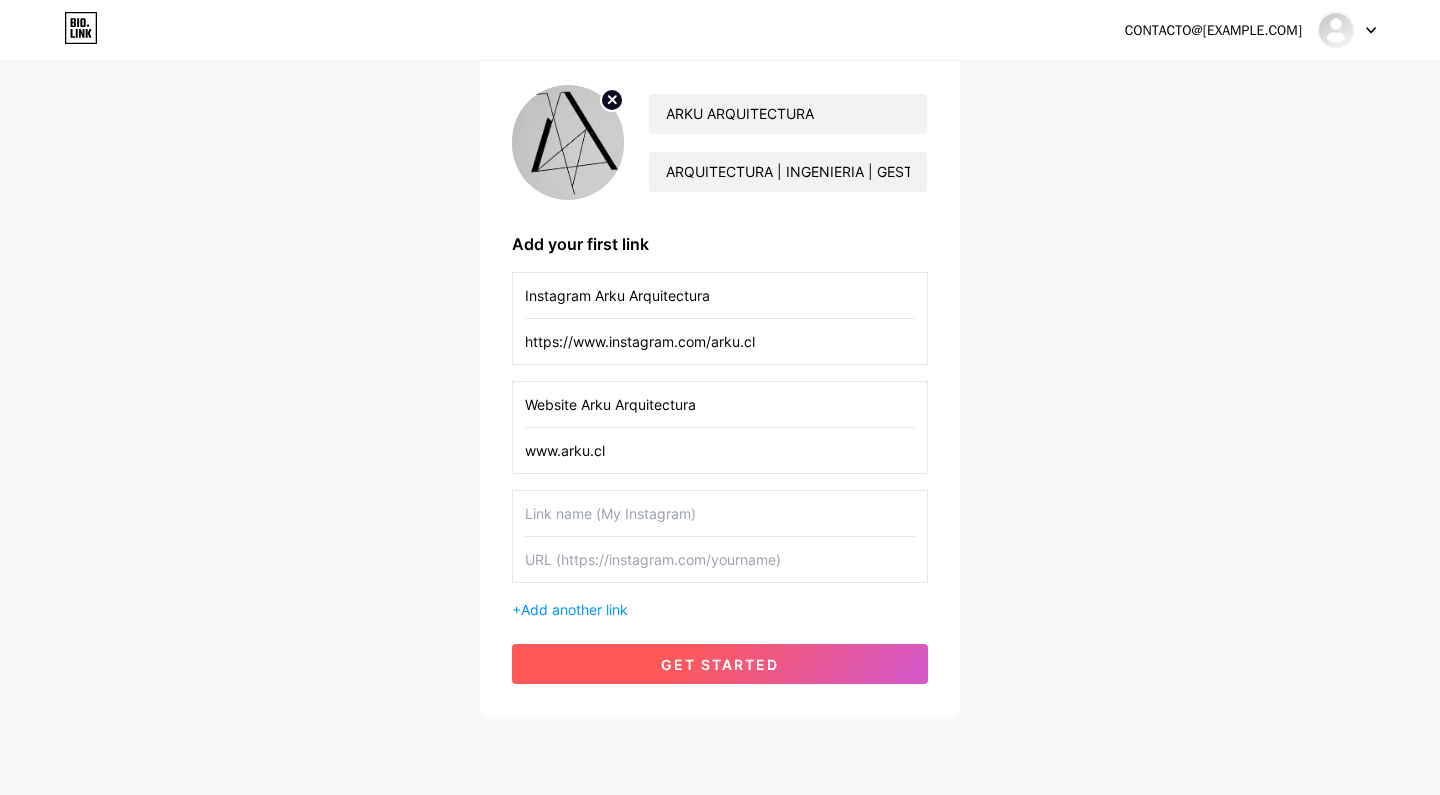 click on "get started" at bounding box center [720, 664] 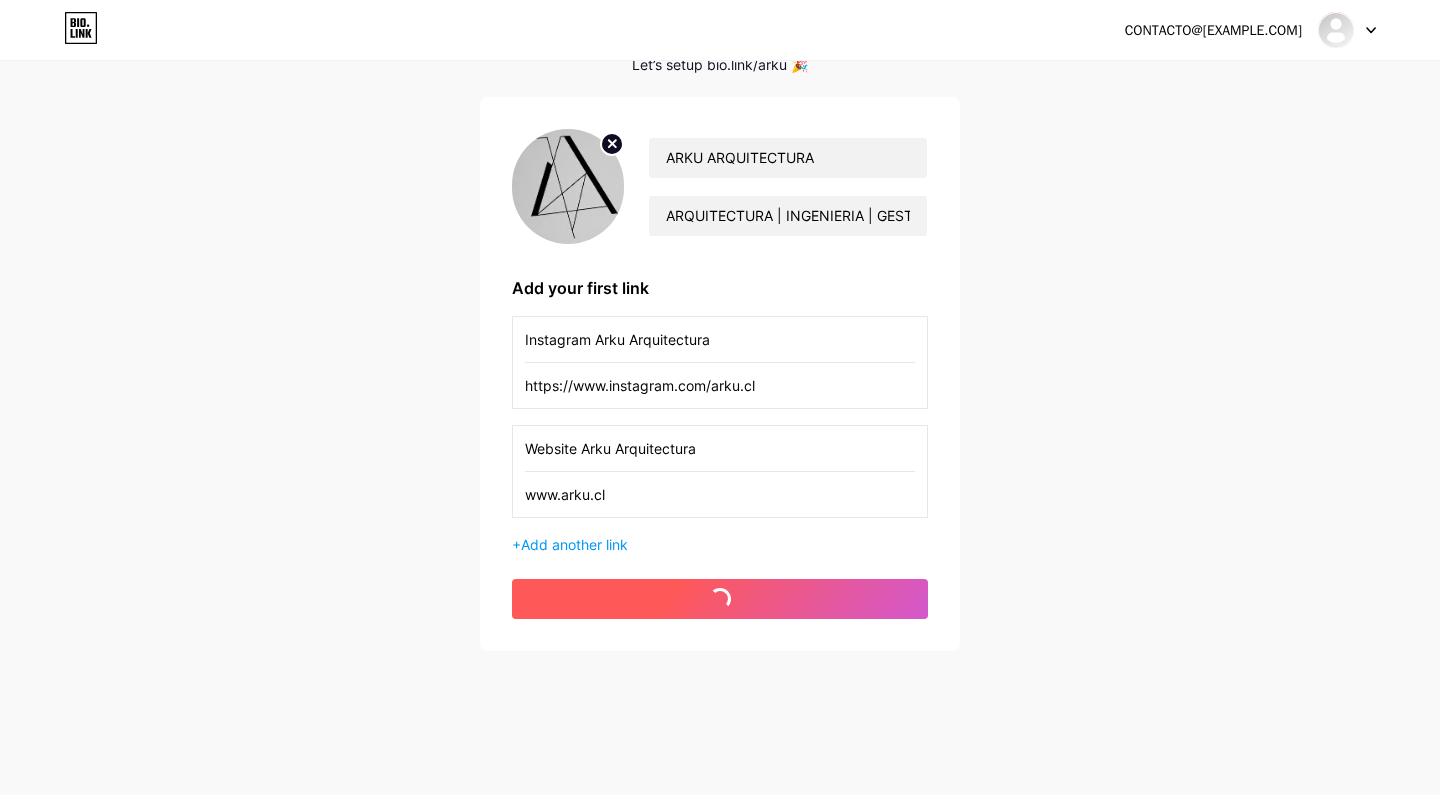scroll, scrollTop: 107, scrollLeft: 0, axis: vertical 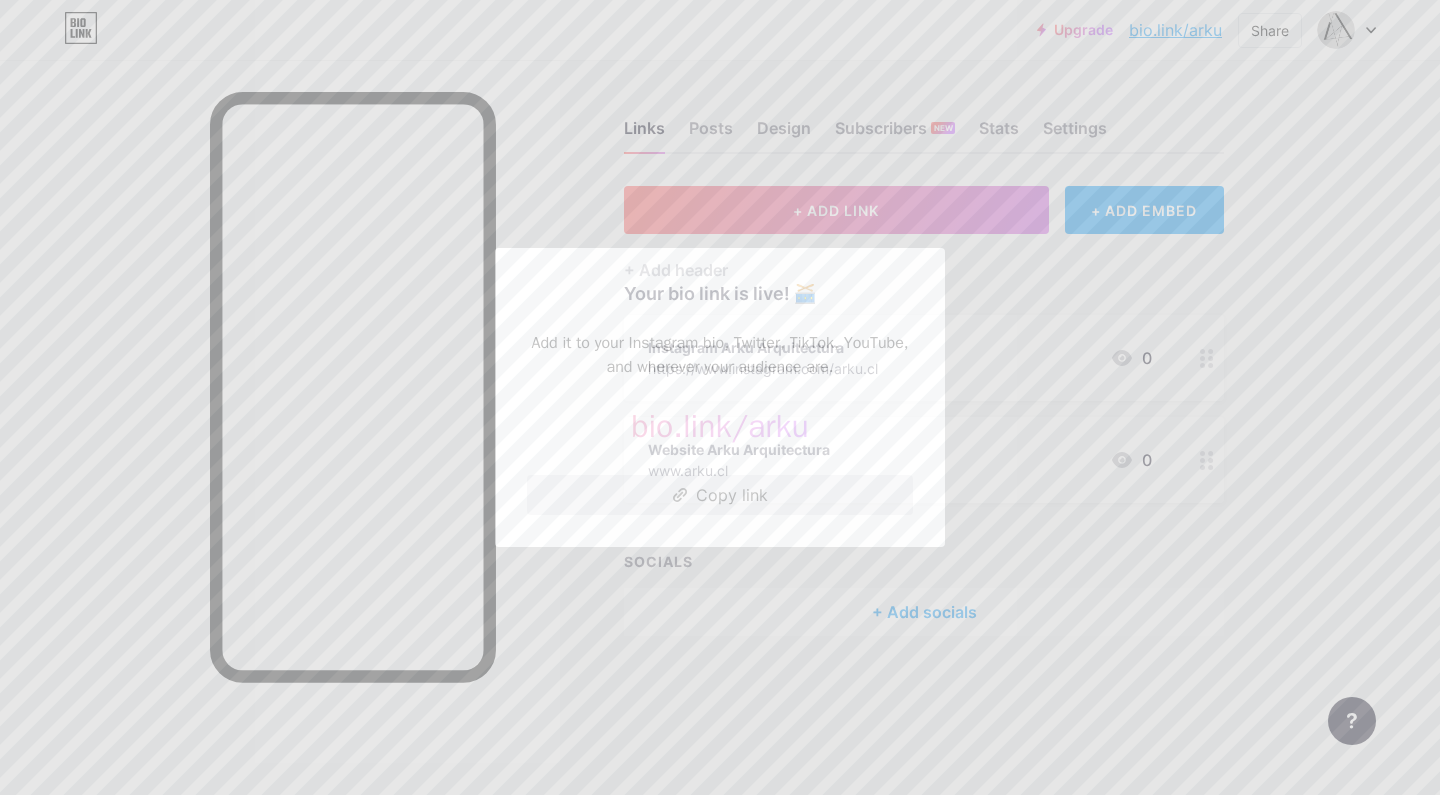 click on "Copy link" at bounding box center [720, 495] 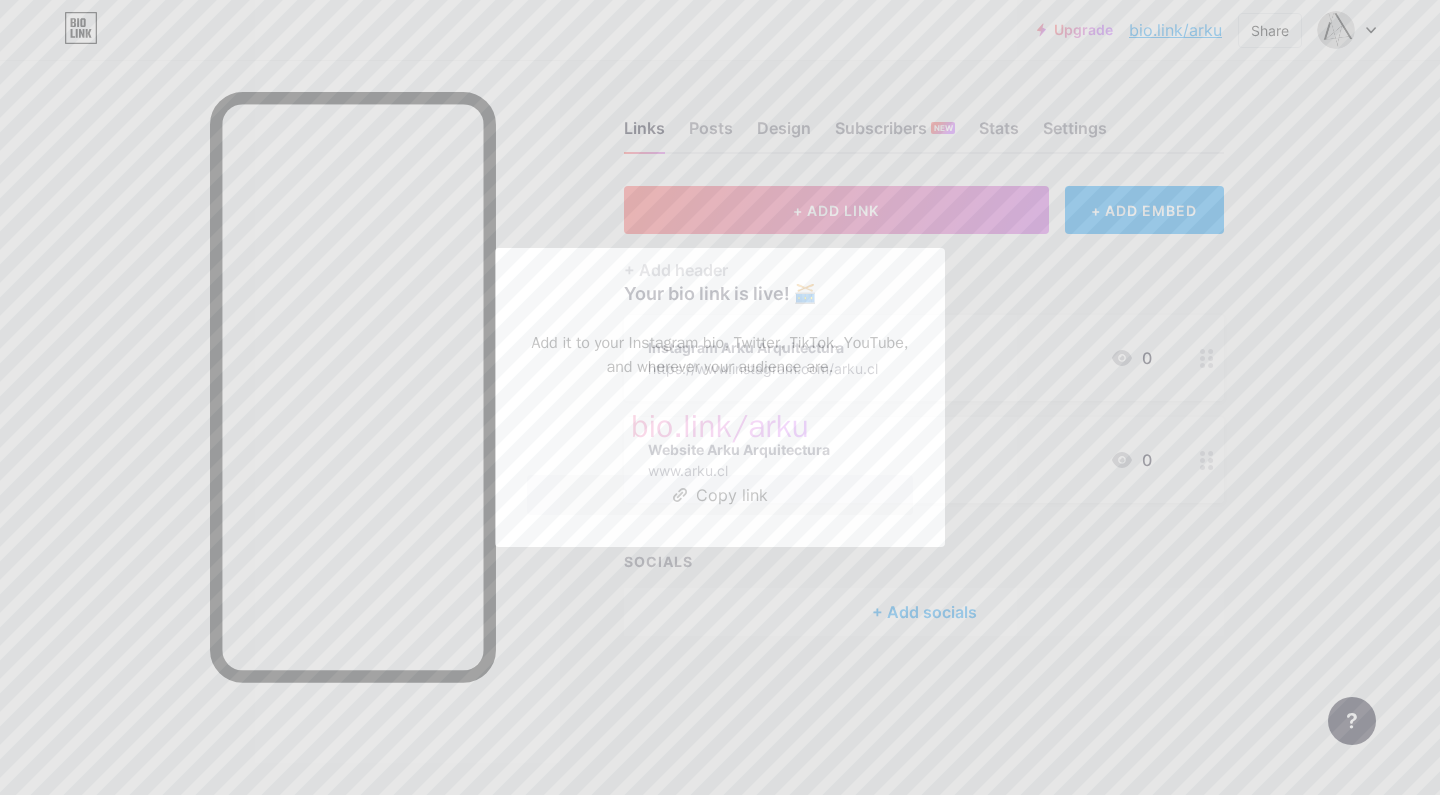 click at bounding box center (720, 397) 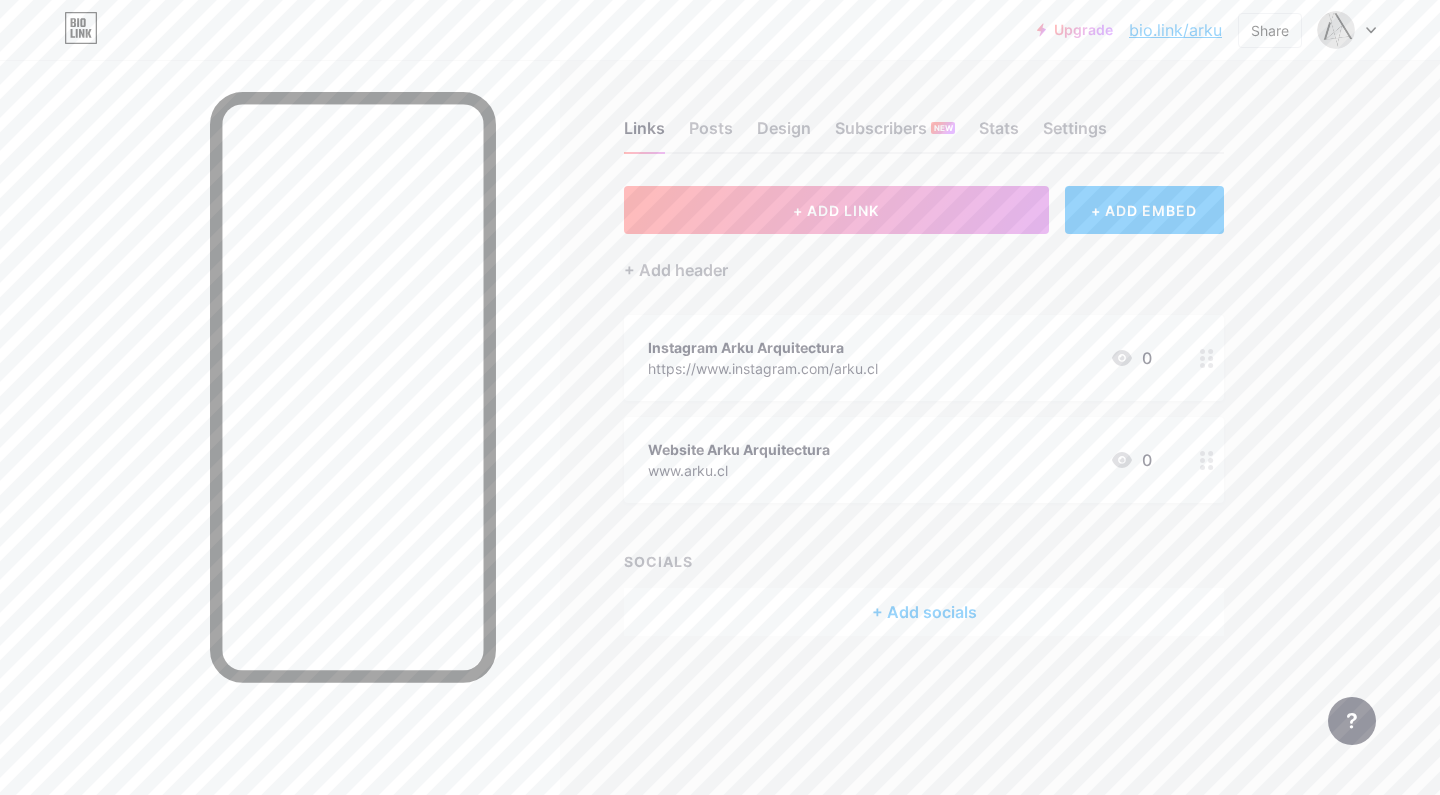 click on "Website Arku Arquitectura" at bounding box center [739, 449] 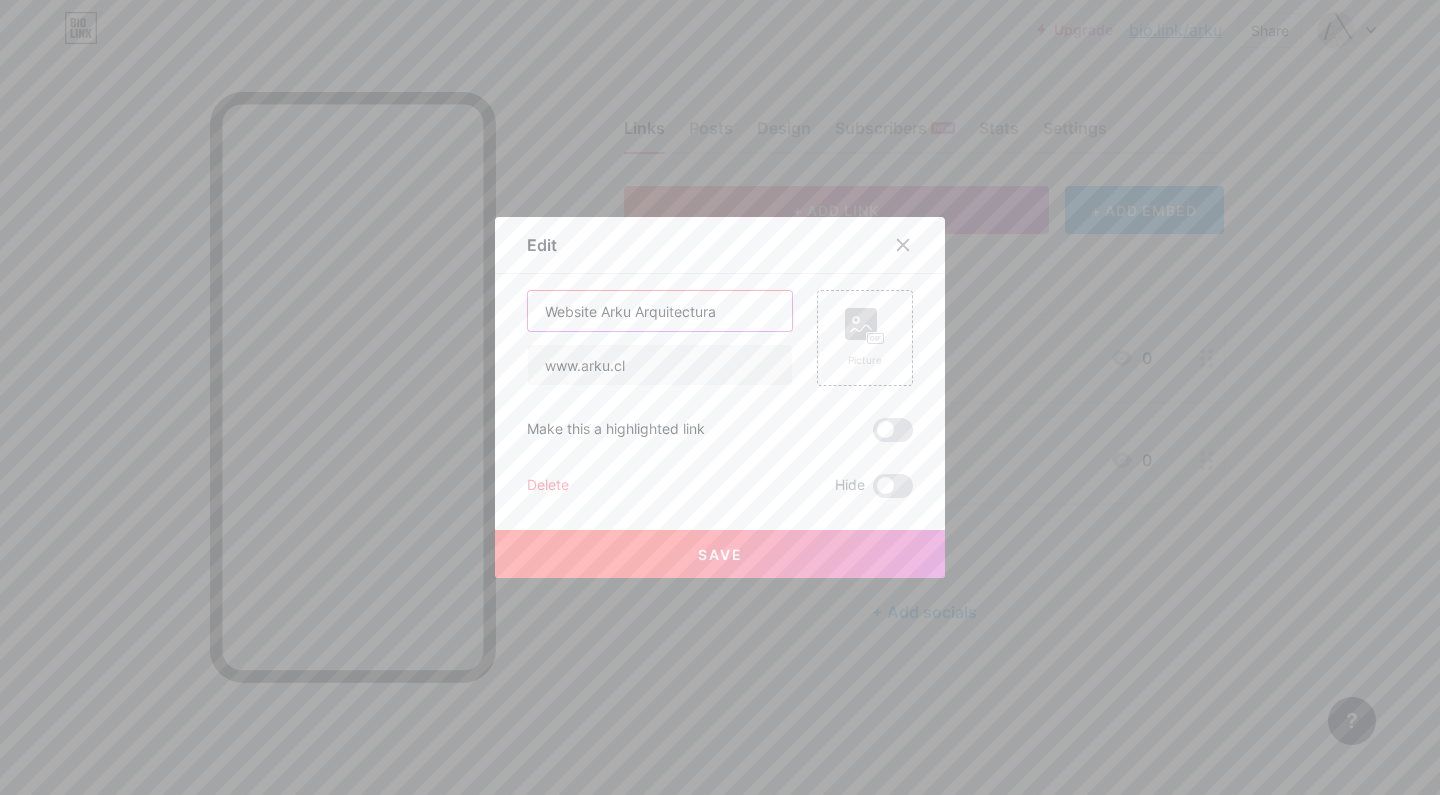 drag, startPoint x: 553, startPoint y: 312, endPoint x: 522, endPoint y: 312, distance: 31 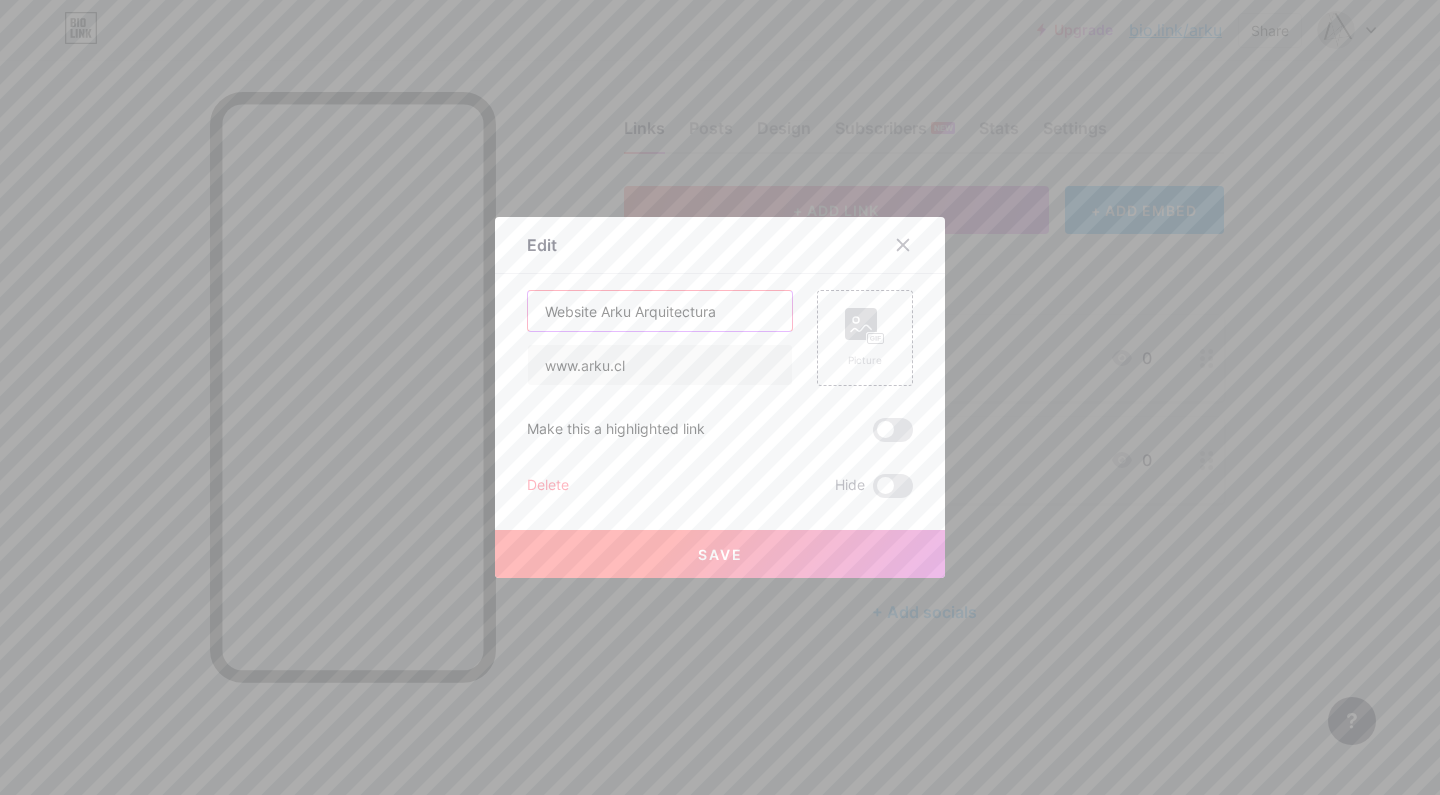 click on "Edit           Content
YouTube
Play YouTube video without leaving your page.
ADD
Vimeo
Play Vimeo video without leaving your page.
ADD
Tiktok
Grow your TikTok following
ADD
Tweet
Embed a tweet.
ADD
Reddit
Showcase your Reddit profile
ADD
Spotify
Embed Spotify to play the preview of a track.
ADD
Twitch
Play Twitch video without leaving your page.
ADD
SoundCloud" at bounding box center [720, 397] 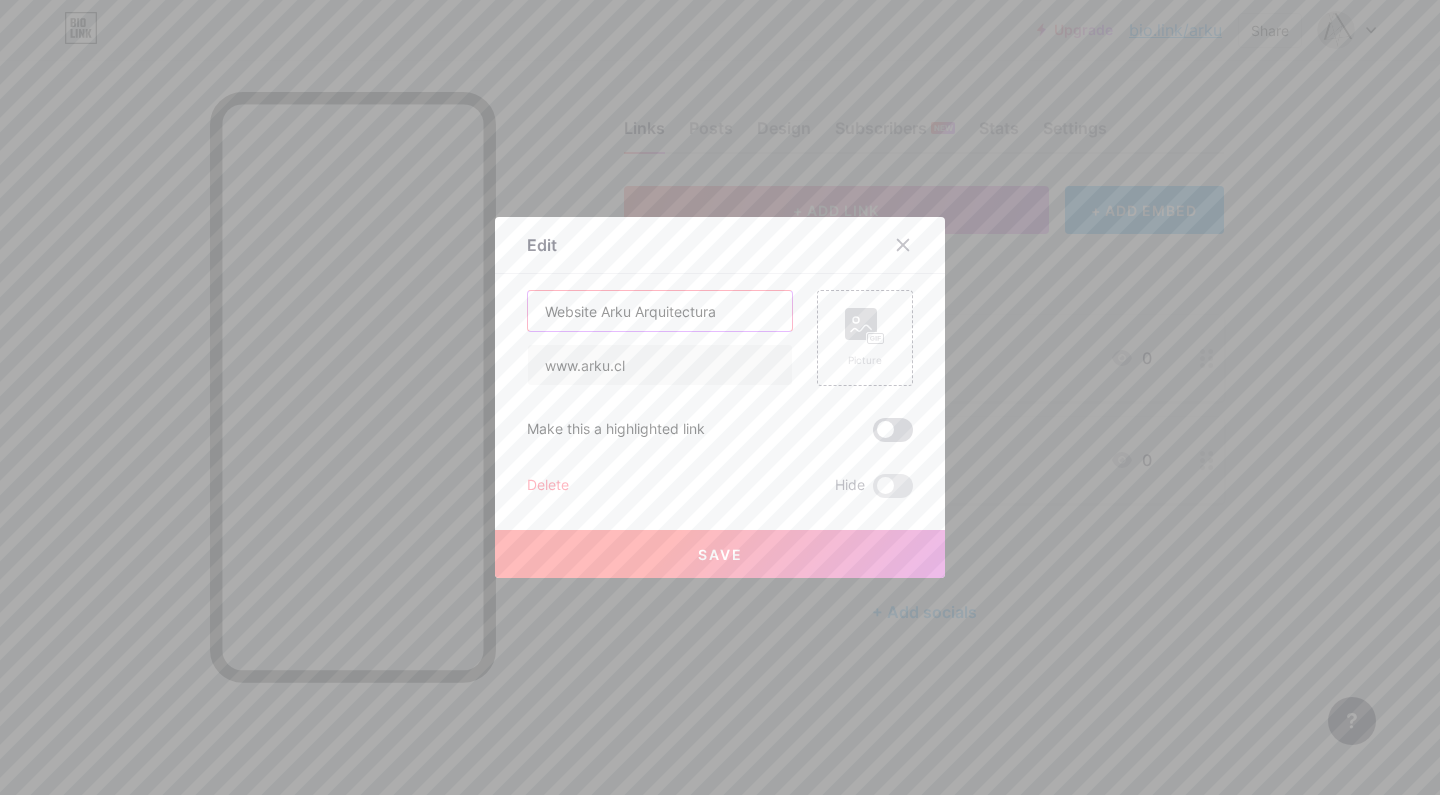 type on "Website Arku Arquitectura" 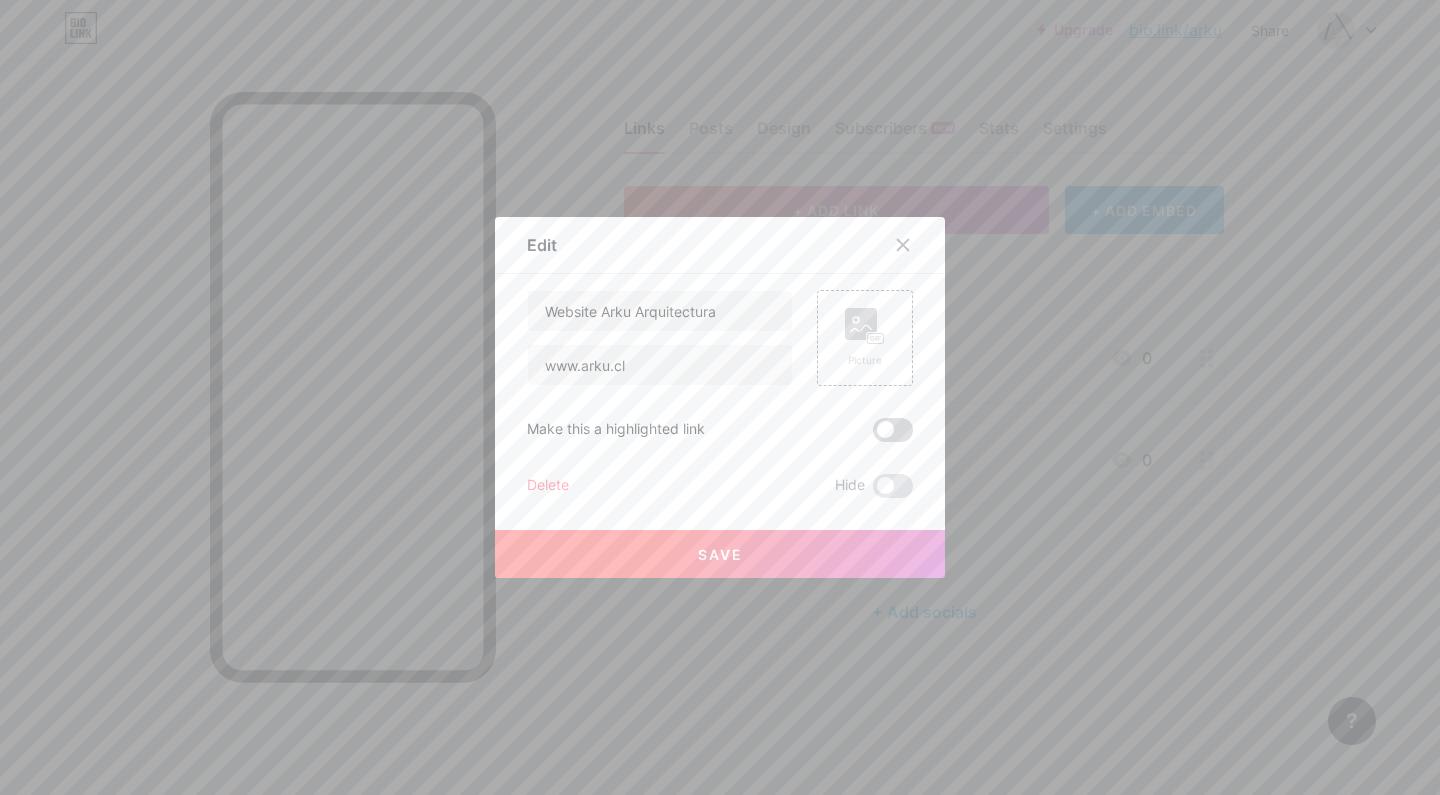 click at bounding box center [893, 430] 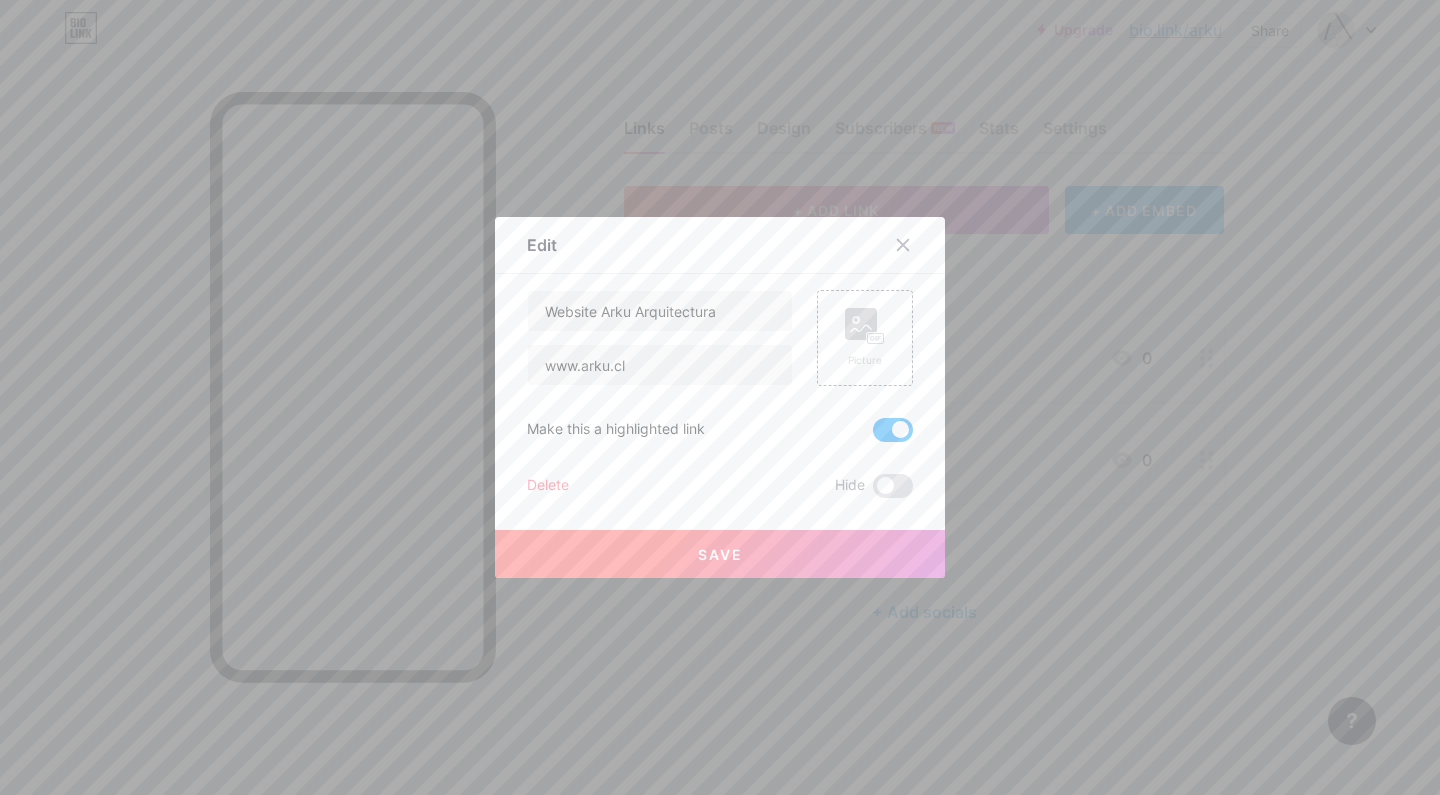 click on "Save" at bounding box center [720, 554] 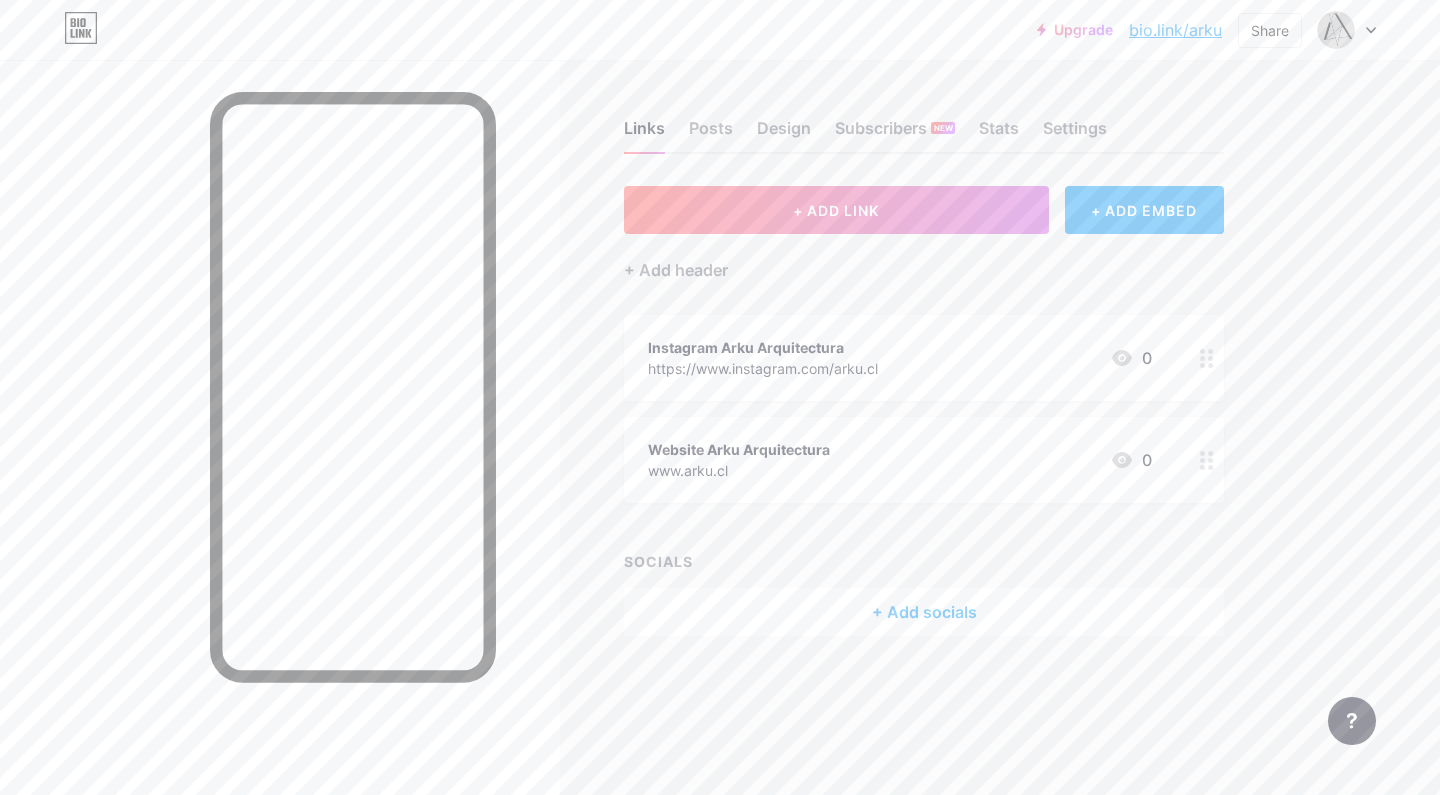 click on "Website Arku Arquitectura" at bounding box center (739, 449) 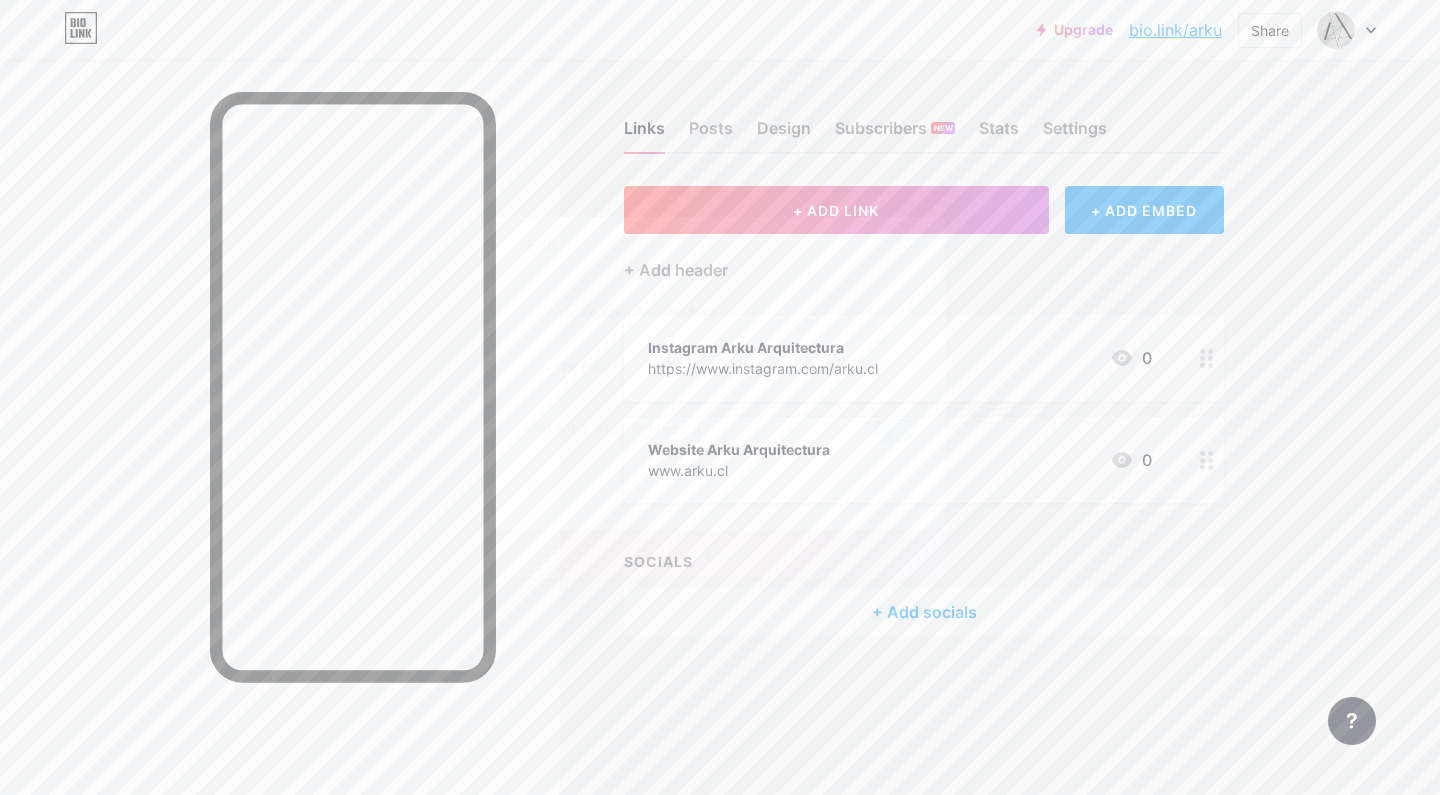 click at bounding box center [893, 430] 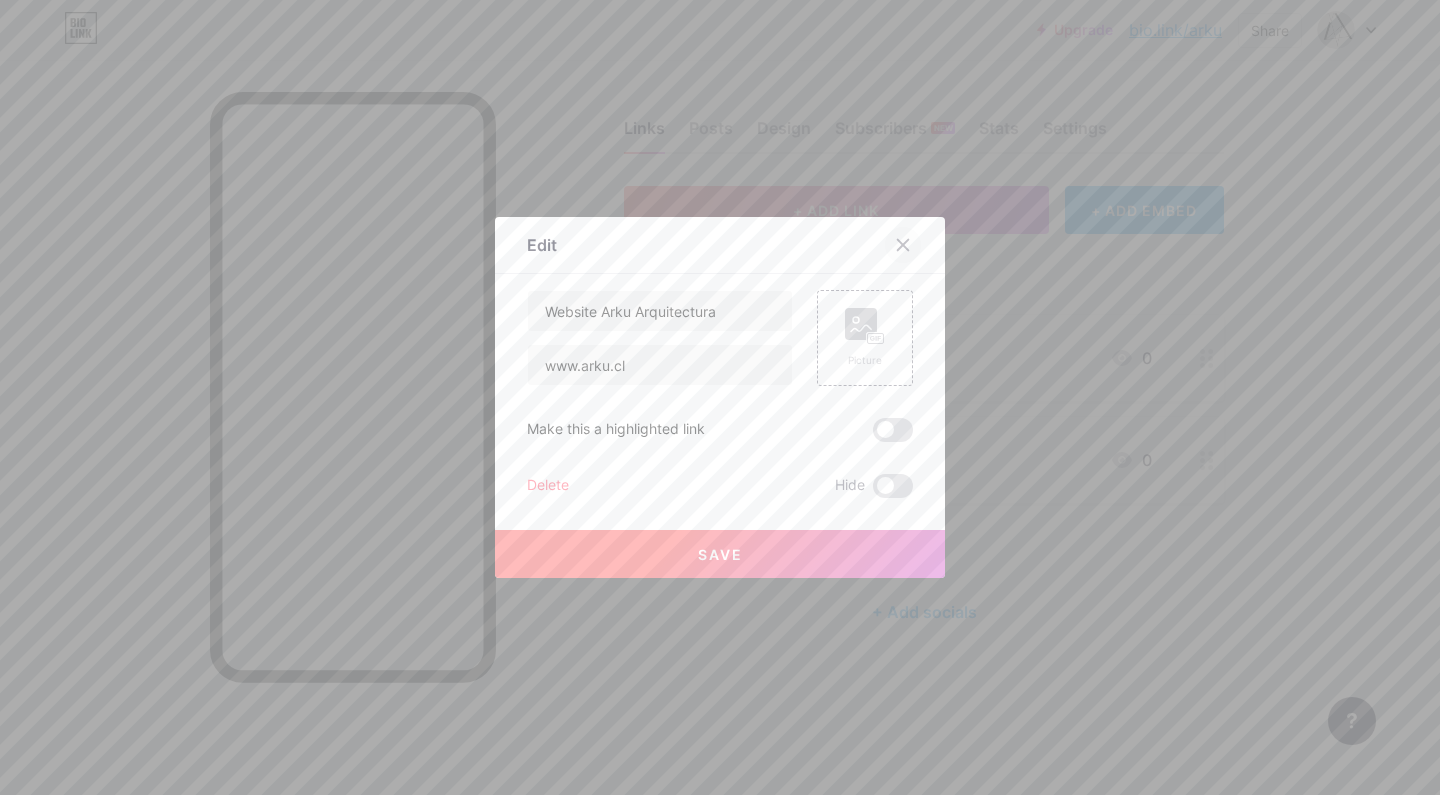 click 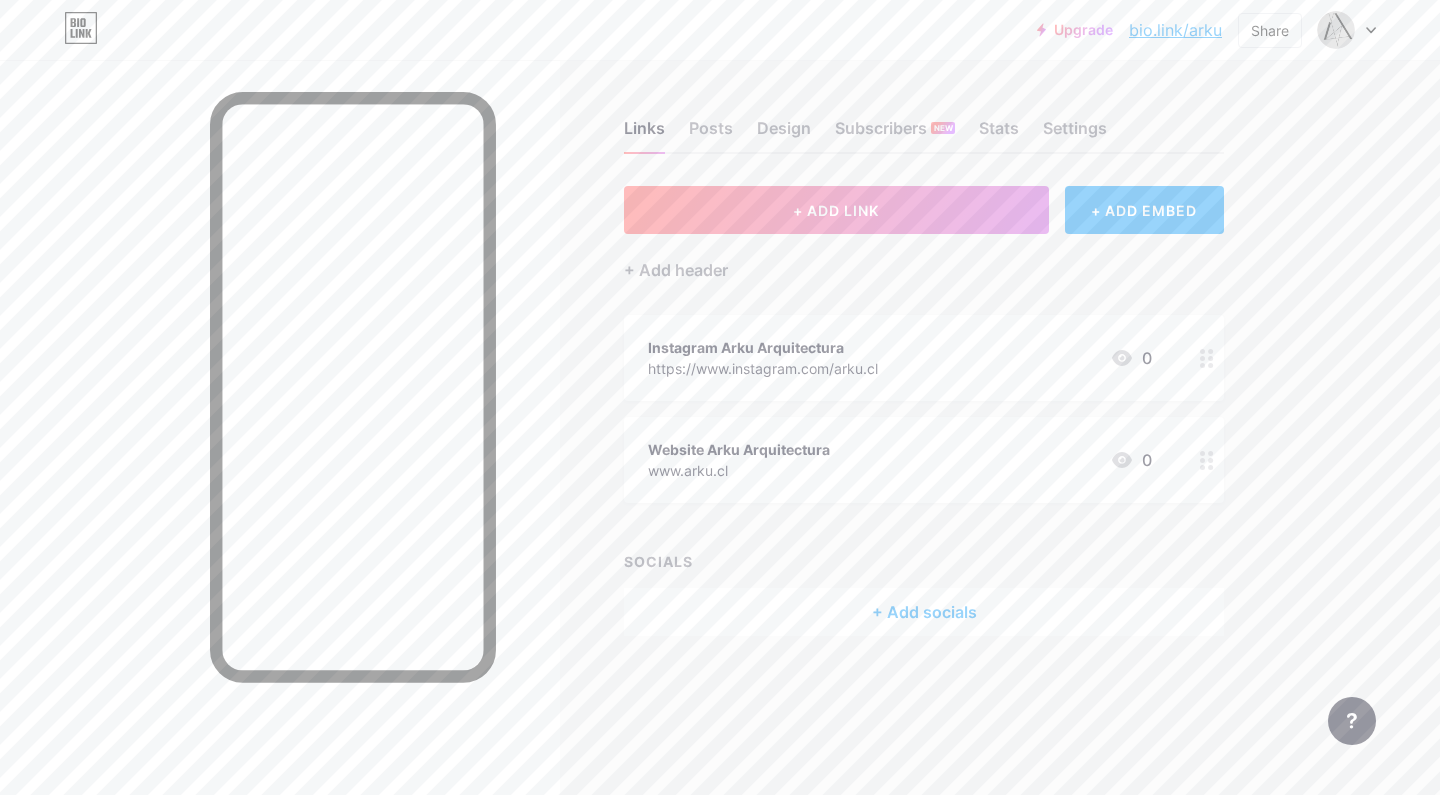 click on "+ Add socials" at bounding box center (924, 612) 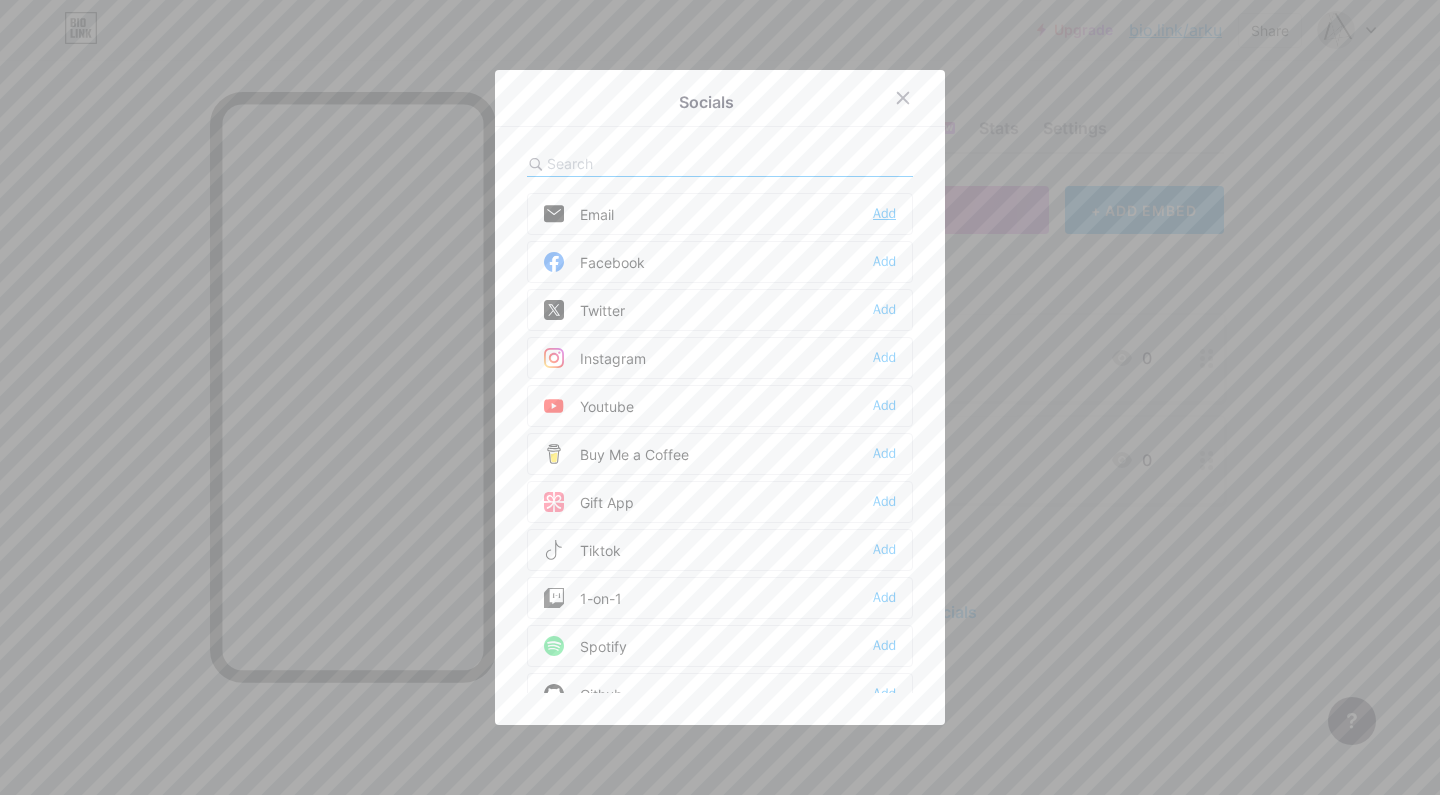 click on "Add" at bounding box center (884, 214) 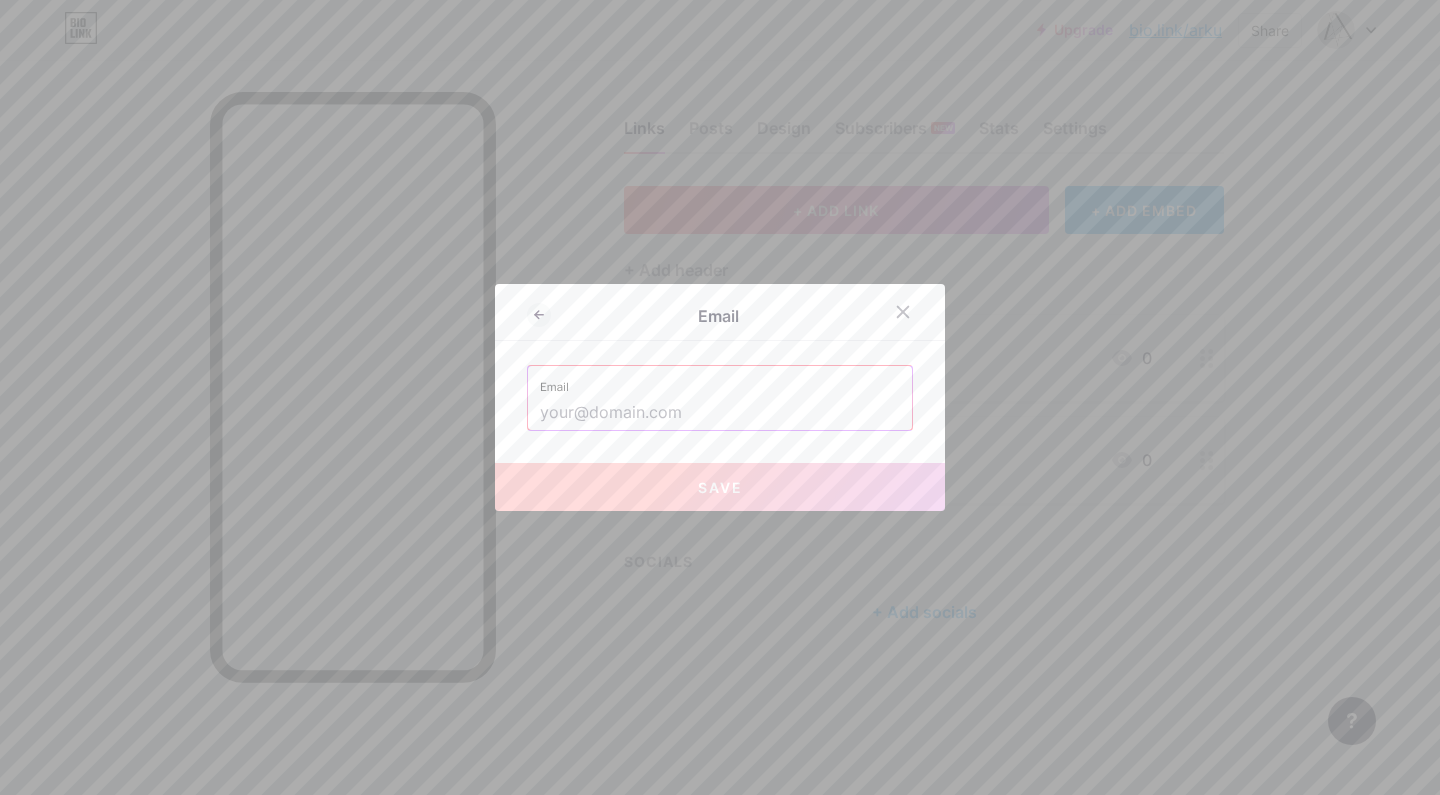drag, startPoint x: 694, startPoint y: 413, endPoint x: 537, endPoint y: 411, distance: 157.01274 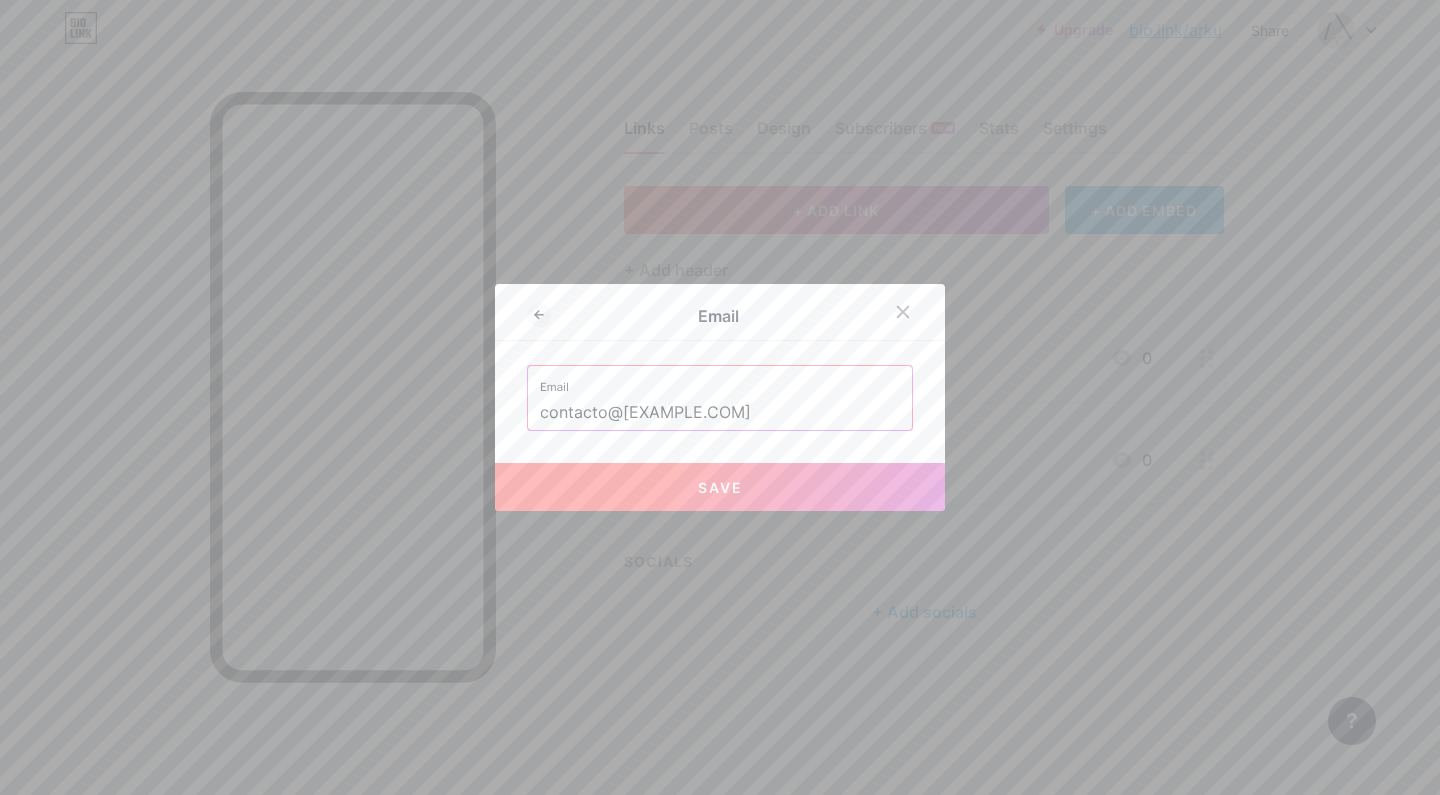 click on "Email       Email   contacto@[EXAMPLE.COM]         Save" at bounding box center (720, 397) 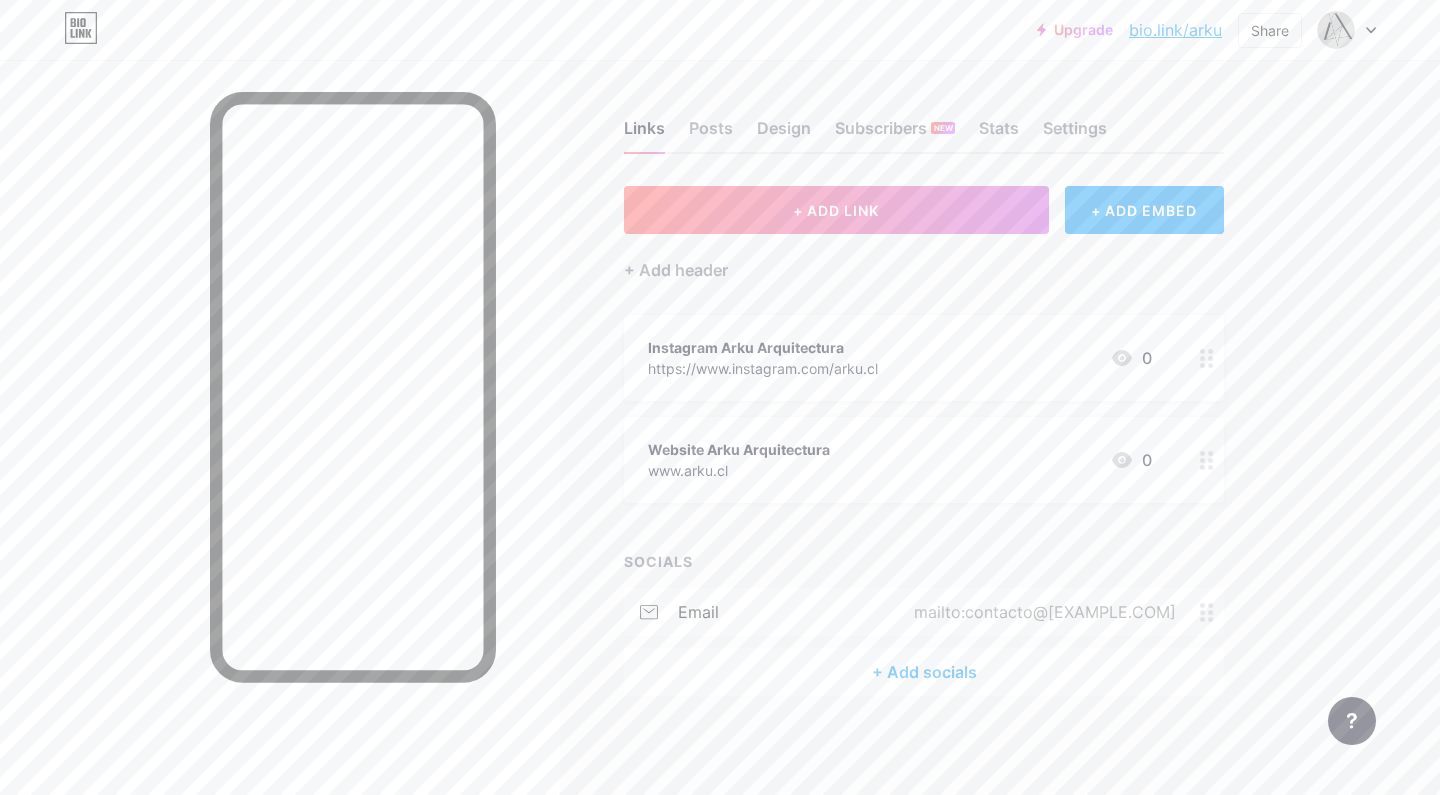 click on "+ Add socials" at bounding box center (924, 672) 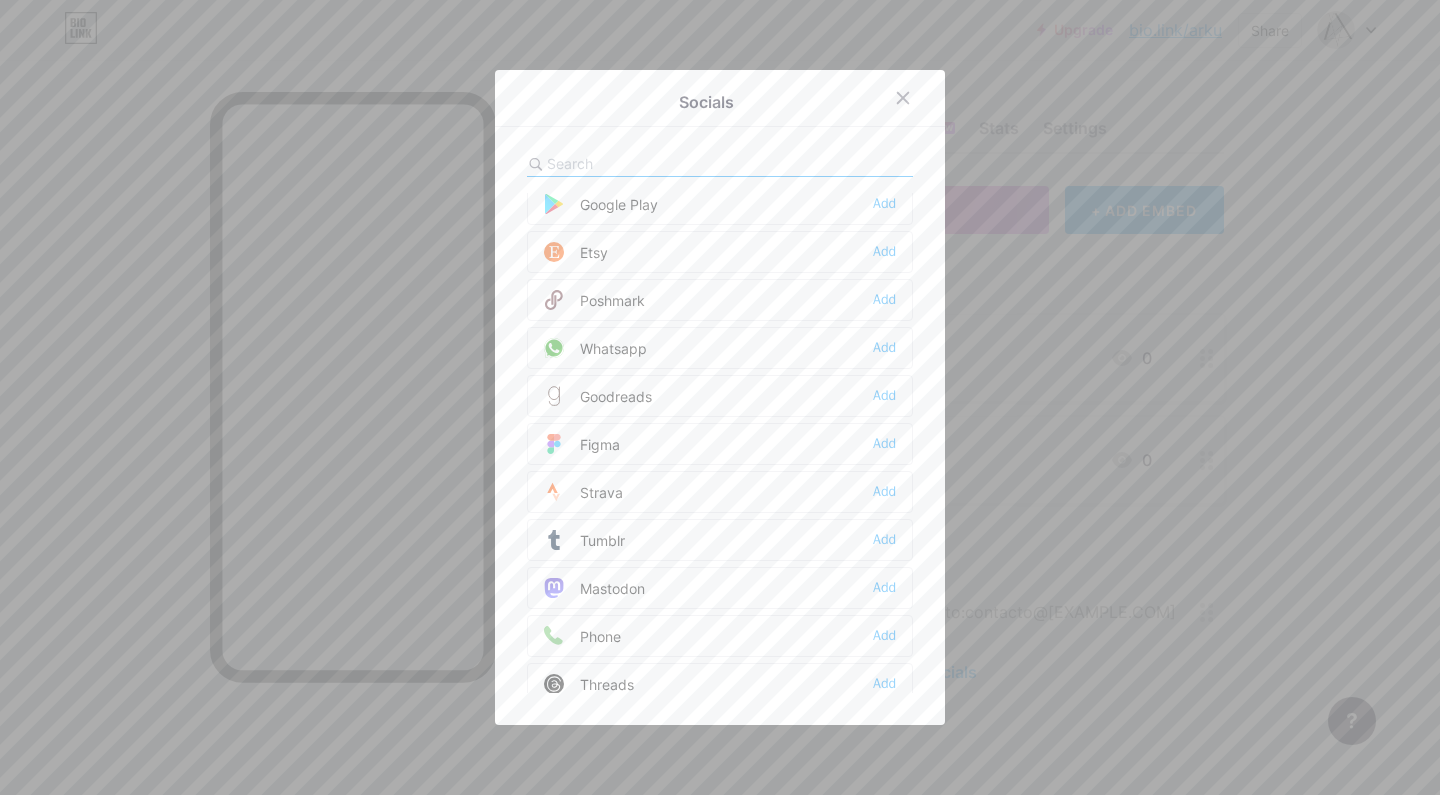 scroll, scrollTop: 1587, scrollLeft: 0, axis: vertical 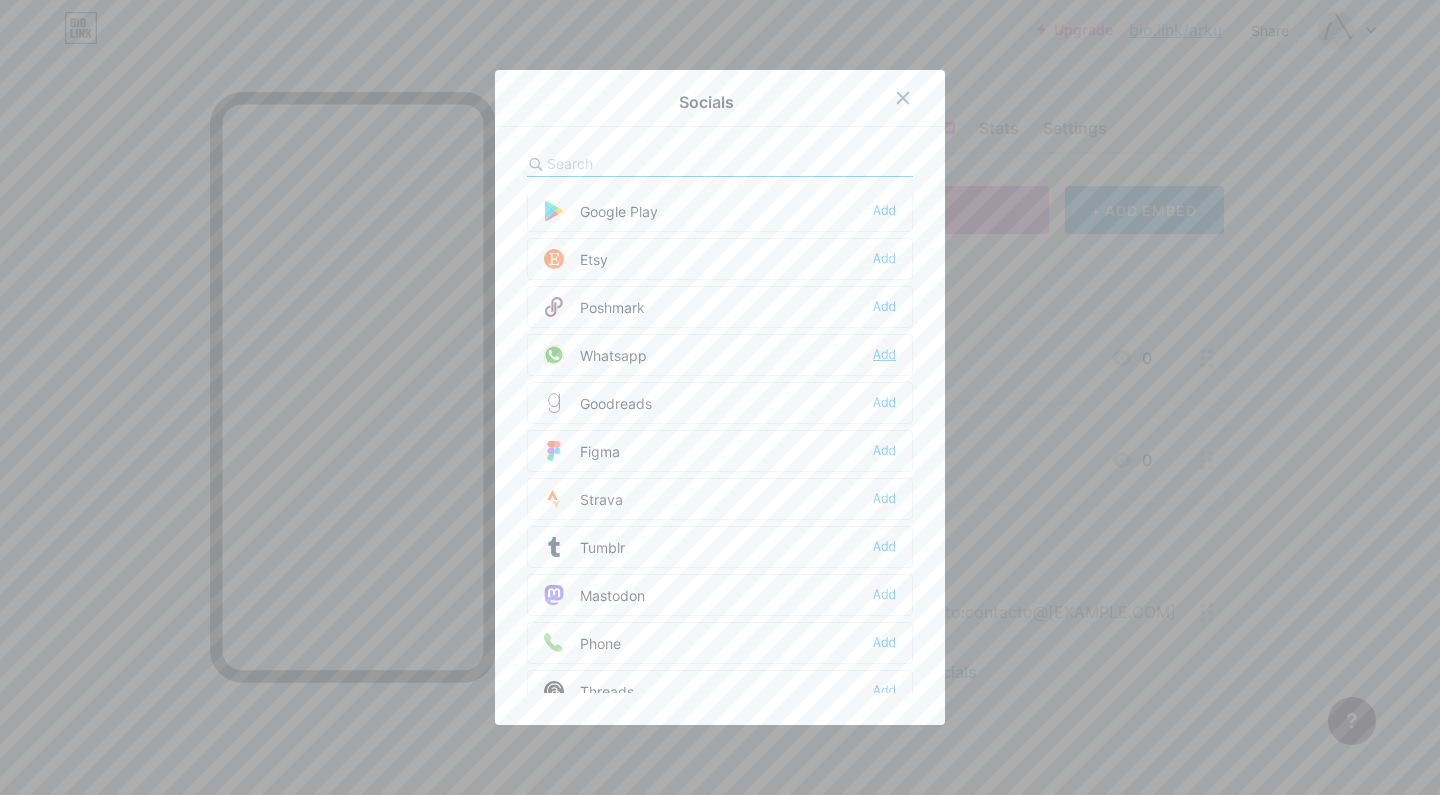click on "Add" at bounding box center [884, 355] 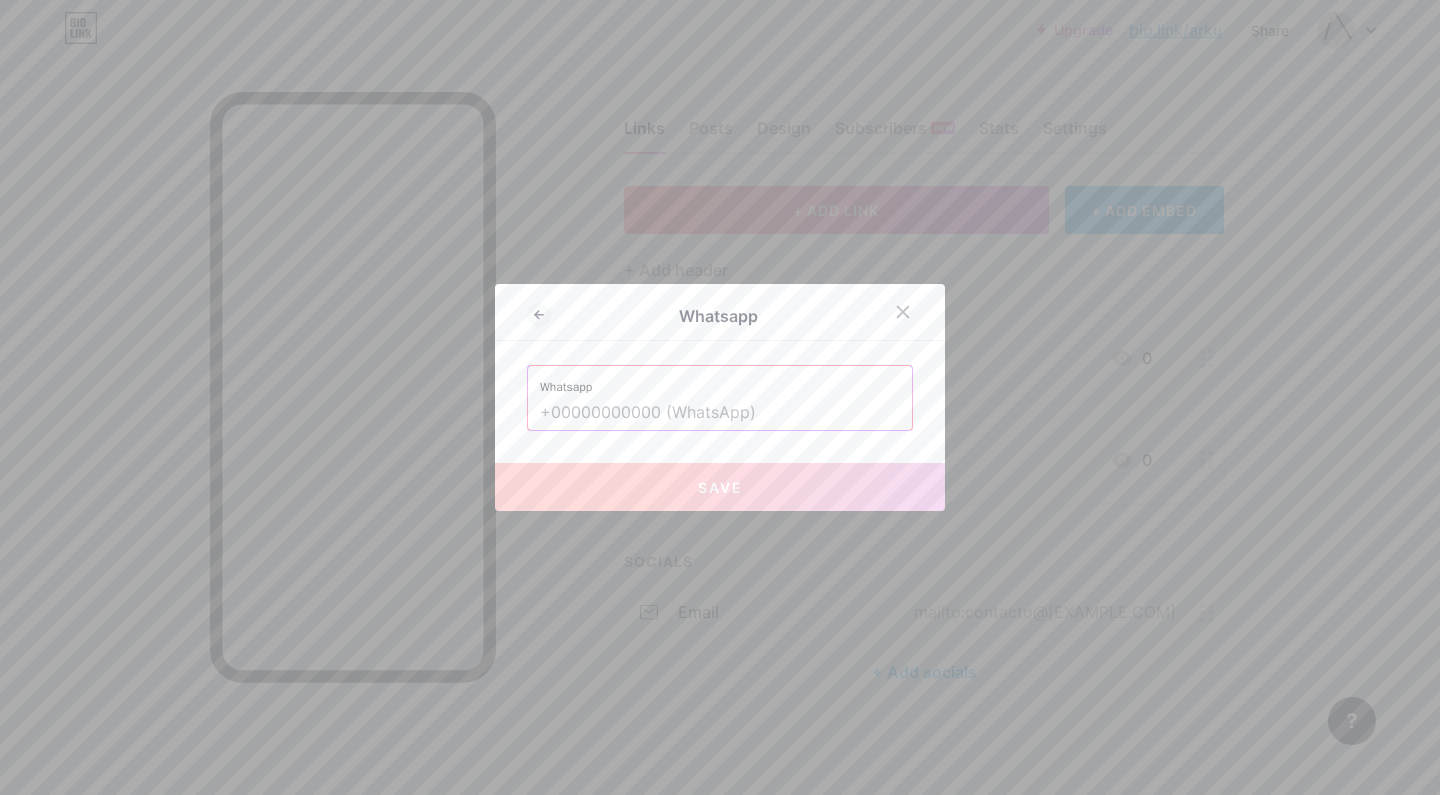 drag, startPoint x: 780, startPoint y: 413, endPoint x: 582, endPoint y: 405, distance: 198.16154 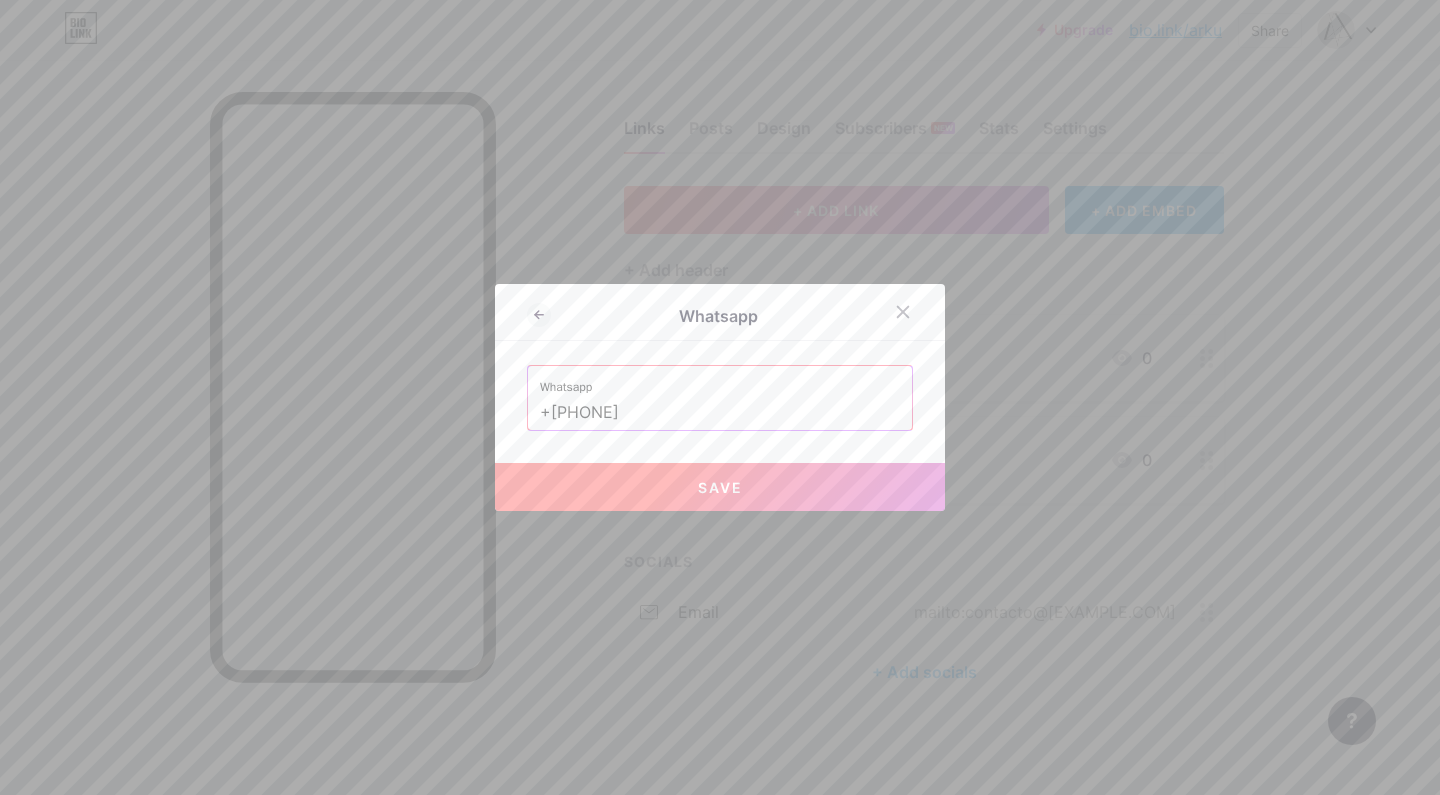 click on "Whatsapp" at bounding box center (720, 317) 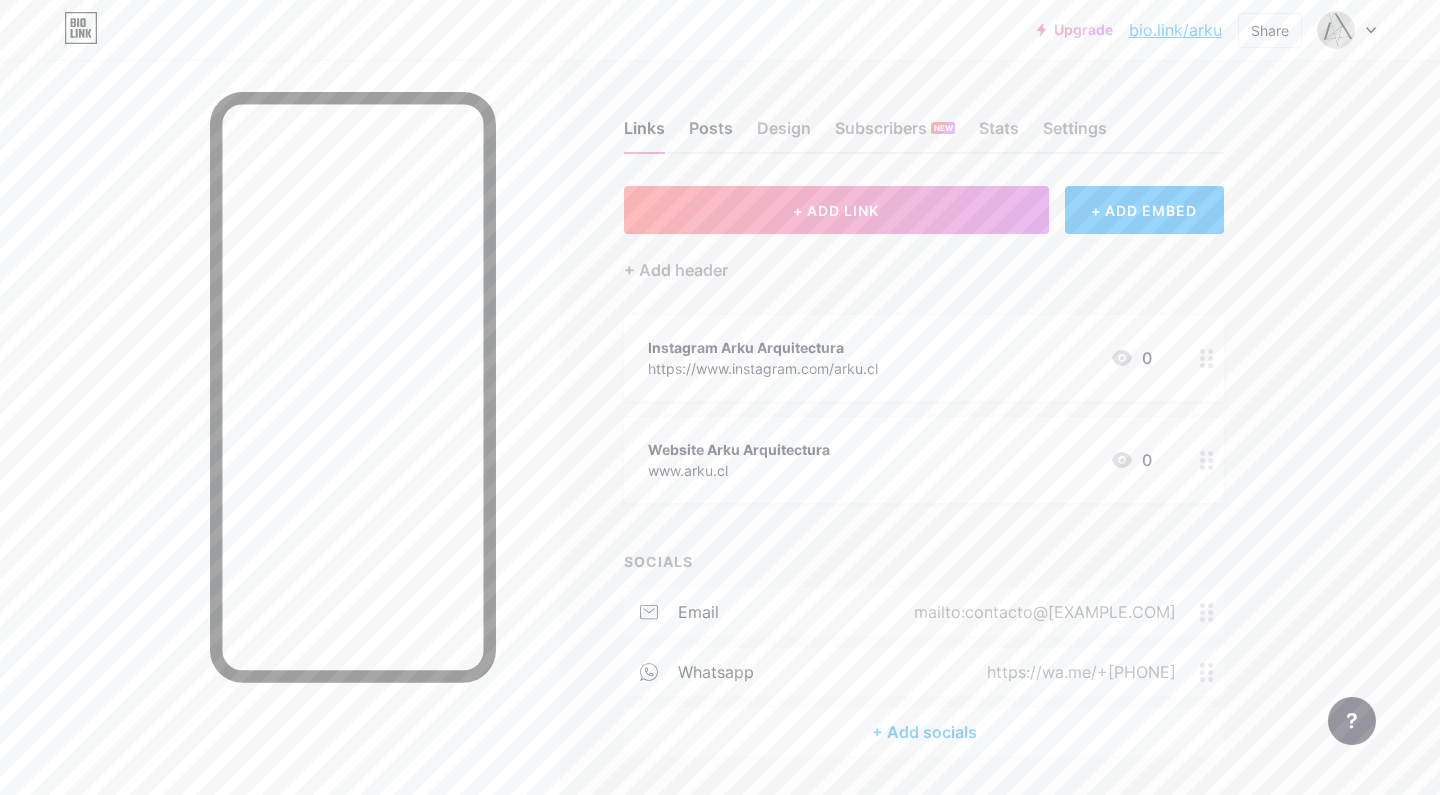 click on "Posts" at bounding box center (711, 134) 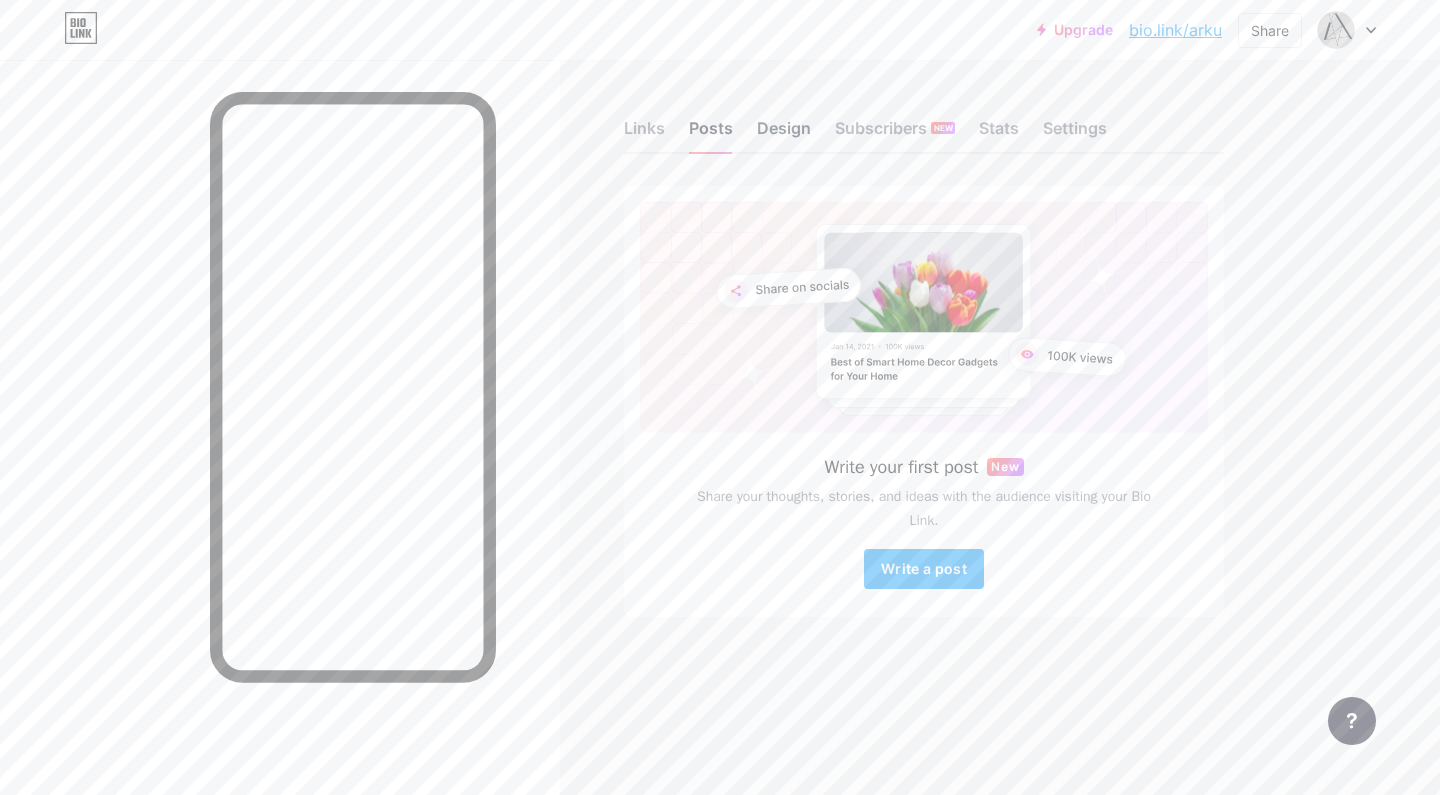 click on "Design" at bounding box center (784, 134) 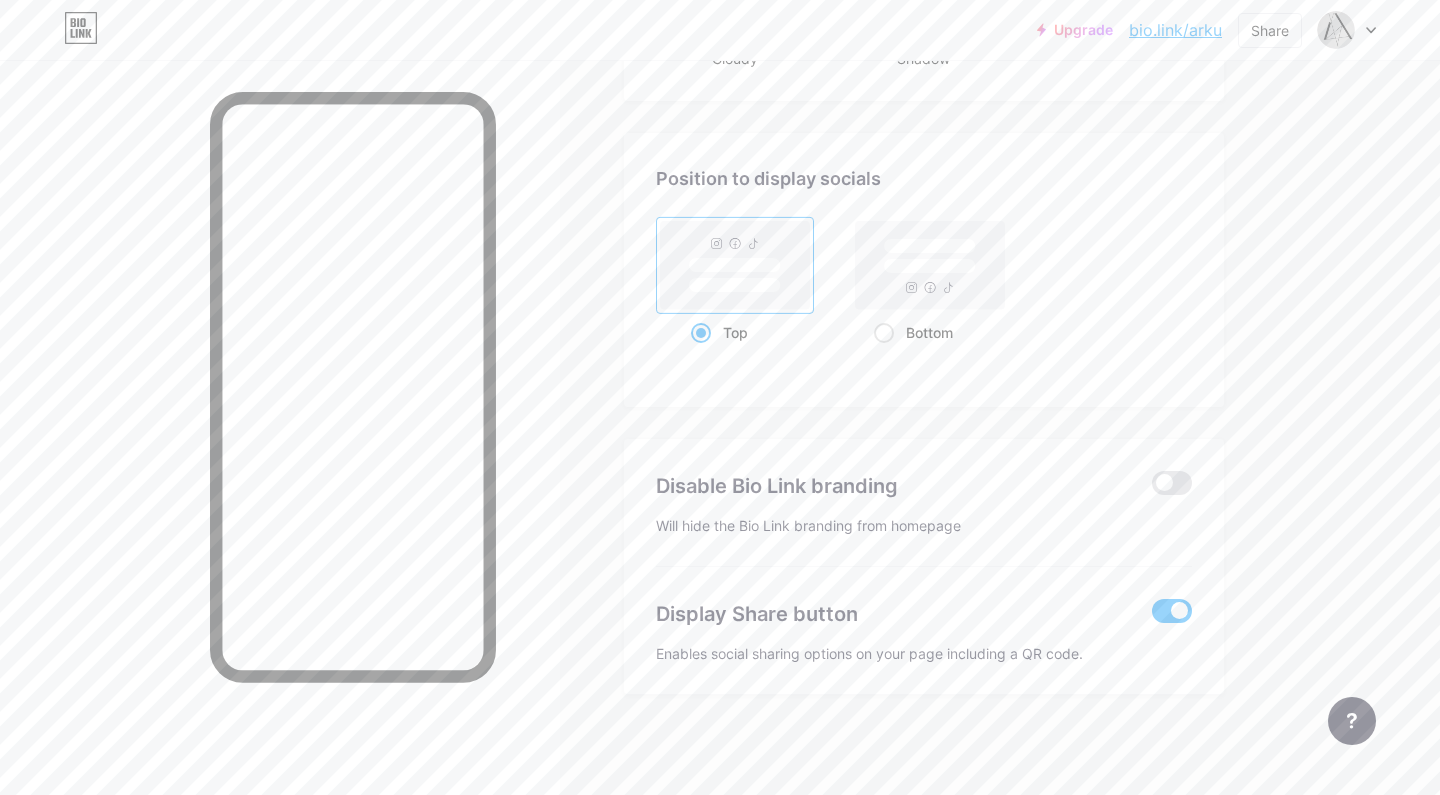 scroll, scrollTop: 2602, scrollLeft: 0, axis: vertical 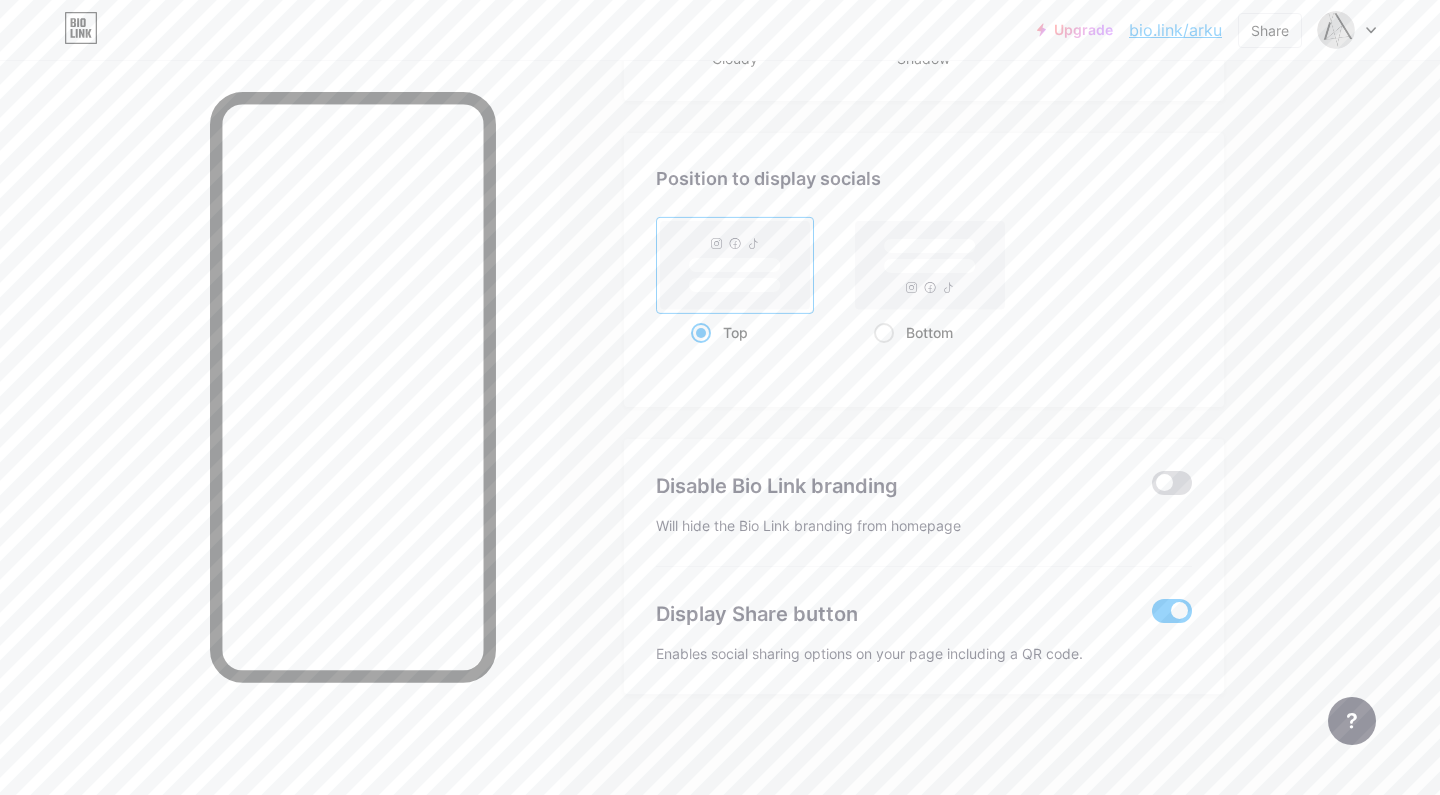 click at bounding box center [1172, 483] 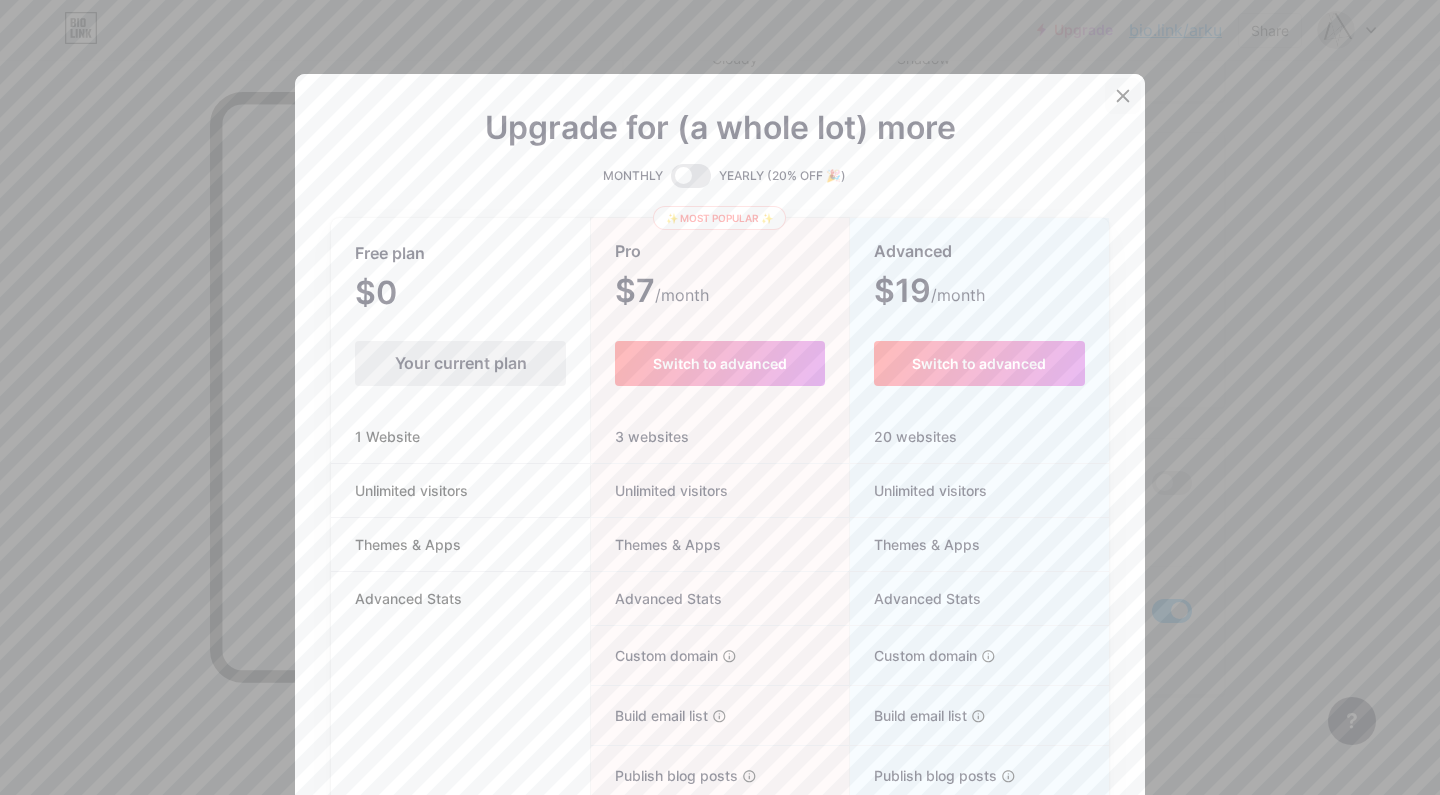 click at bounding box center (1123, 96) 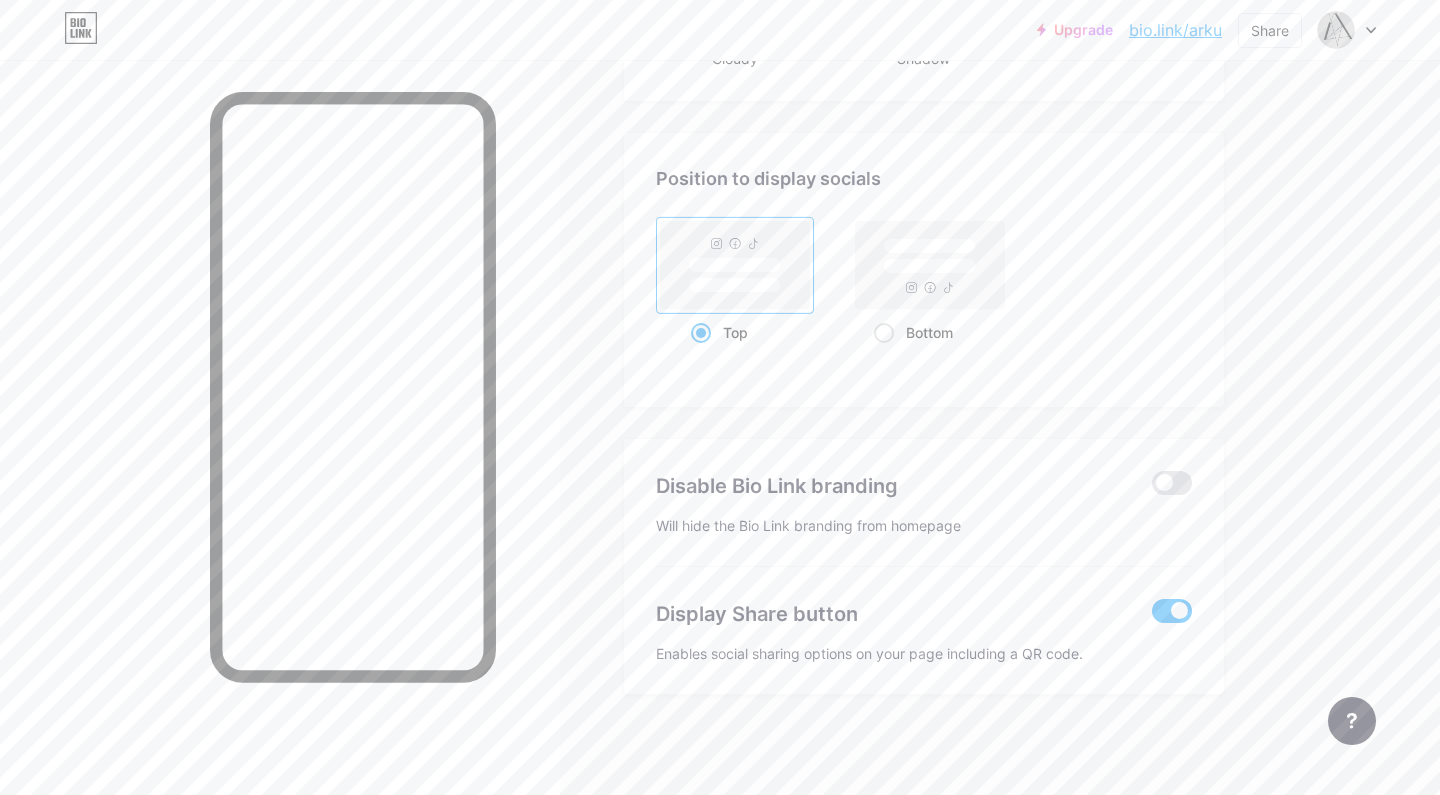 click at bounding box center (1172, 611) 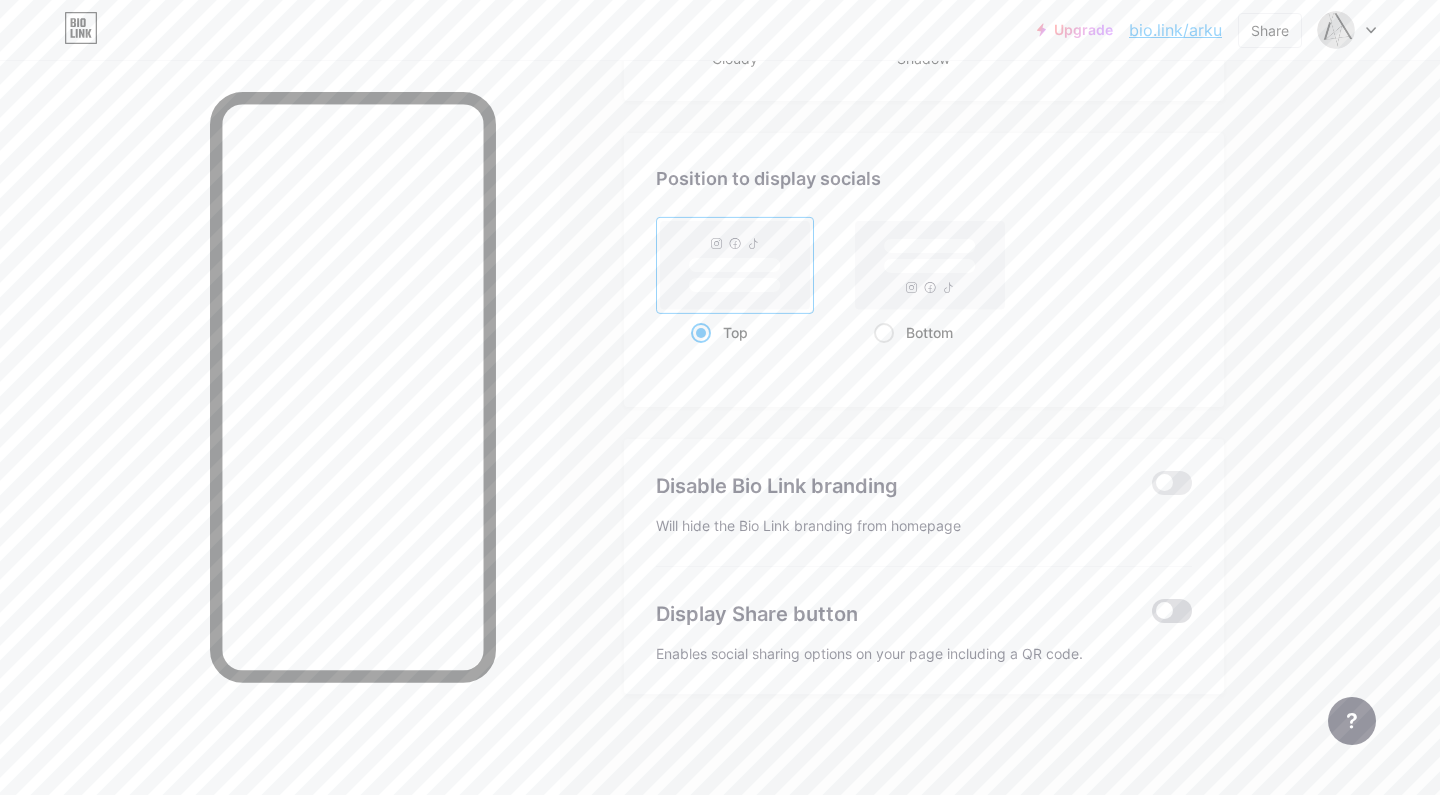 click at bounding box center [1172, 611] 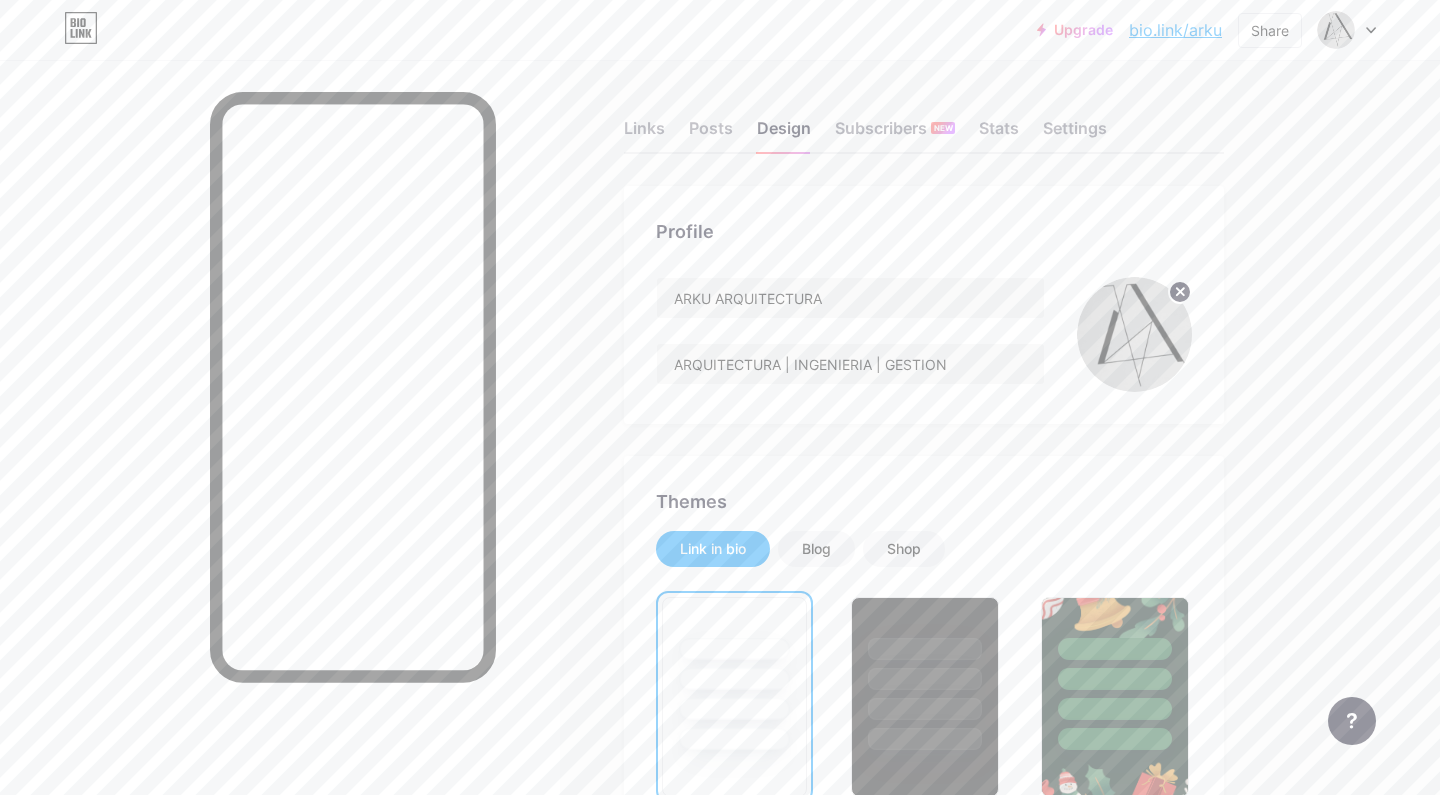 scroll, scrollTop: 0, scrollLeft: 0, axis: both 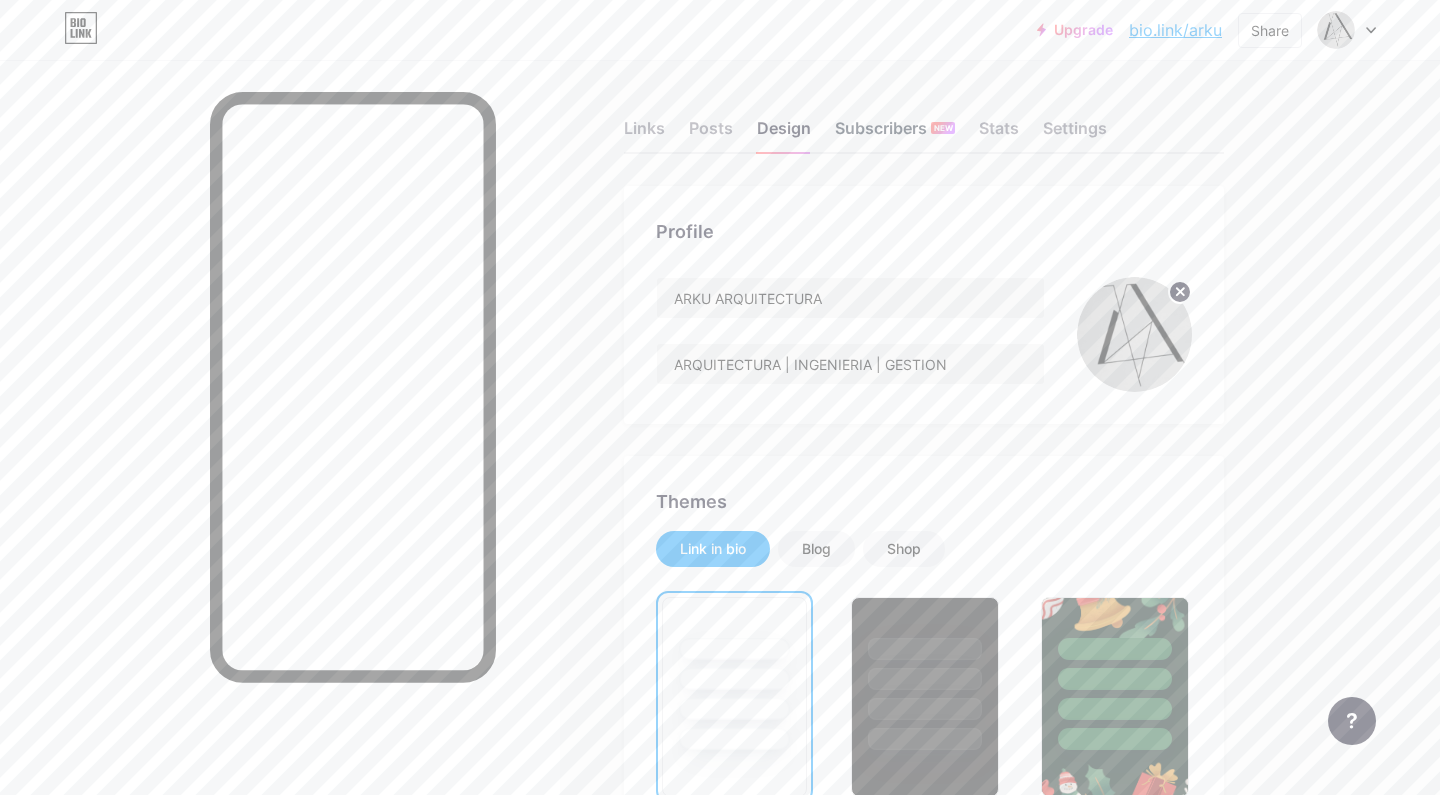 click on "Subscribers
NEW" at bounding box center (895, 134) 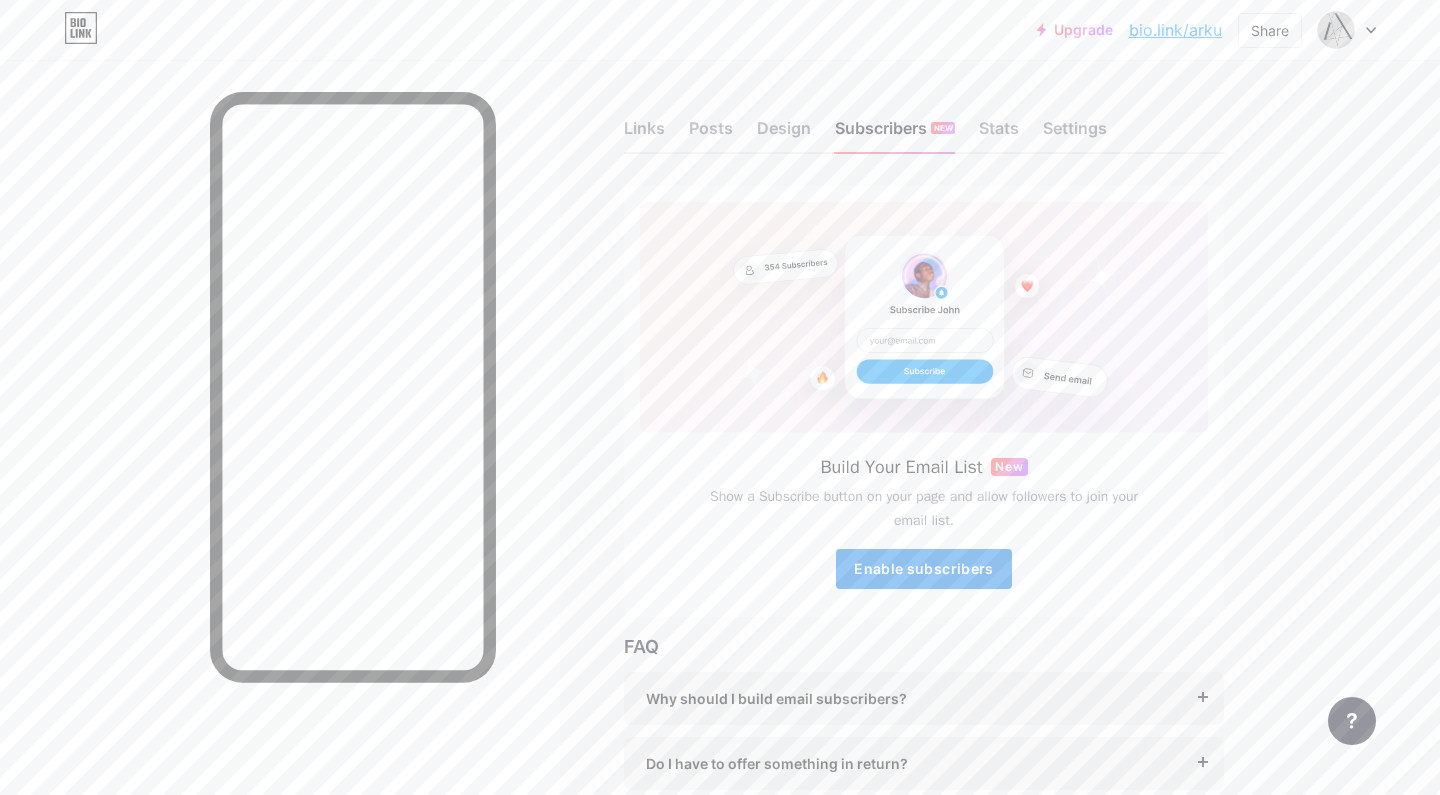 click on "Enable subscribers" at bounding box center (923, 568) 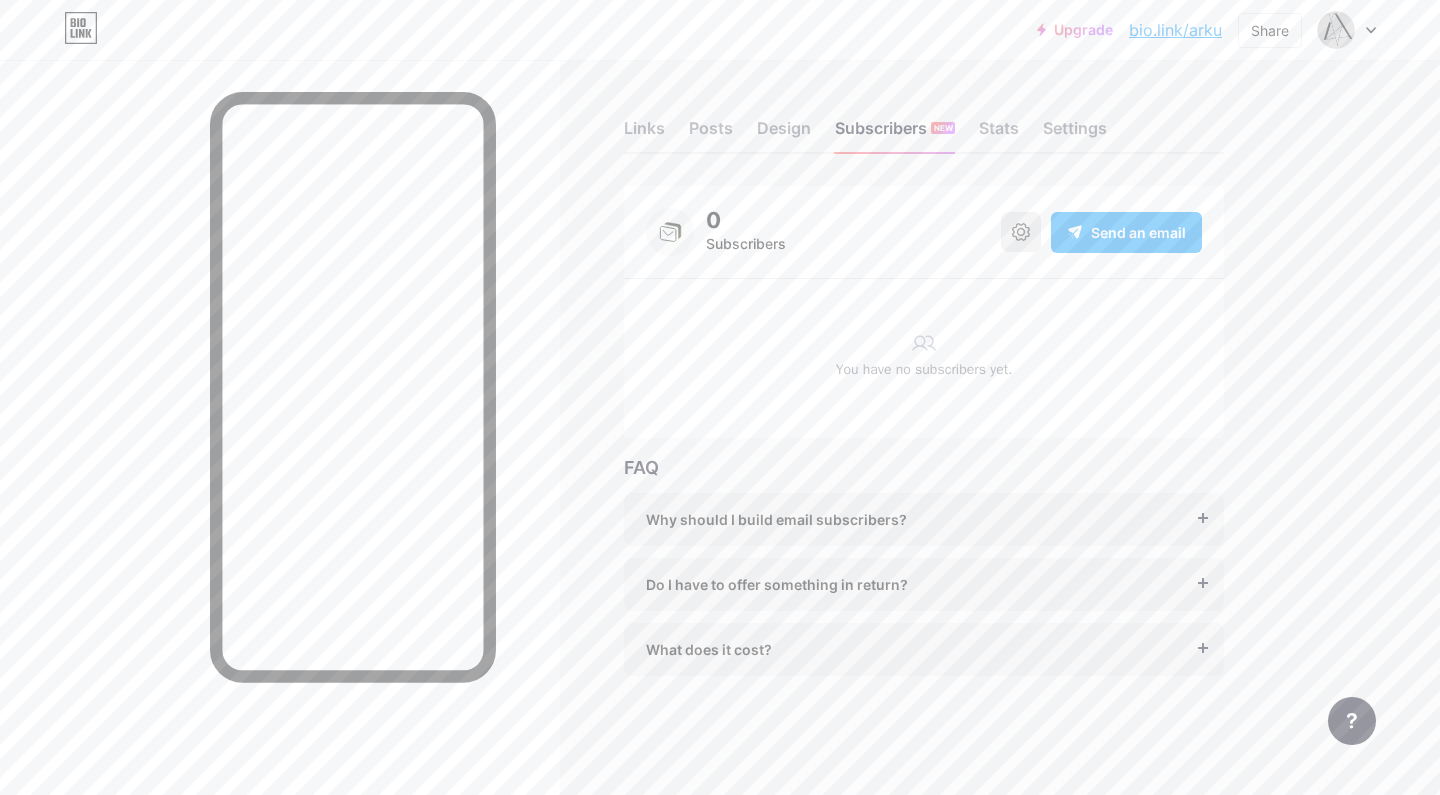 click 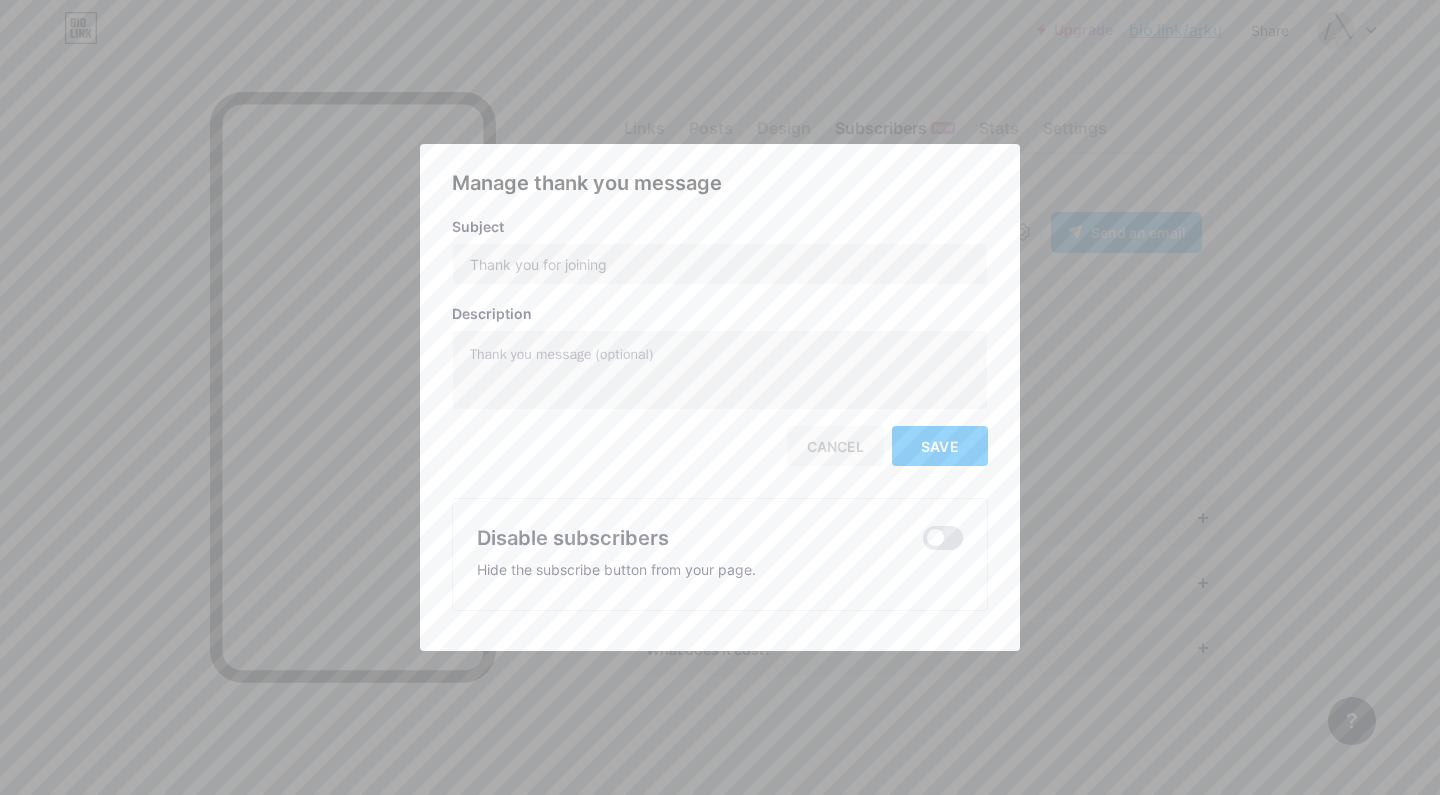 click on "Cancel" at bounding box center [835, 446] 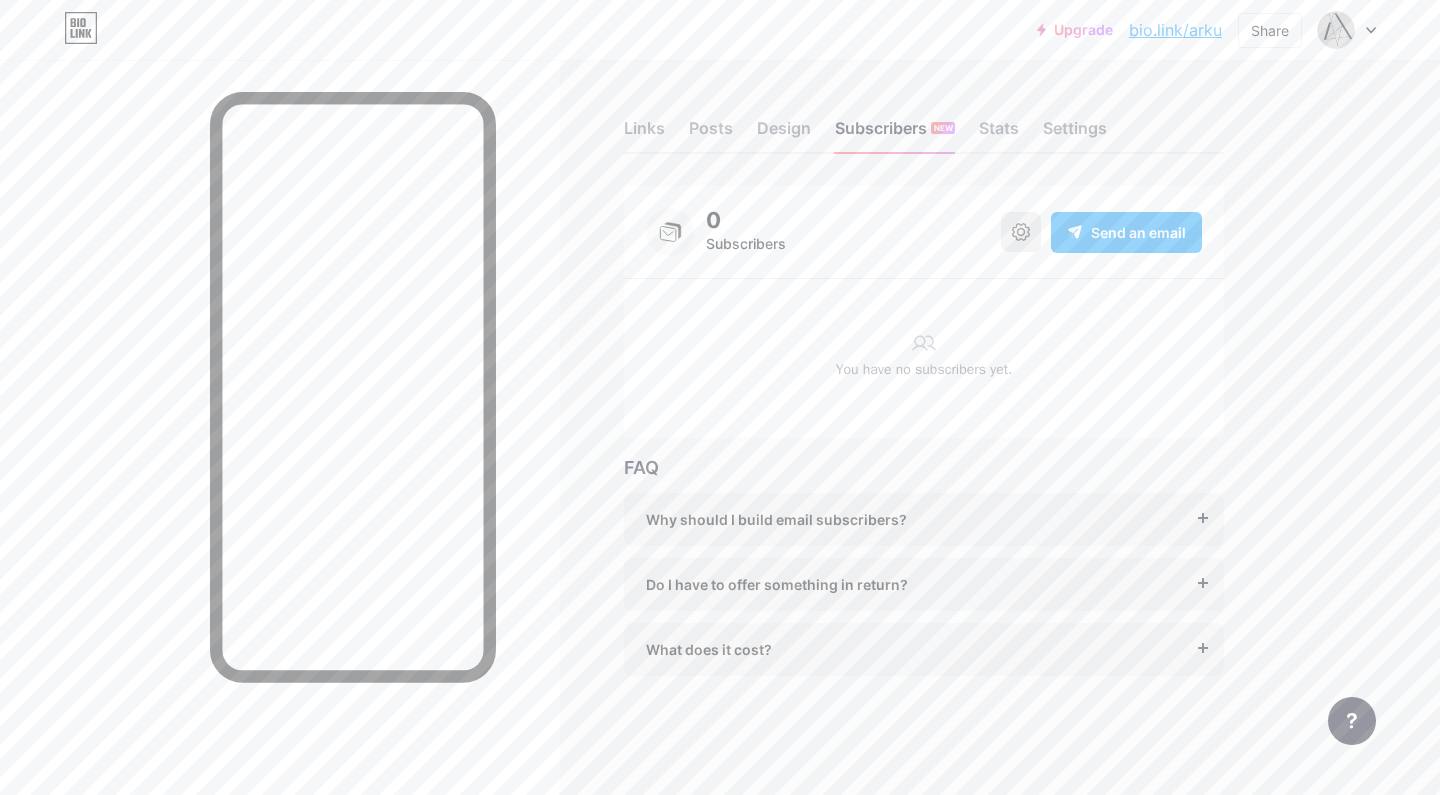 click 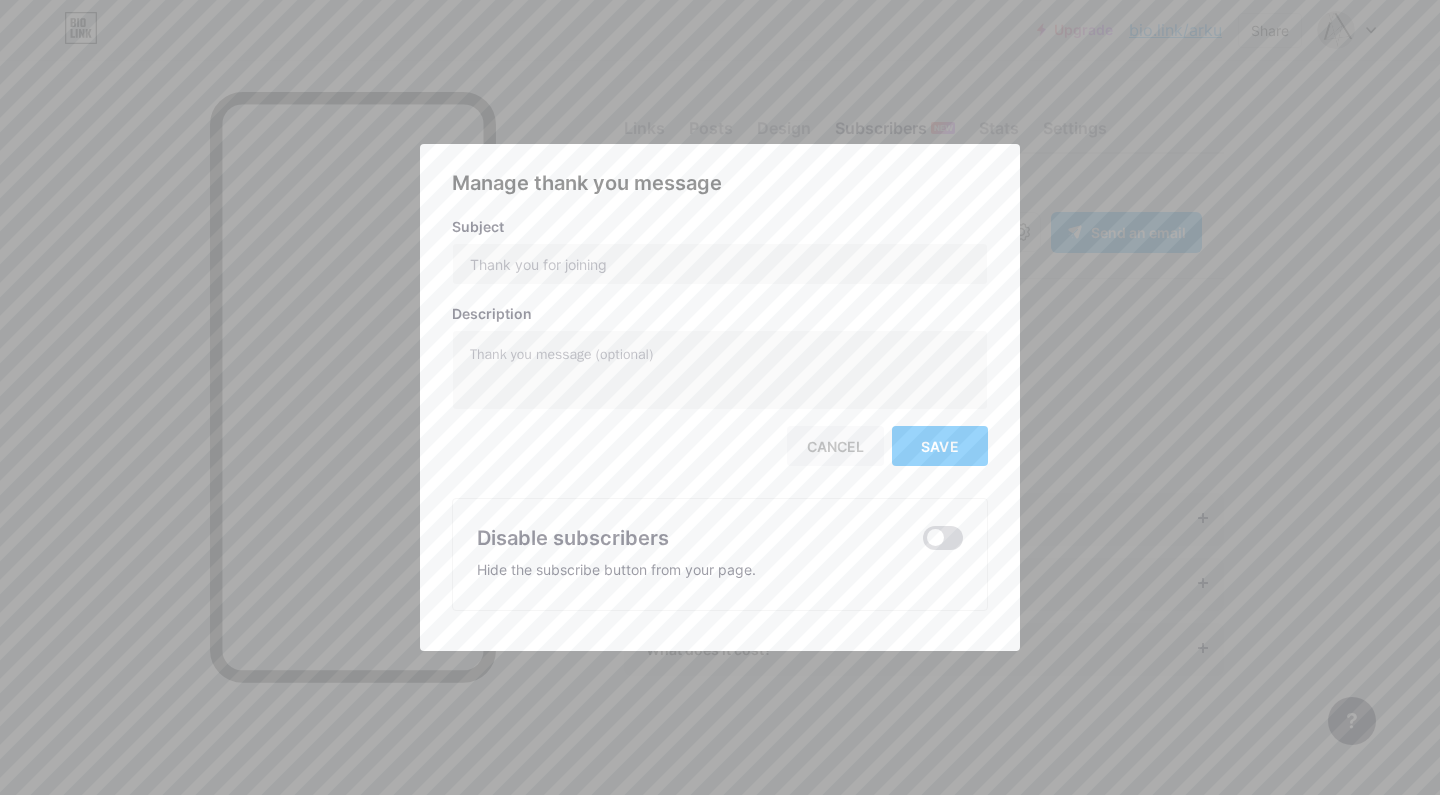 click at bounding box center (943, 538) 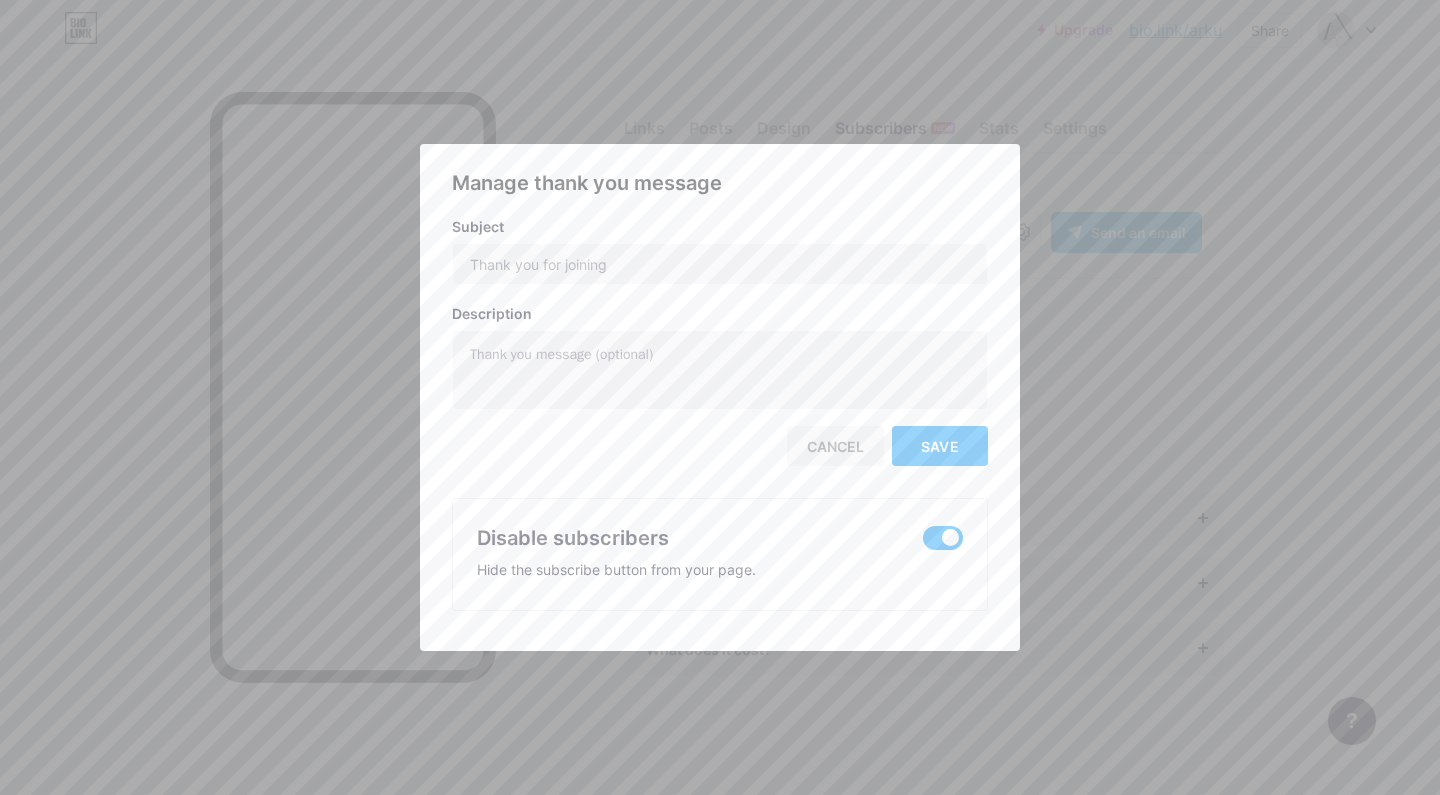 click at bounding box center (720, 397) 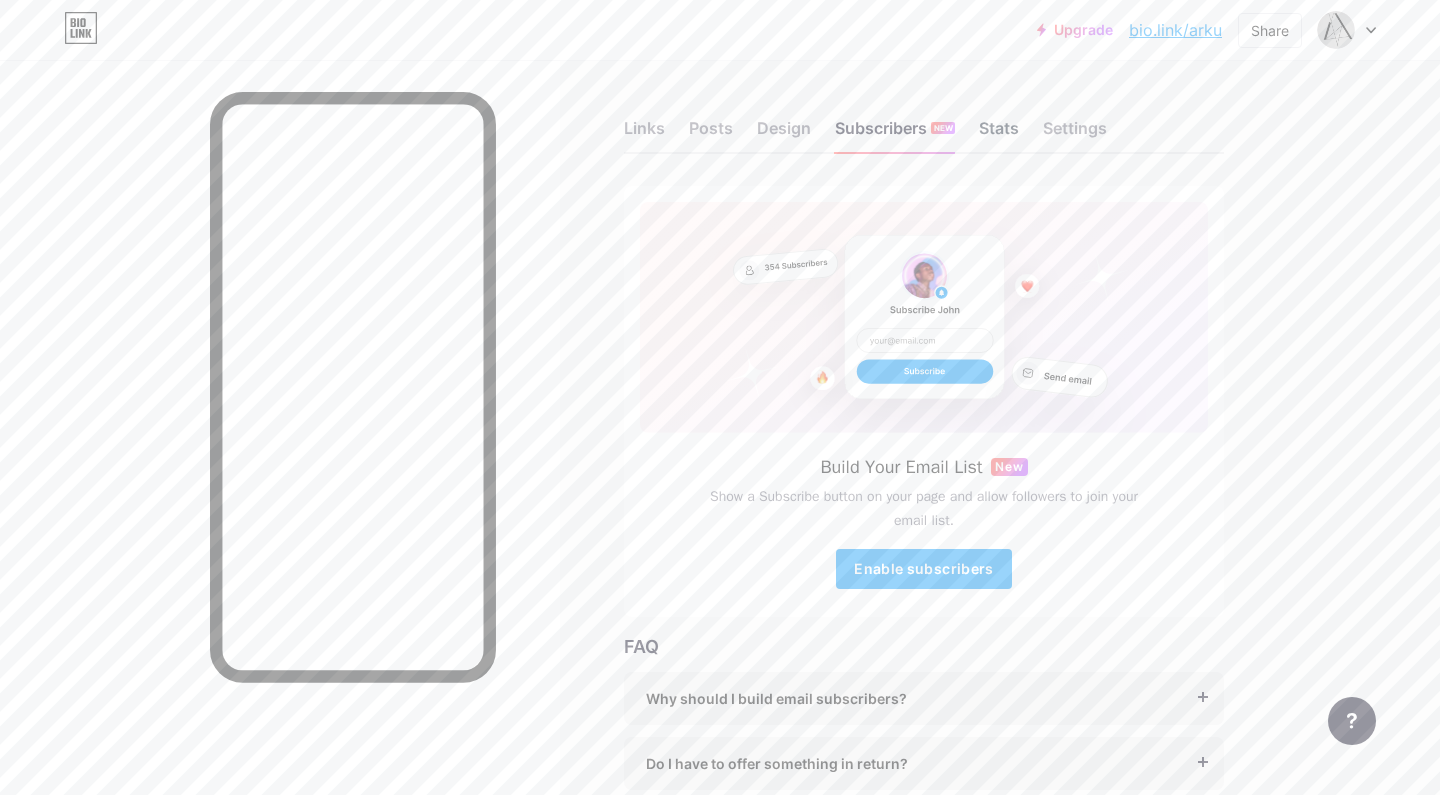click on "Stats" at bounding box center [999, 134] 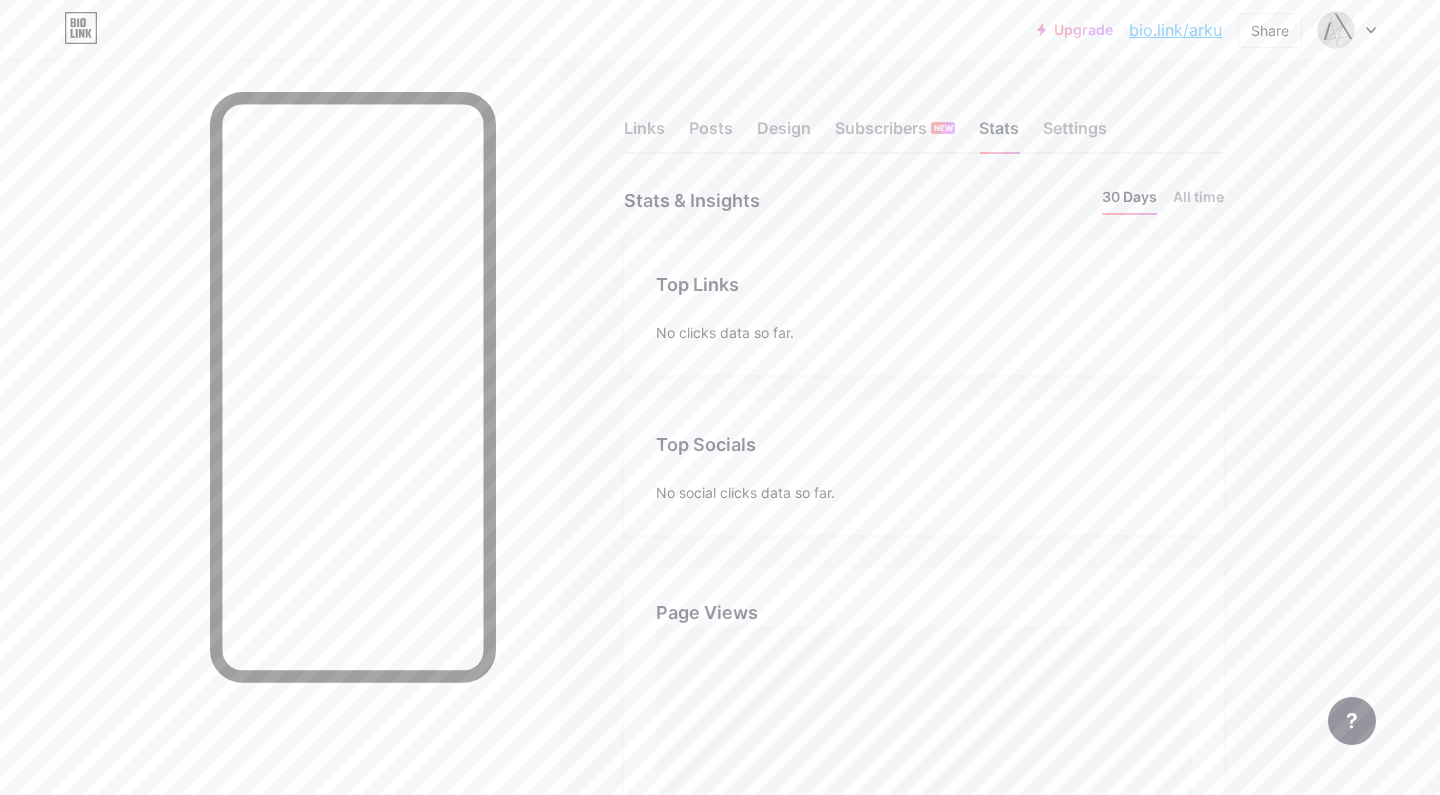 scroll, scrollTop: 999205, scrollLeft: 998560, axis: both 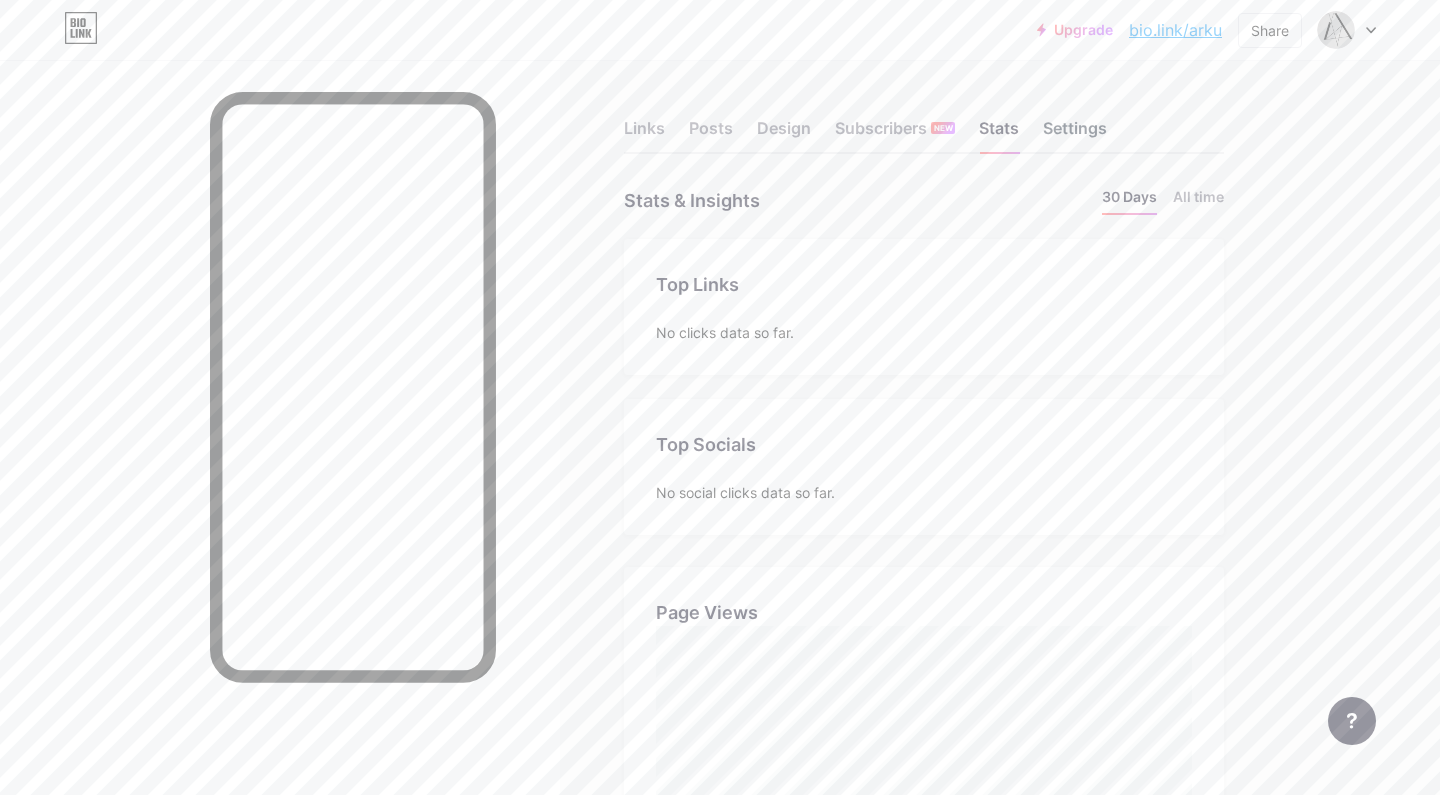 click on "Settings" at bounding box center [1075, 134] 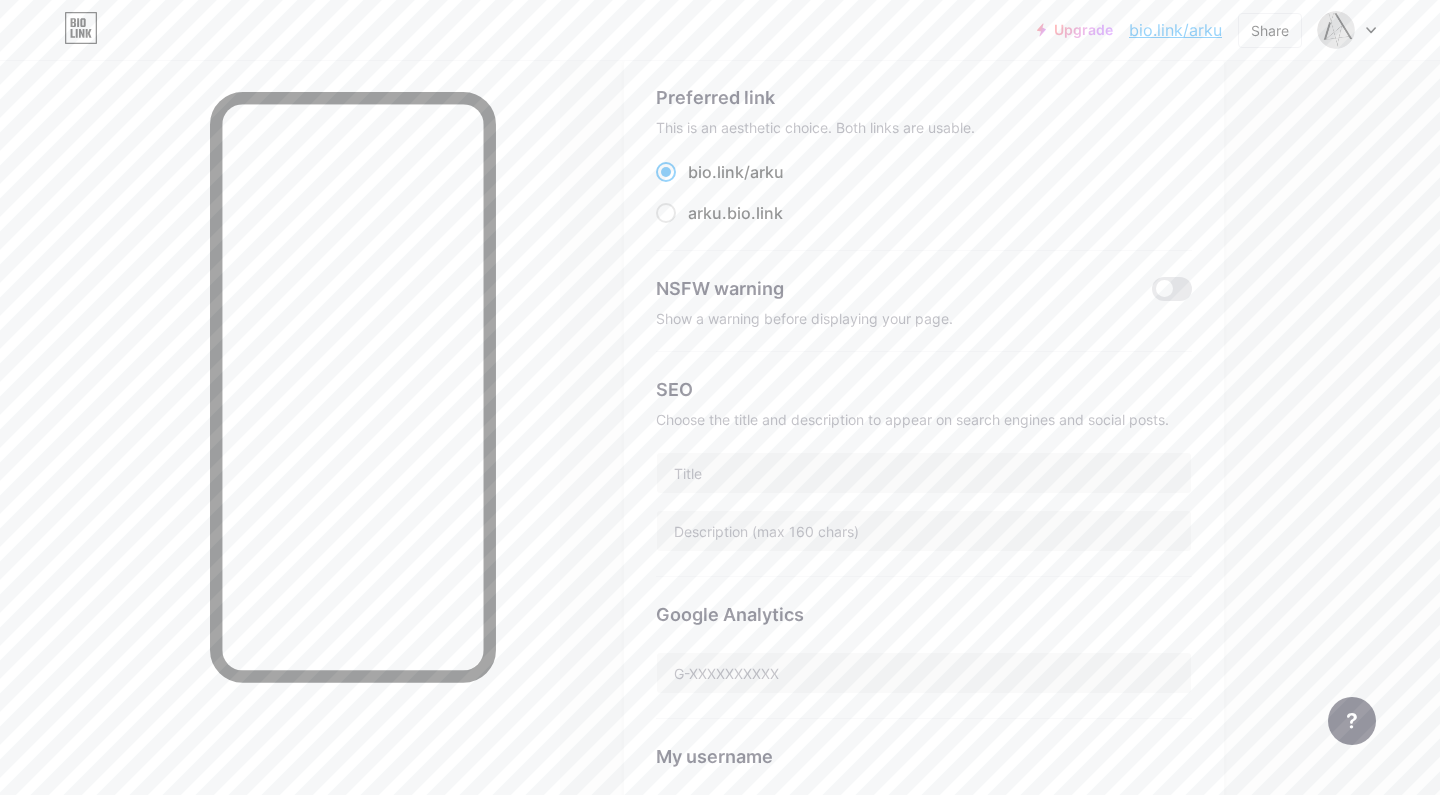 scroll, scrollTop: 136, scrollLeft: 0, axis: vertical 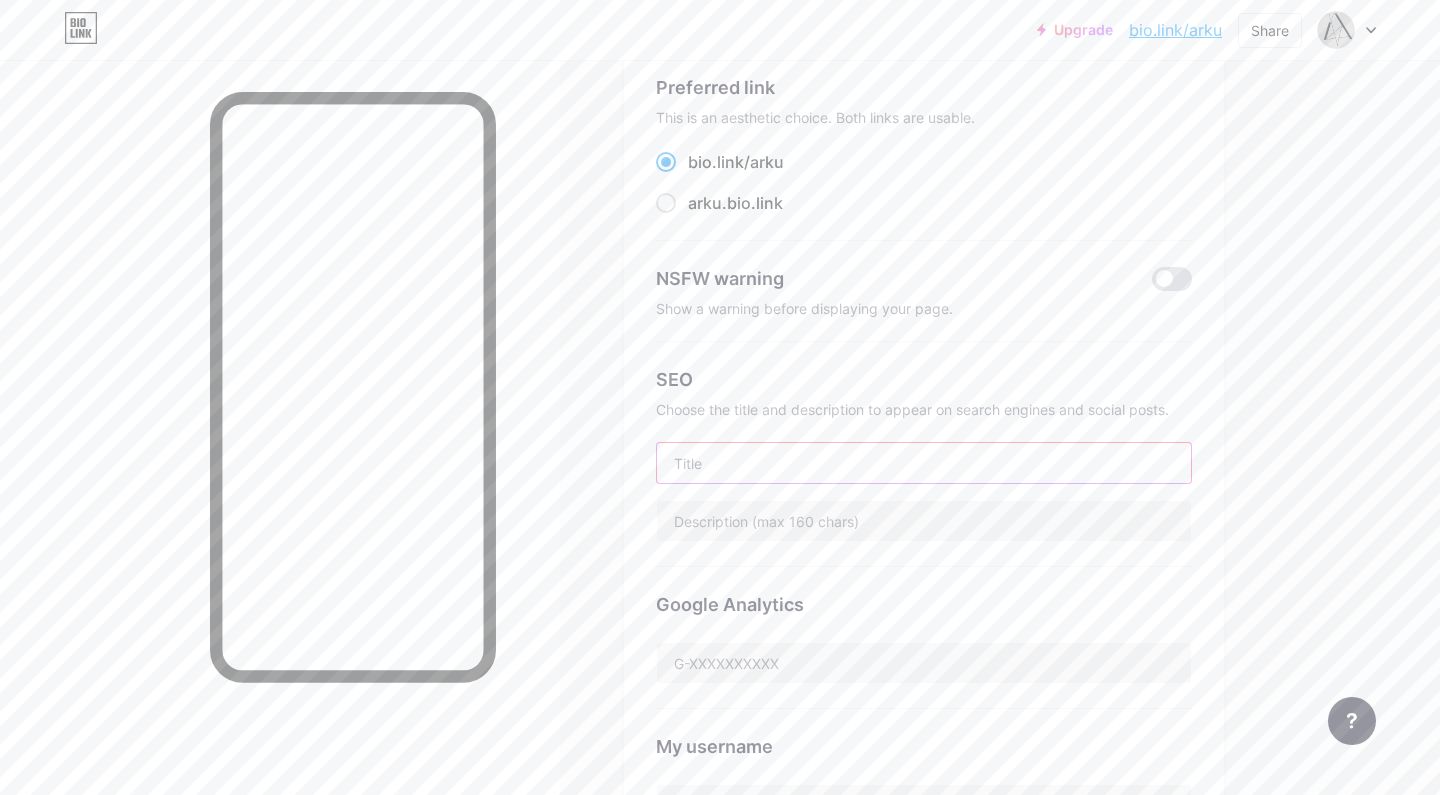 click at bounding box center (924, 463) 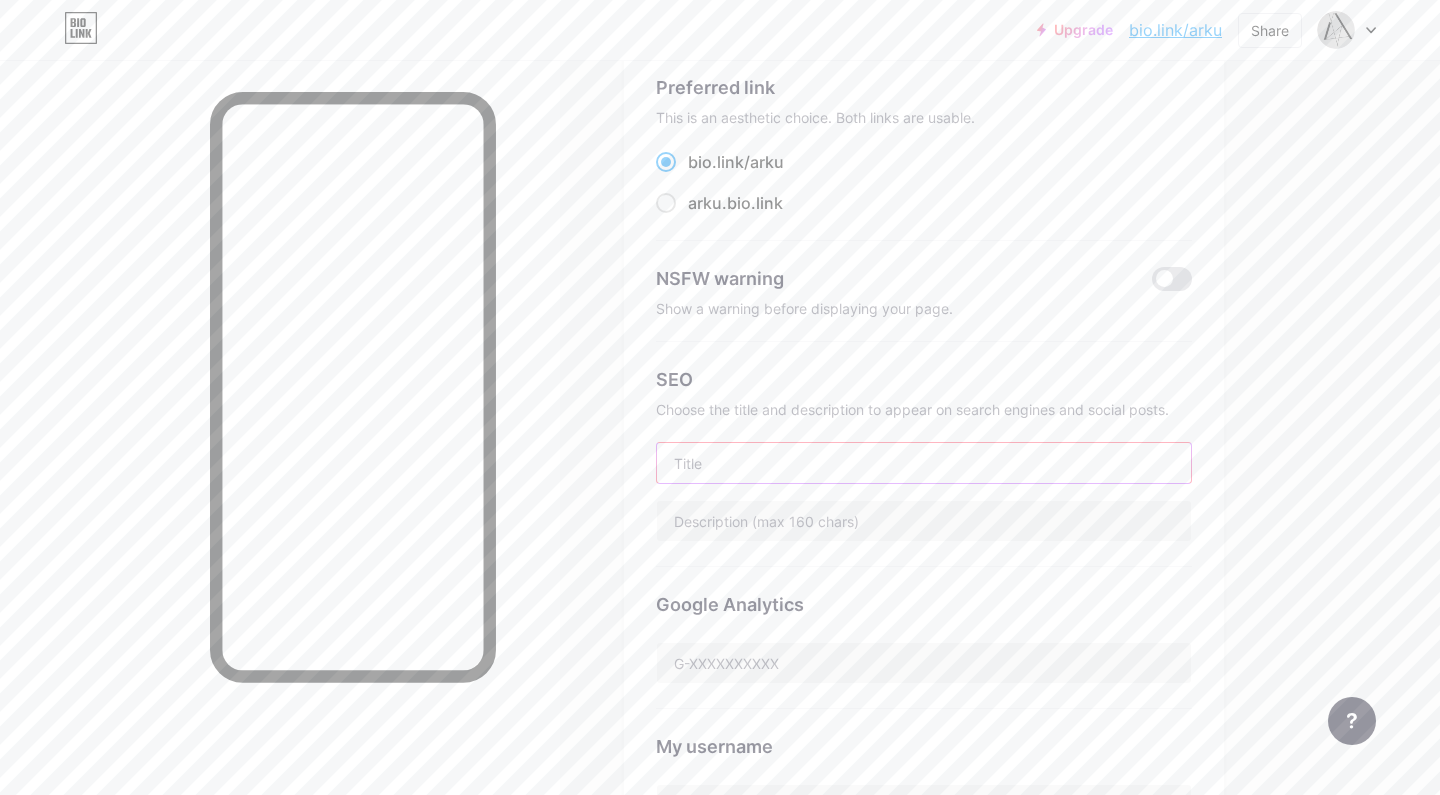 paste on "ARQUITECTURA | INGENIERIA | GESTION" 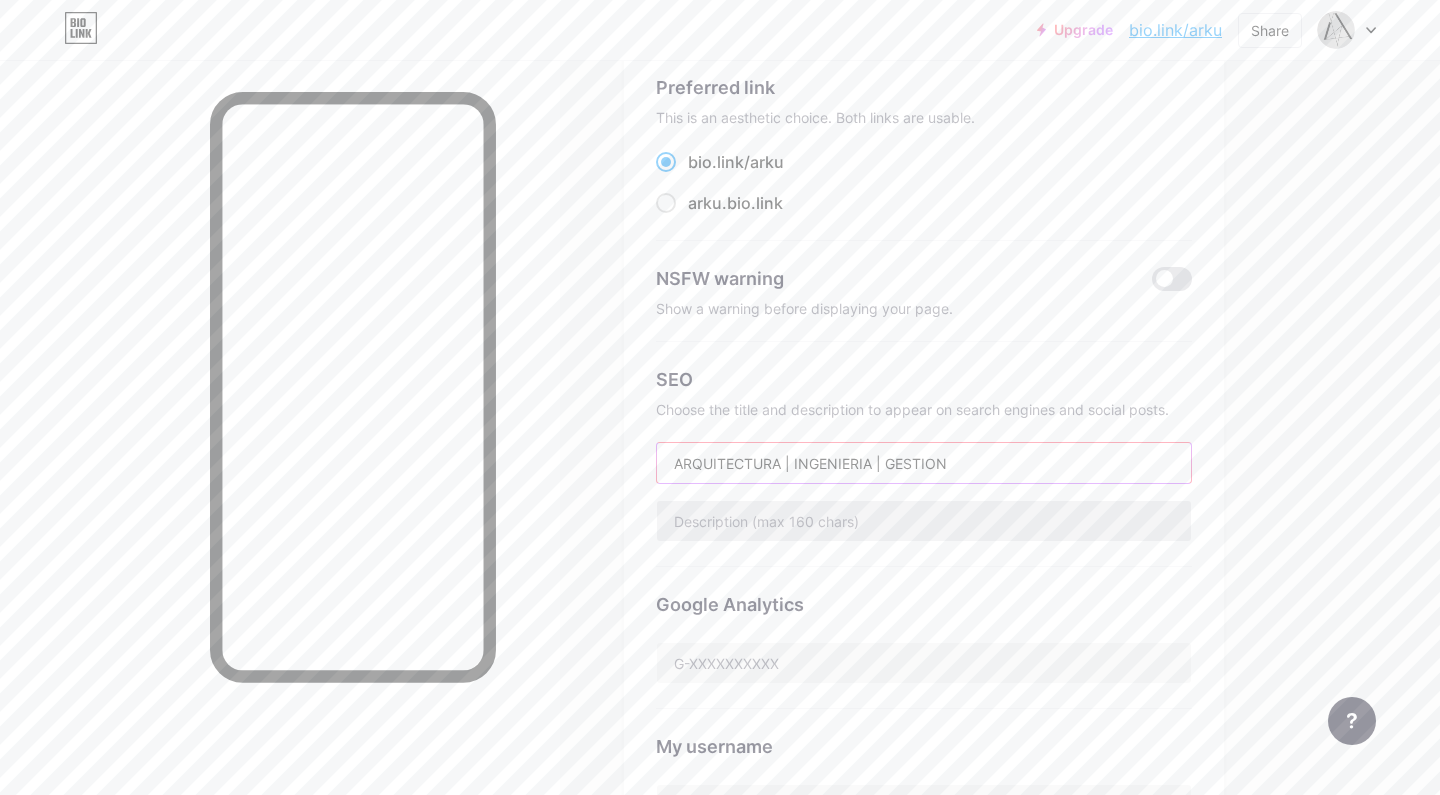 type on "ARQUITECTURA | INGENIERIA | GESTION" 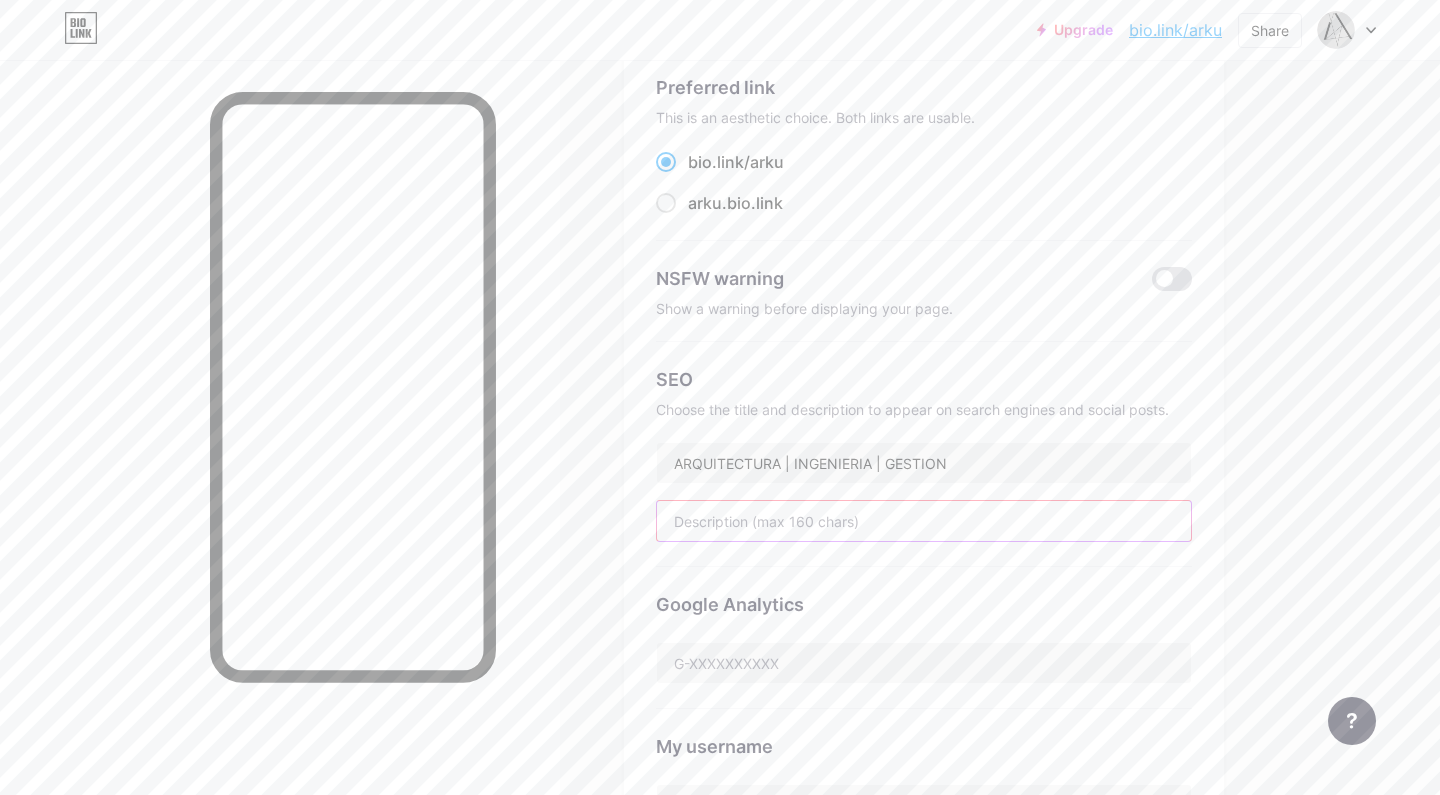 click at bounding box center [924, 521] 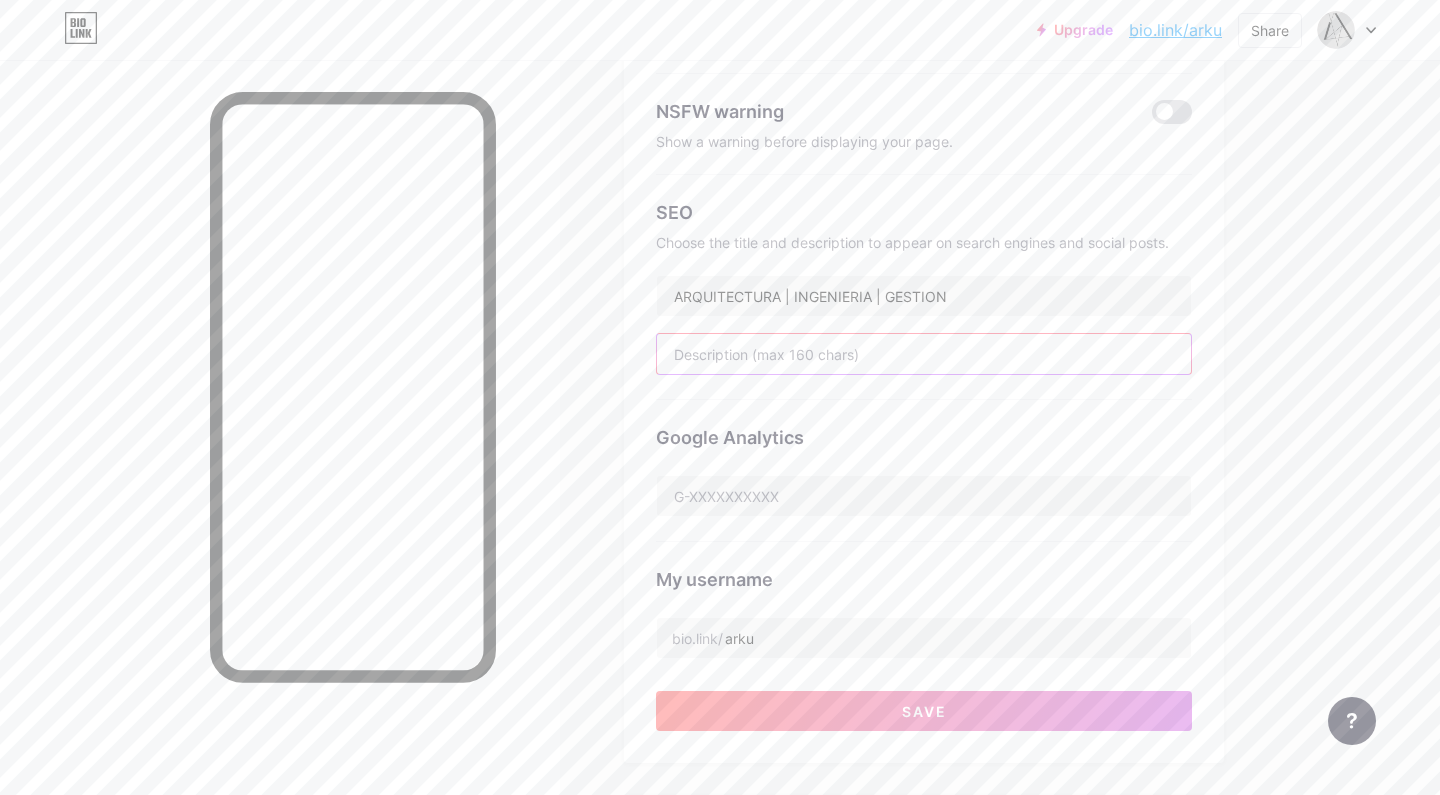 scroll, scrollTop: 304, scrollLeft: 0, axis: vertical 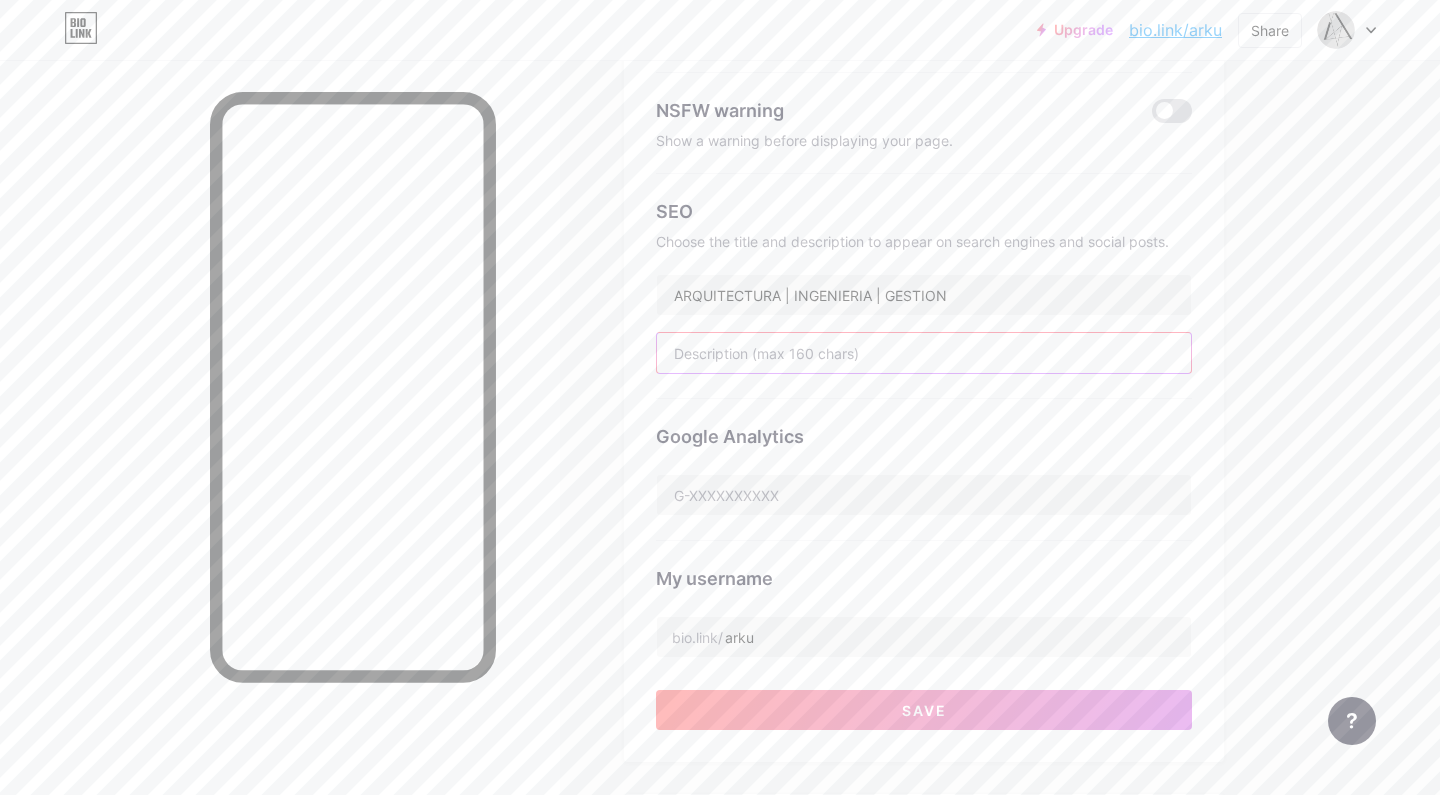 click at bounding box center [924, 353] 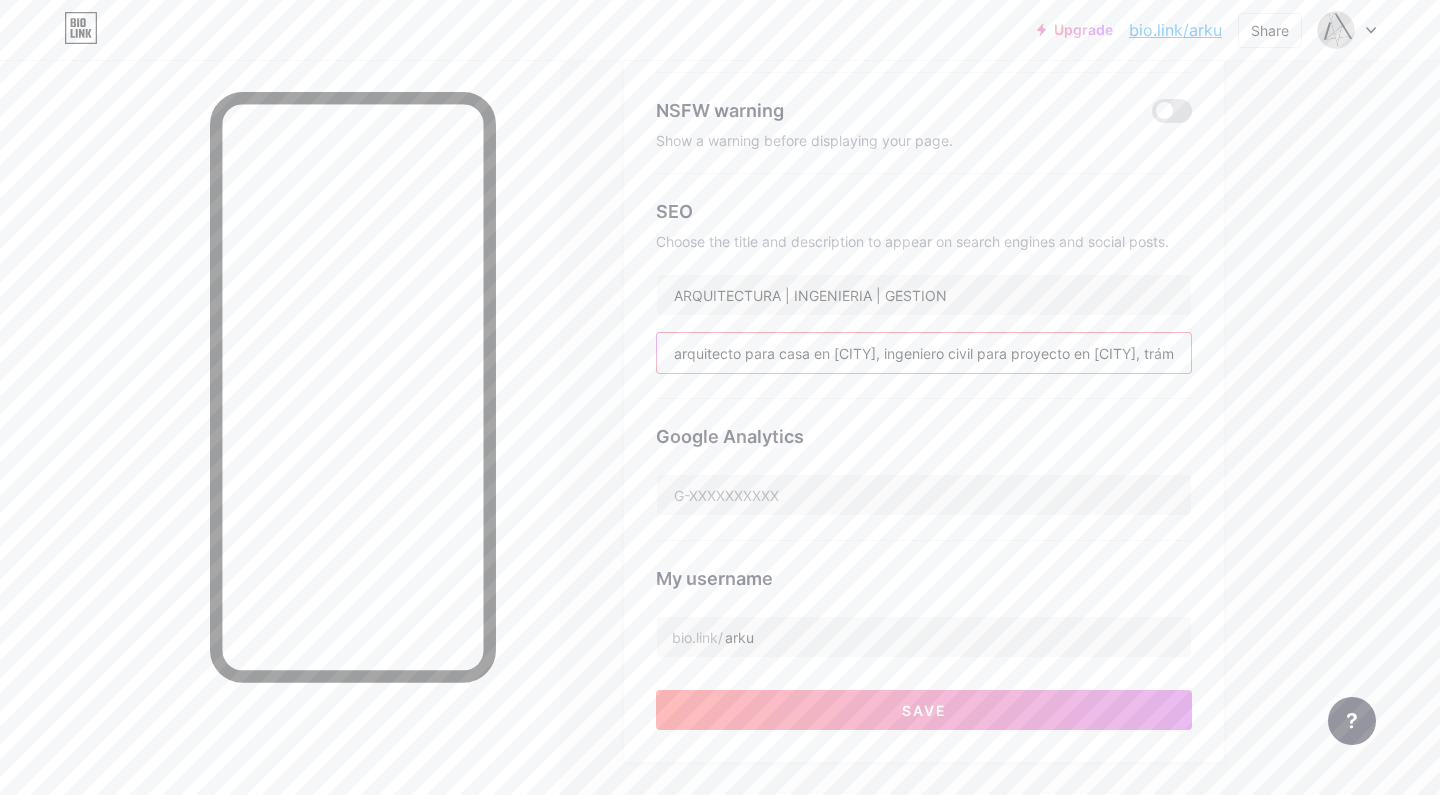 click on "arquitecto para casa en [CITY], ingeniero civil para proyecto en [CITY], trámites municipales de edificación [CITY], regularización de ampliación [CITY], asesoría para" at bounding box center [924, 353] 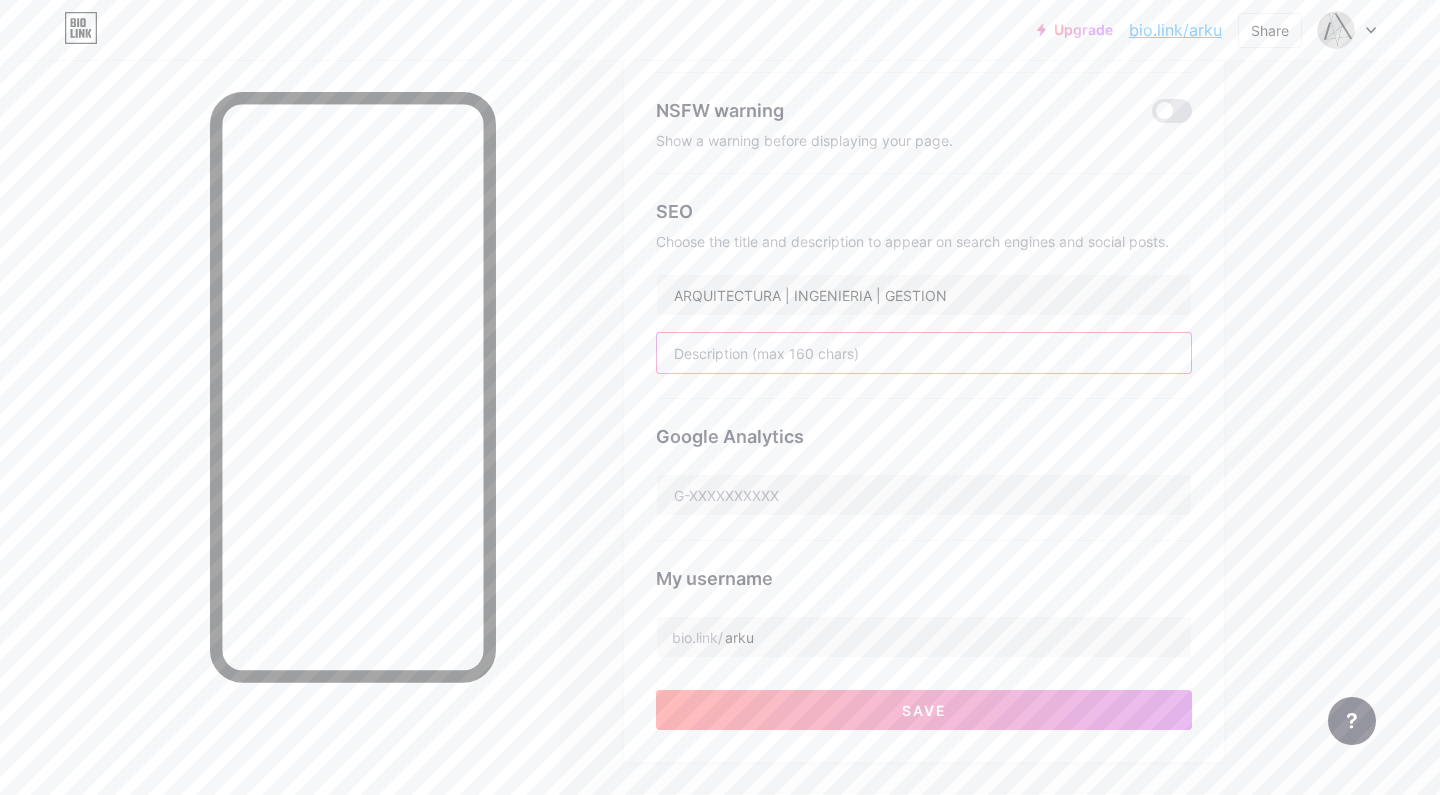 click at bounding box center [924, 353] 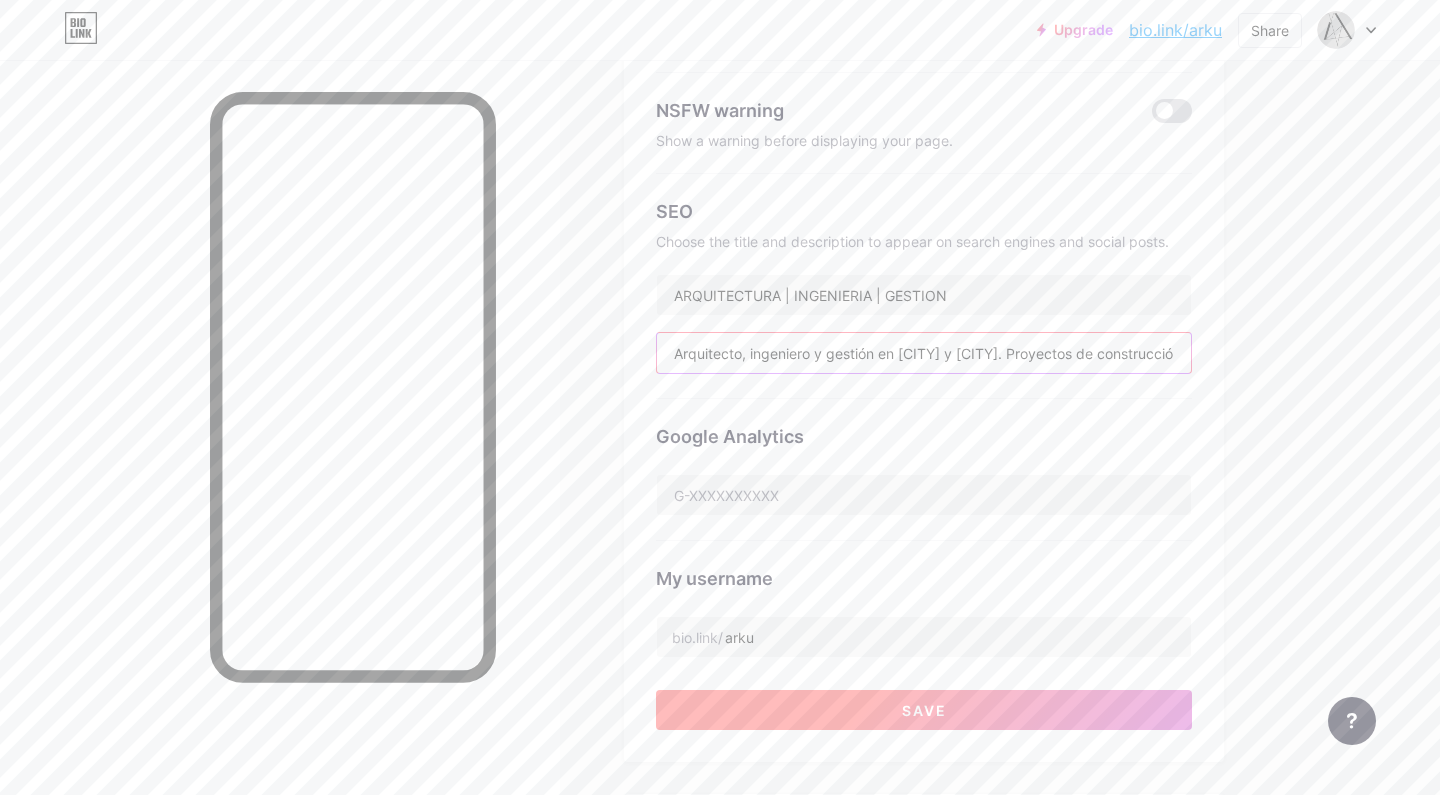 type on "Arquitecto, ingeniero y gestión en [CITY] y [CITY]. Proyectos de construcción, cálculo estructural, regularización, permisos, tasación, diseño de casas e interiore" 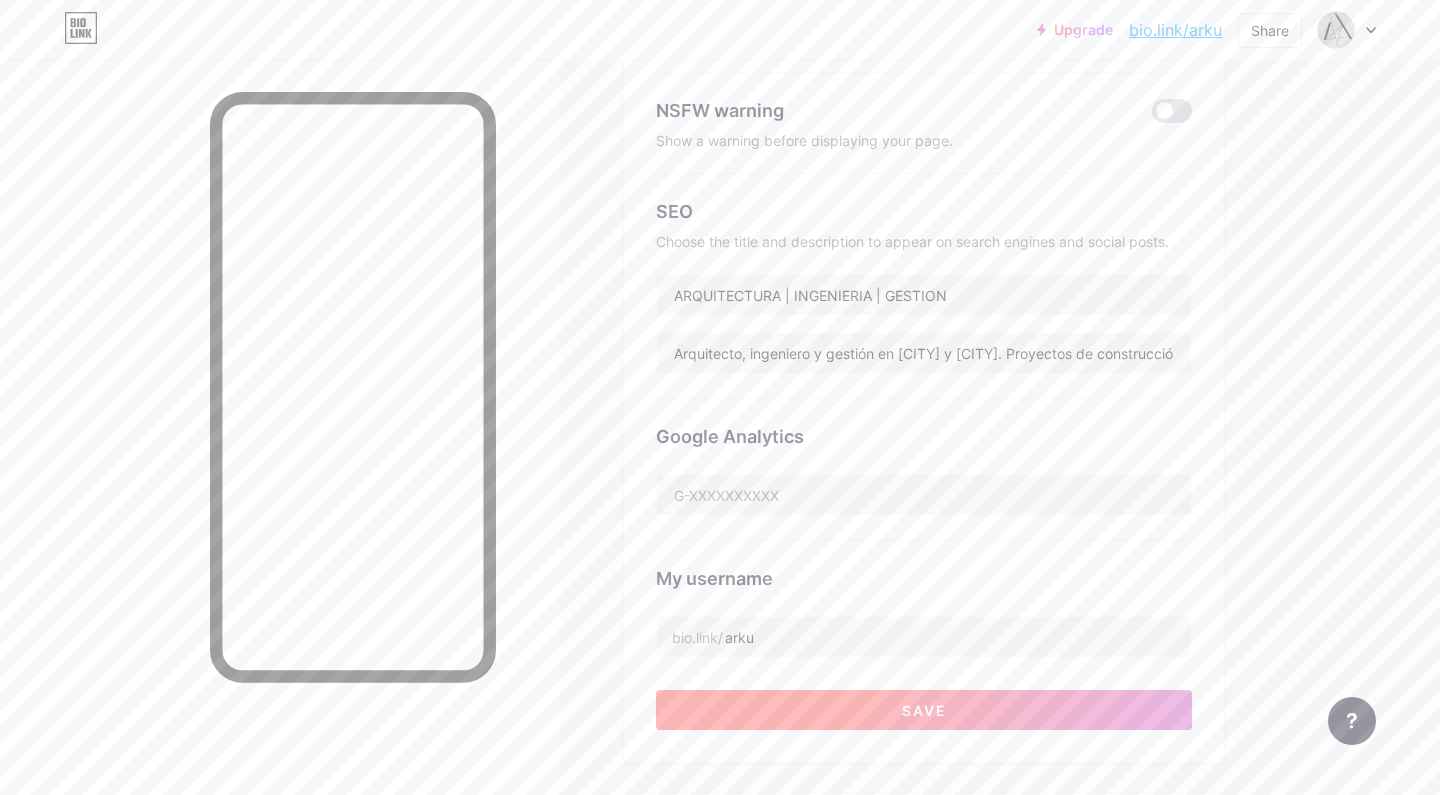 click on "Save" at bounding box center [924, 710] 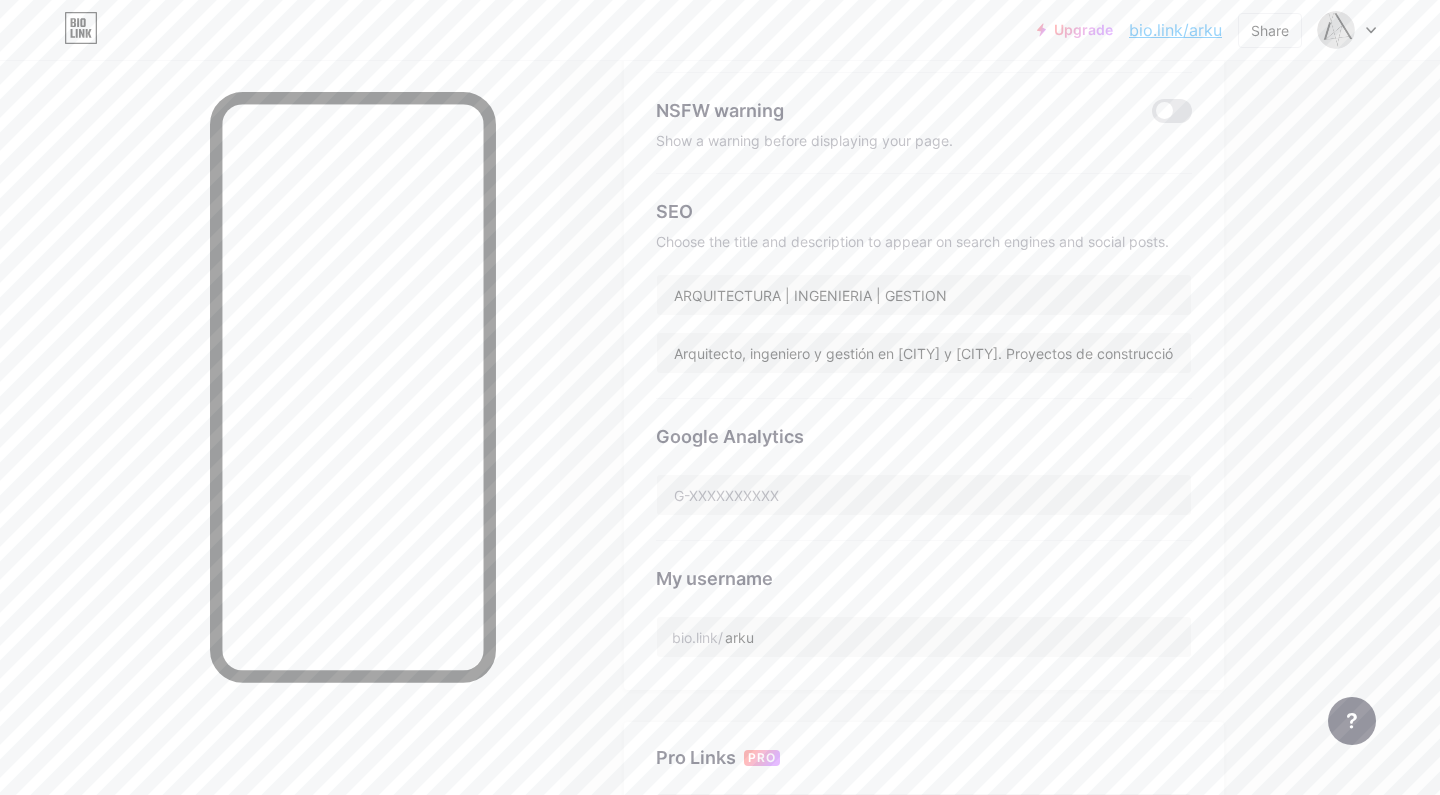 click 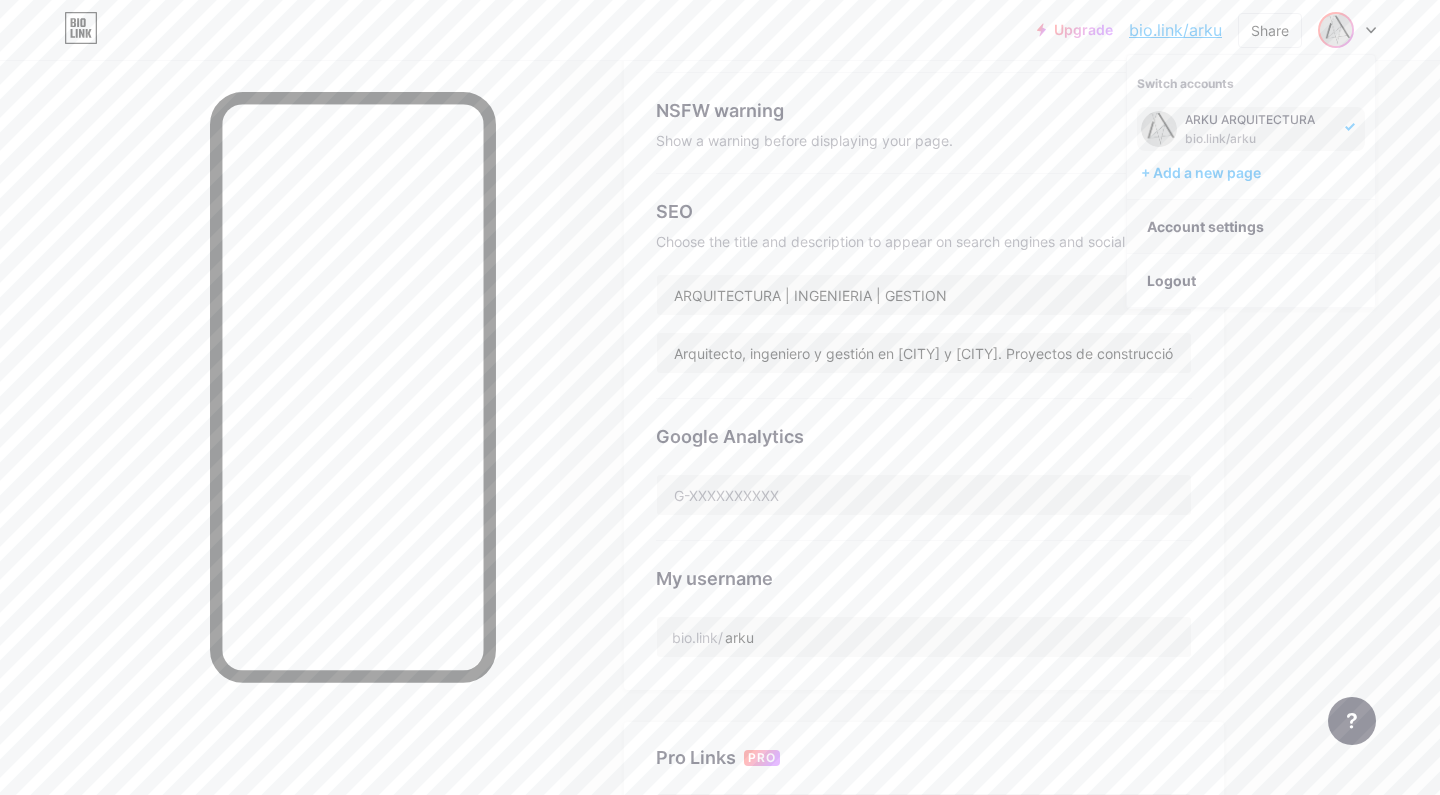 click on "Account settings" at bounding box center [1251, 227] 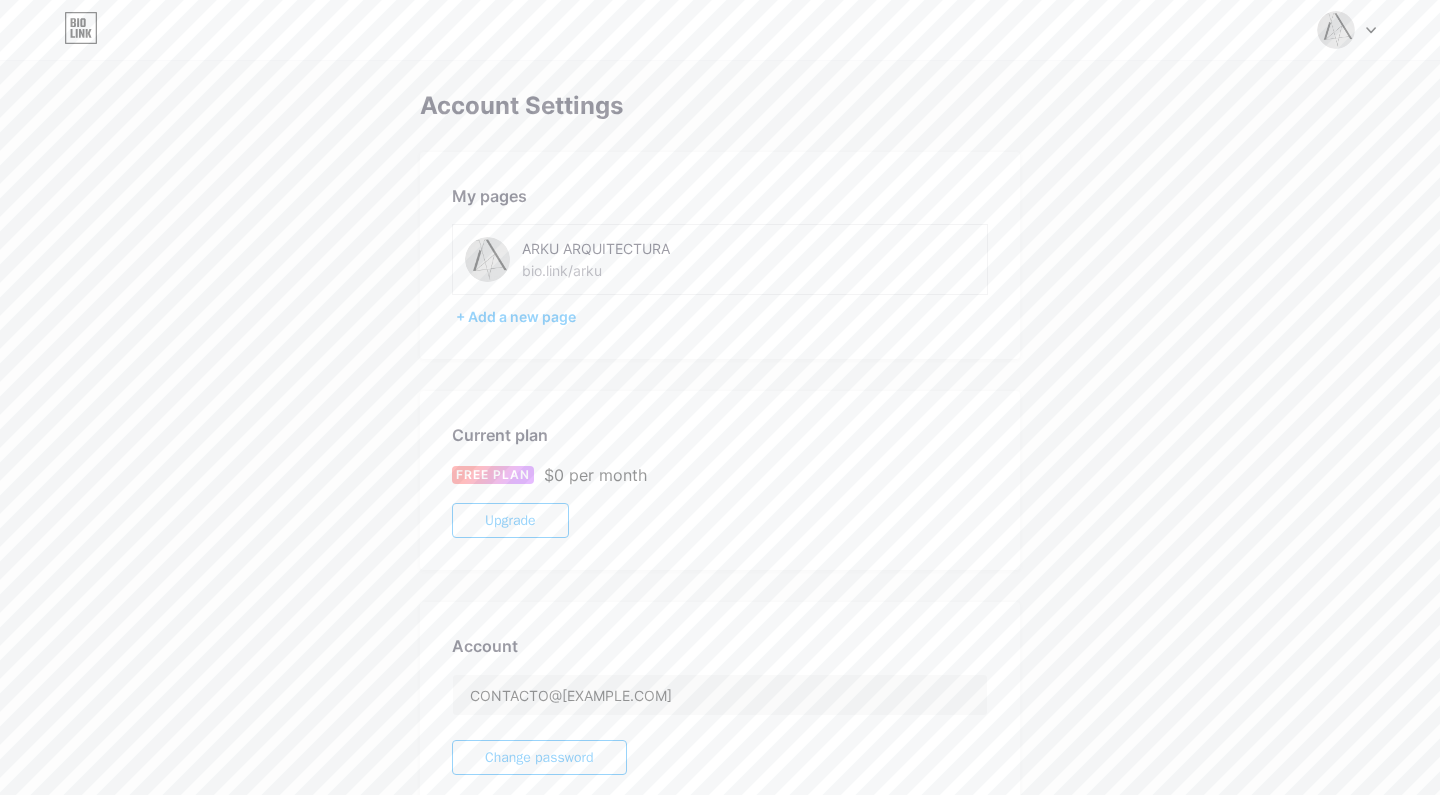 scroll, scrollTop: 0, scrollLeft: 0, axis: both 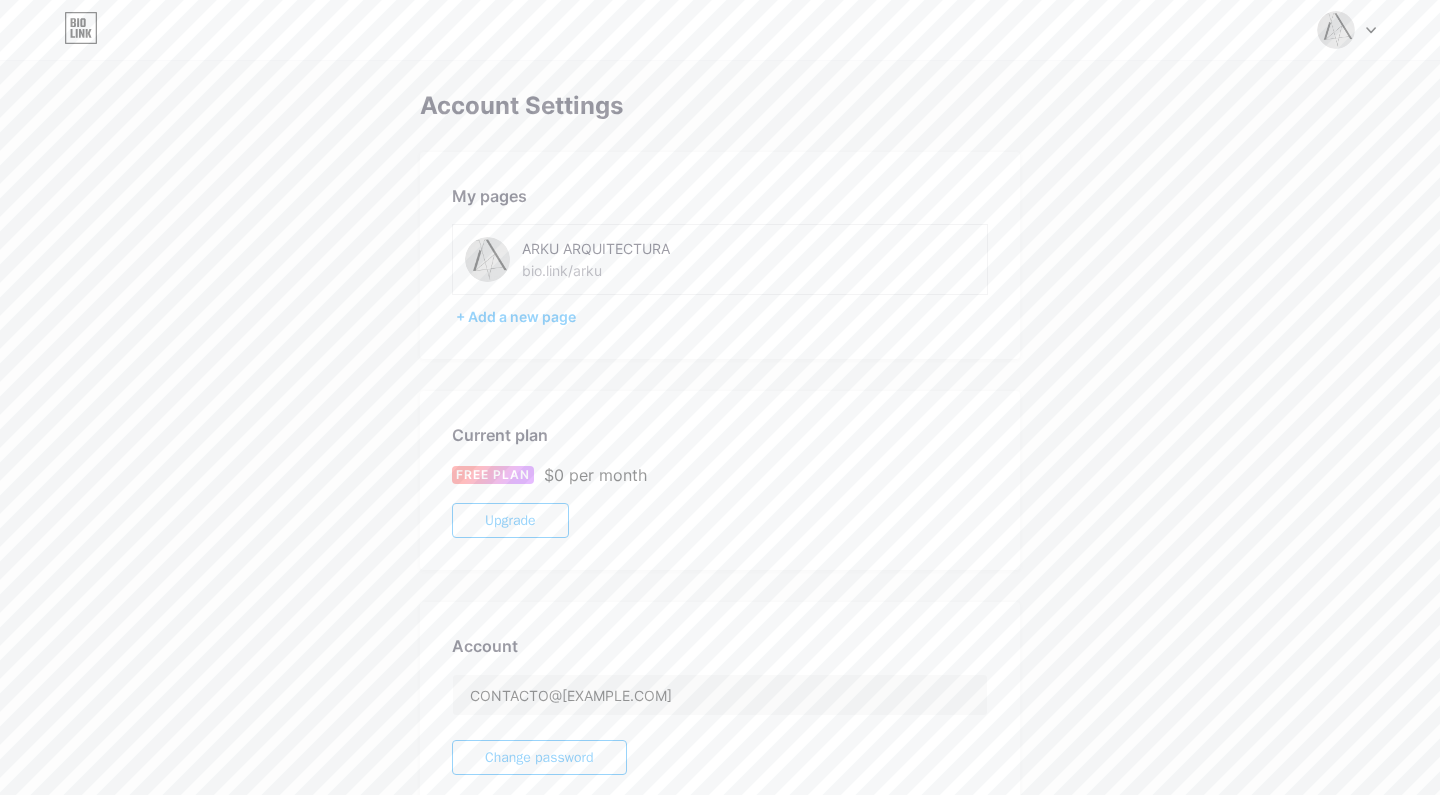 click at bounding box center (1336, 30) 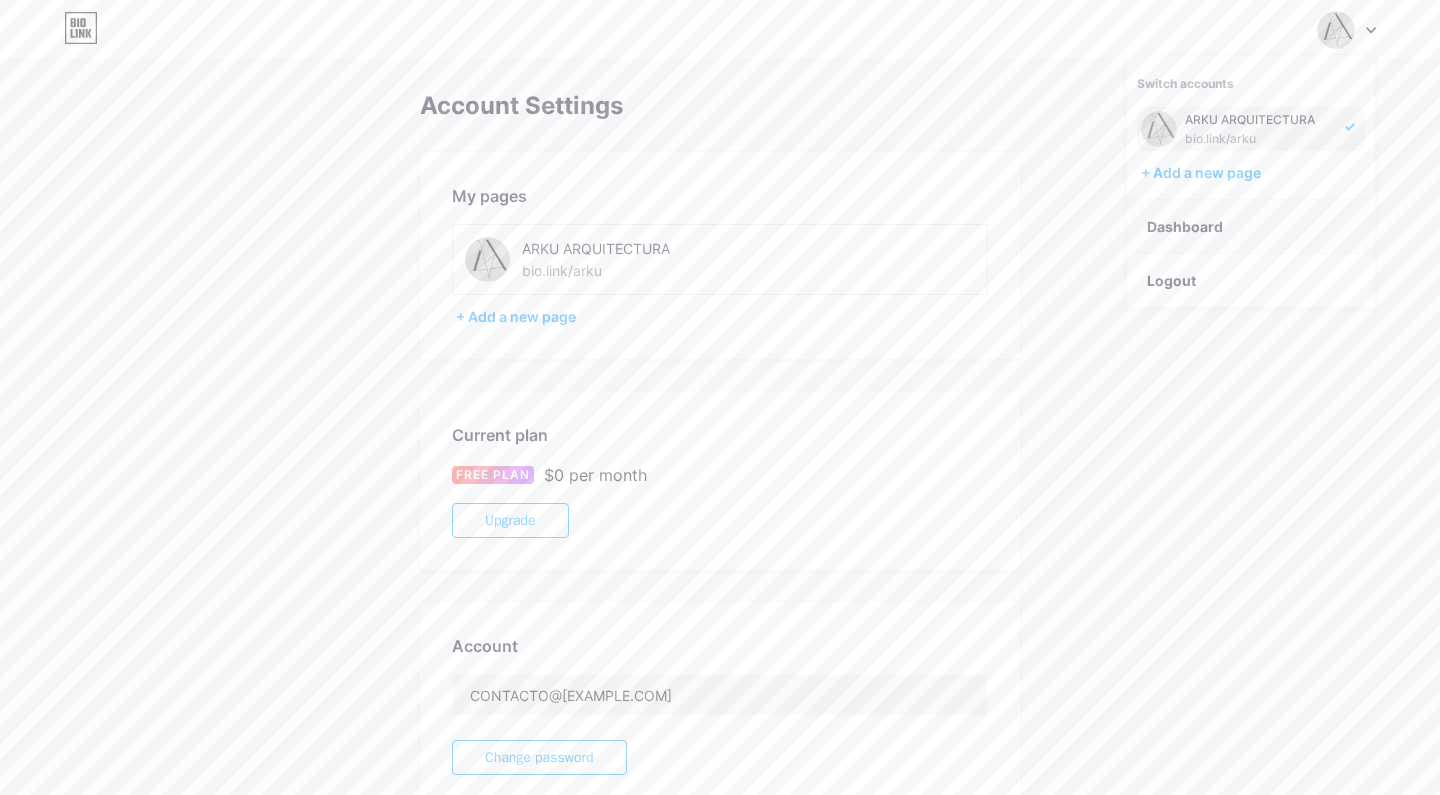 click on "Dashboard" at bounding box center (1251, 227) 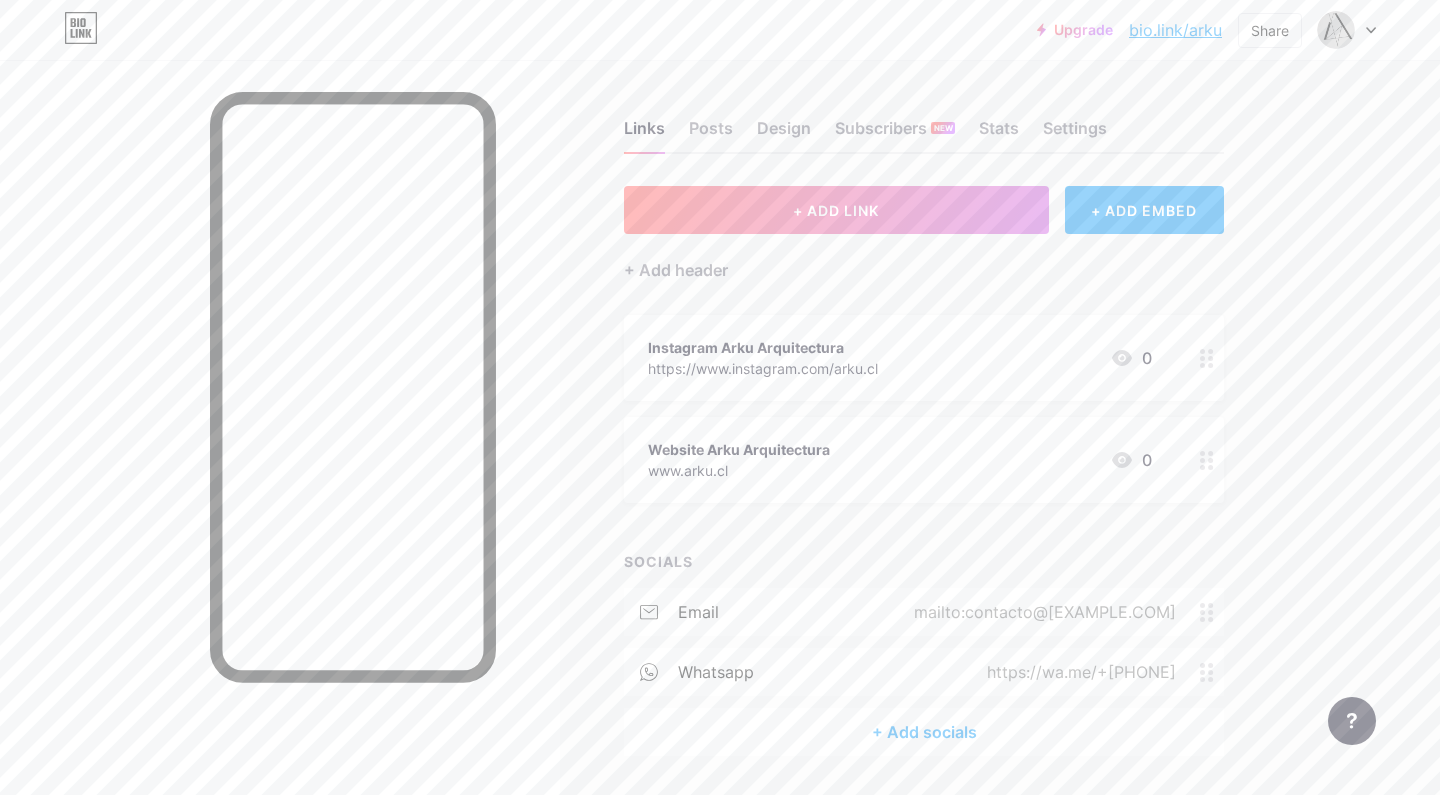 click on "Website Arku Arquitectura" at bounding box center (739, 449) 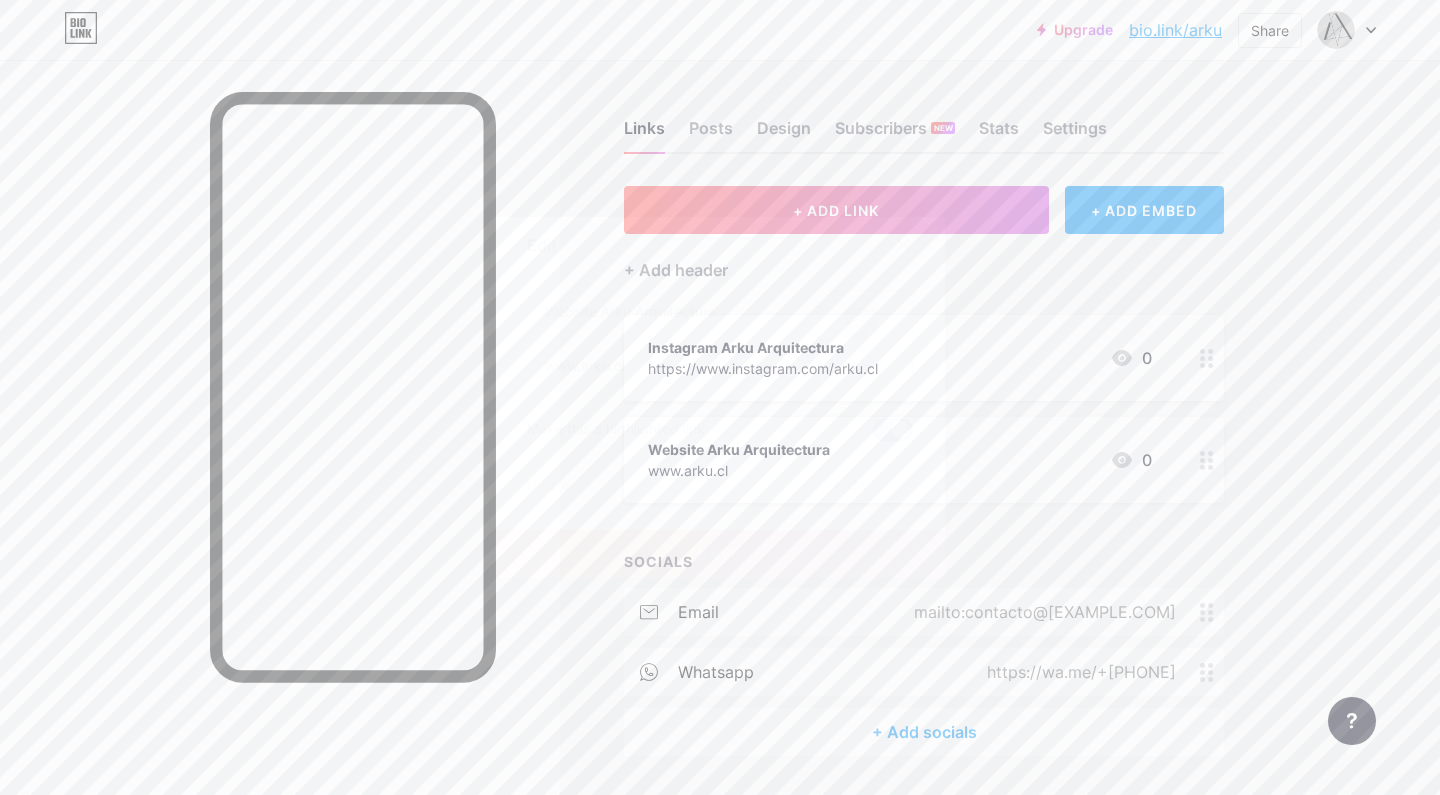 click at bounding box center (893, 430) 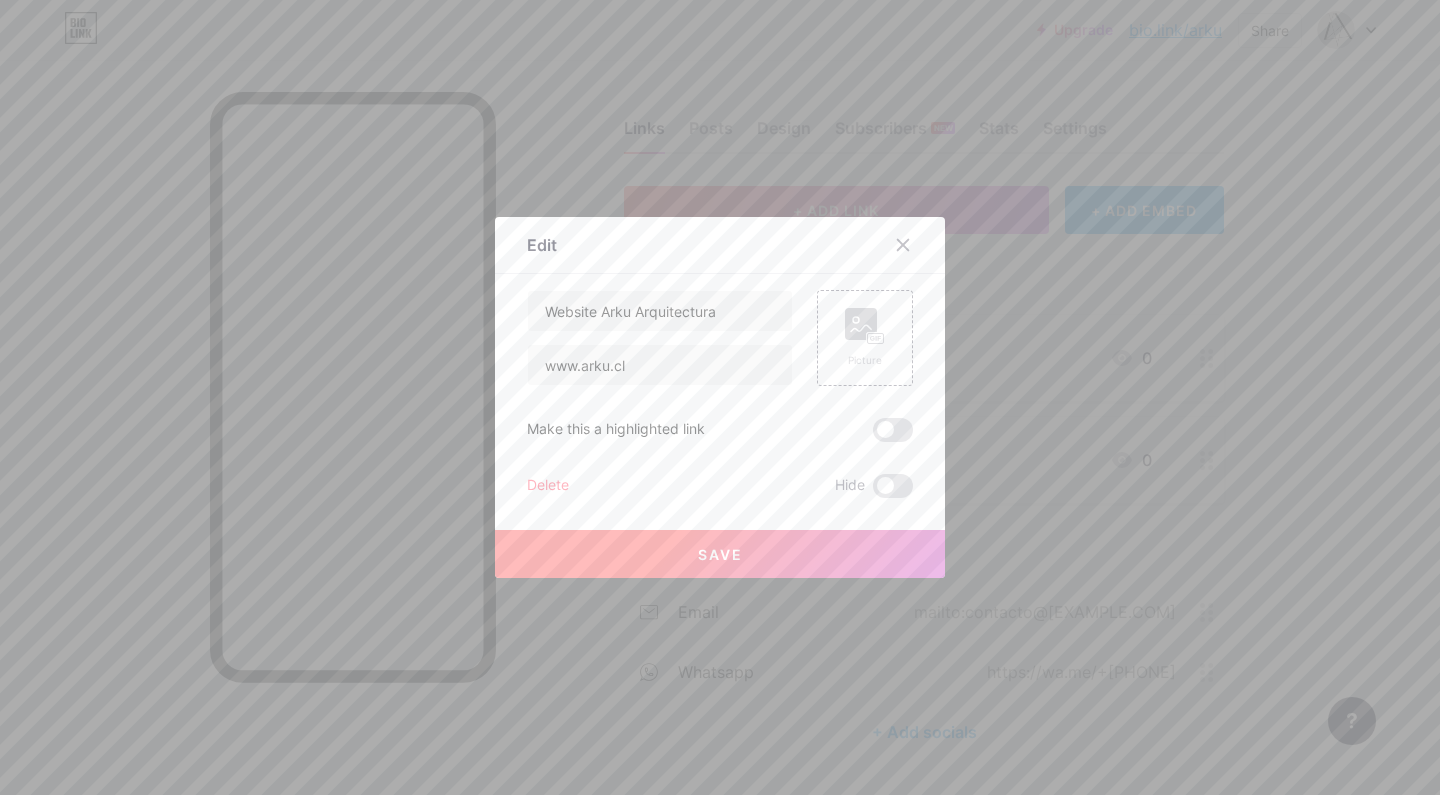 click on "Save" at bounding box center [720, 554] 